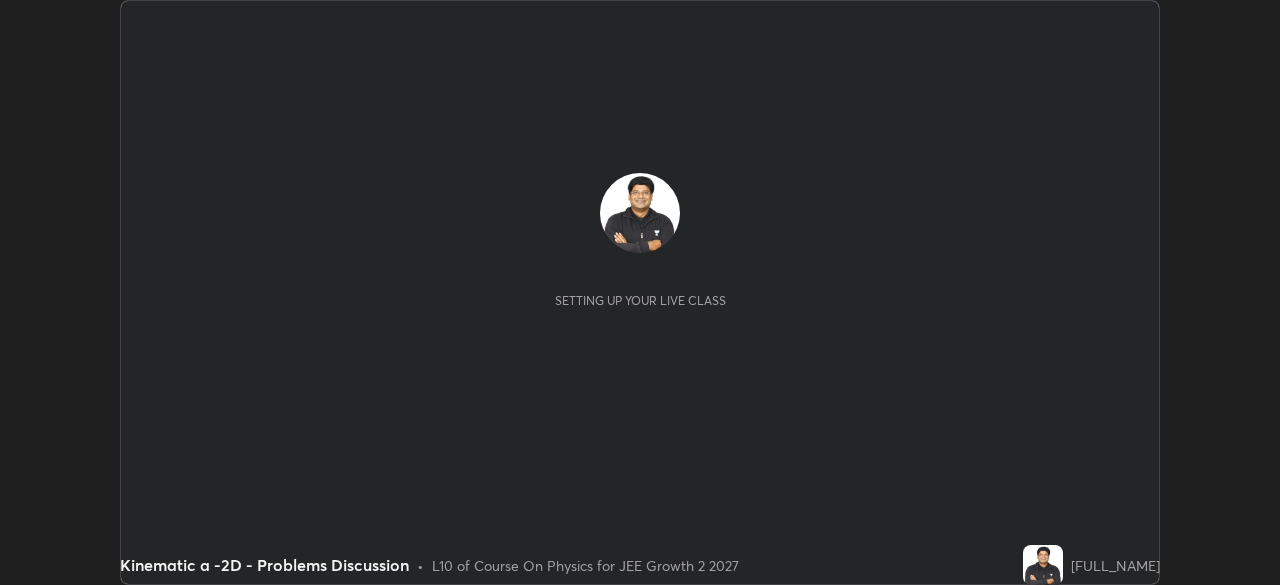 scroll, scrollTop: 0, scrollLeft: 0, axis: both 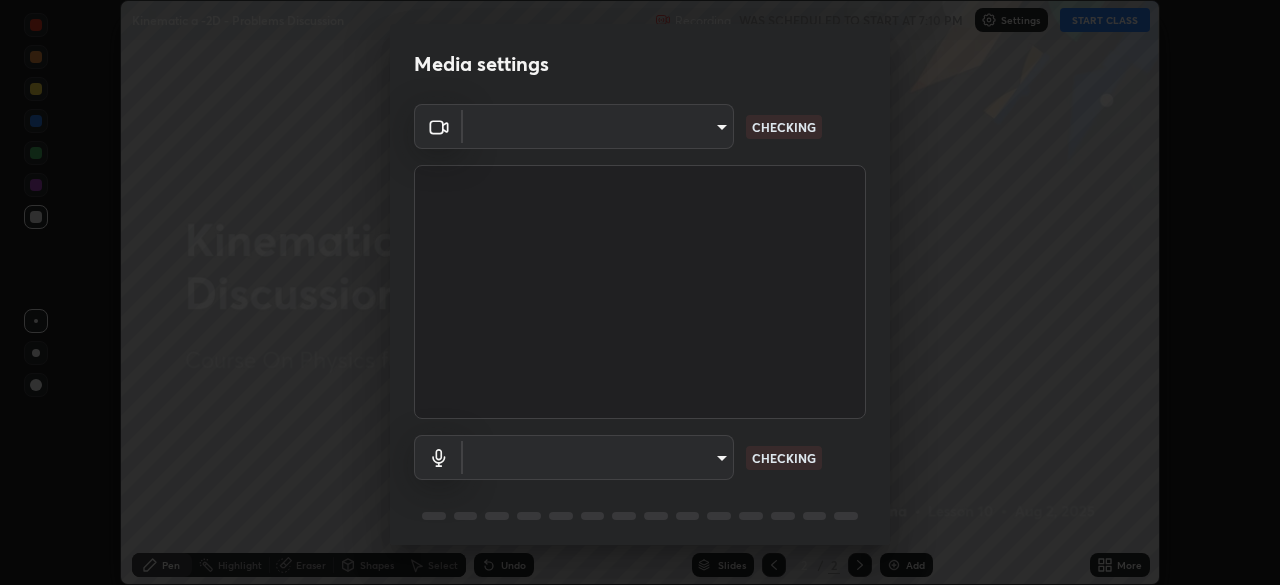 type on "a6c09d3532ea2fb43736101803286e867d47047993e392948129e064bf5450bd" 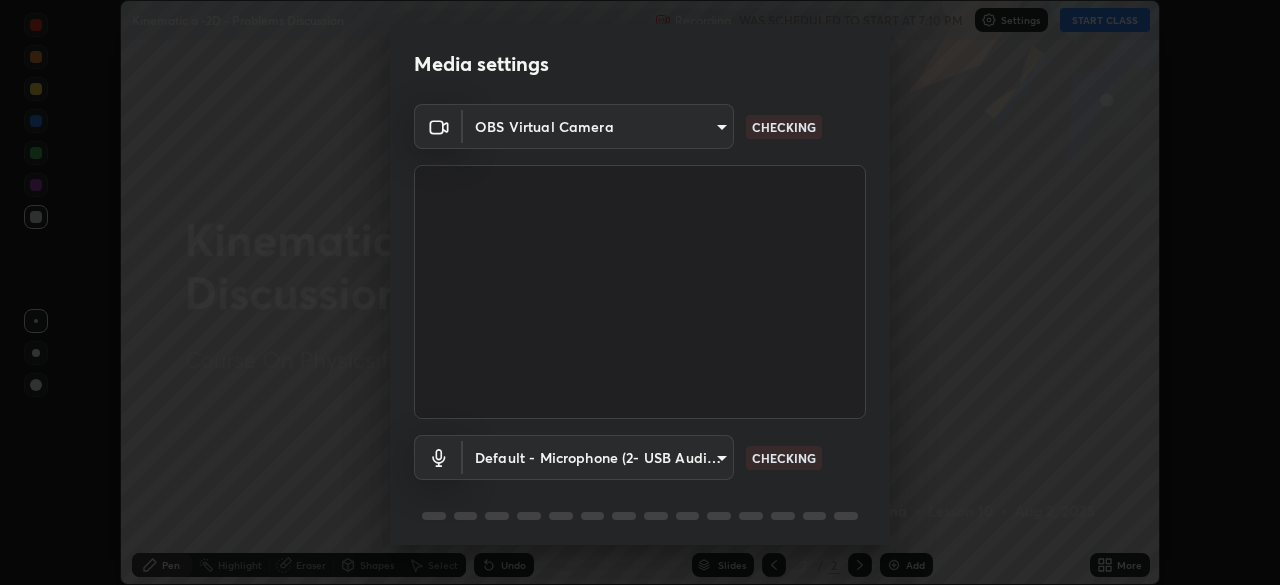 click on "Media settings OBS Virtual Camera a6c09d3532ea2fb43736101803286e867d47047993e392948129e064bf5450bd CHECKING Default - Microphone (2- USB Audio Device) default CHECKING 1 / 5 Next" at bounding box center (640, 292) 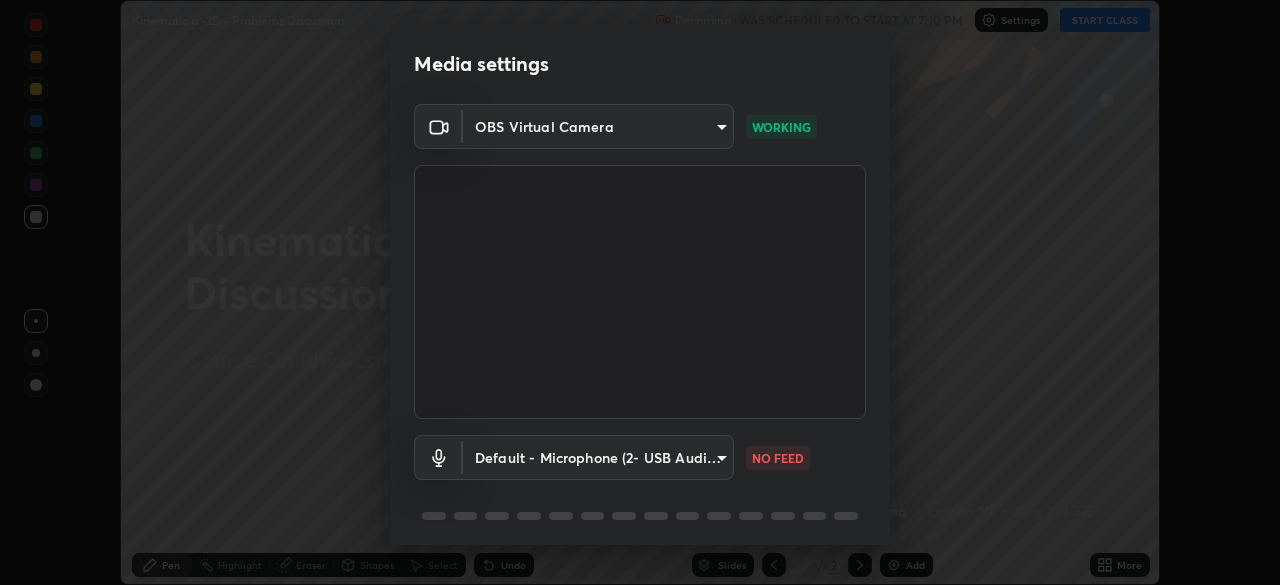 click on "Erase all Kinematic a -2D - Problems Discussion Recording WAS SCHEDULED TO START AT  7:10 PM Settings START CLASS Setting up your live class Kinematic a -2D - Problems Discussion • L10 of Course On Physics for JEE Growth 2 2027 [FULL_NAME] Pen Highlight Eraser Shapes Select Undo Slides 2 / 2 Add More No doubts shared Encourage your learners to ask a doubt for better clarity Report an issue Reason for reporting Buffering Chat not working Audio - Video sync issue Educator video quality low ​ Attach an image Report Media settings OBS Virtual Camera a6c09d3532ea2fb43736101803286e867d47047993e392948129e064bf5450bd WORKING Default - Microphone (2- USB Audio Device) default CHECKING 1 / 5 Next" at bounding box center [640, 292] 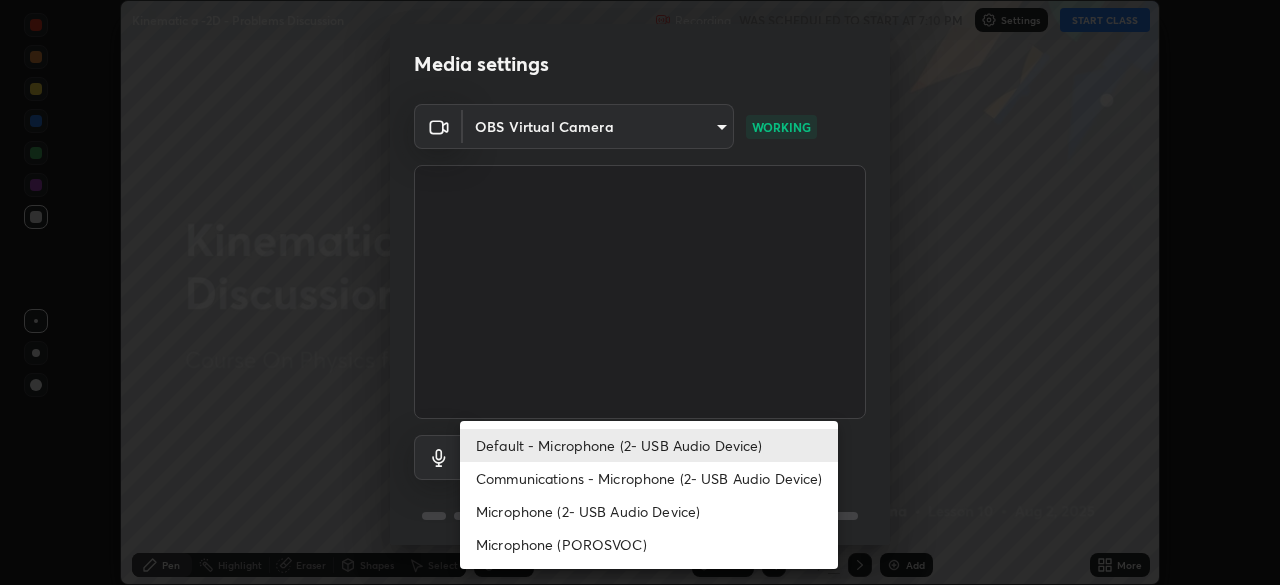 click on "Microphone (2- USB Audio Device)" at bounding box center [649, 511] 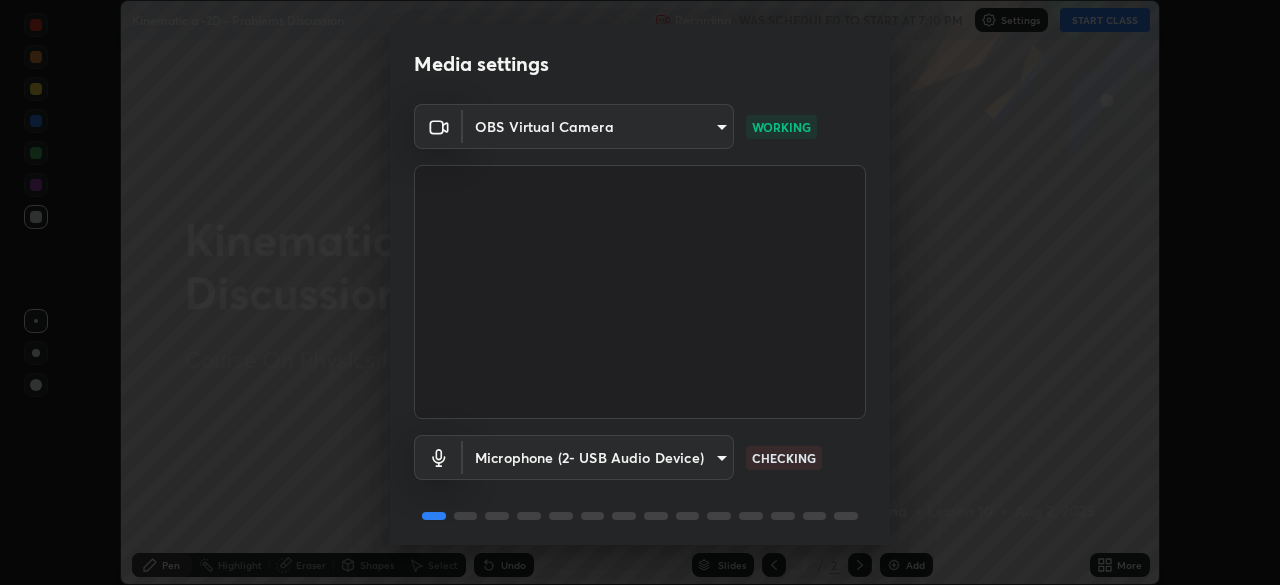 click on "Erase all Kinematic a -2D - Problems Discussion Recording WAS SCHEDULED TO START AT  7:10 PM Settings START CLASS Setting up your live class Kinematic a -2D - Problems Discussion • L10 of Course On Physics for JEE Growth 2 2027 [FULL_NAME] Pen Highlight Eraser Shapes Select Undo Slides 2 / 2 Add More No doubts shared Encourage your learners to ask a doubt for better clarity Report an issue Reason for reporting Buffering Chat not working Audio - Video sync issue Educator video quality low ​ Attach an image Report Media settings OBS Virtual Camera a6c09d3532ea2fb43736101803286e867d47047993e392948129e064bf5450bd WORKING Microphone (2- USB Audio Device) 4f6b09c7b25dd908d4806c02856ff887a3503c03f85ca35d63178029c0ff61e0 CHECKING 1 / 5 Next" at bounding box center (640, 292) 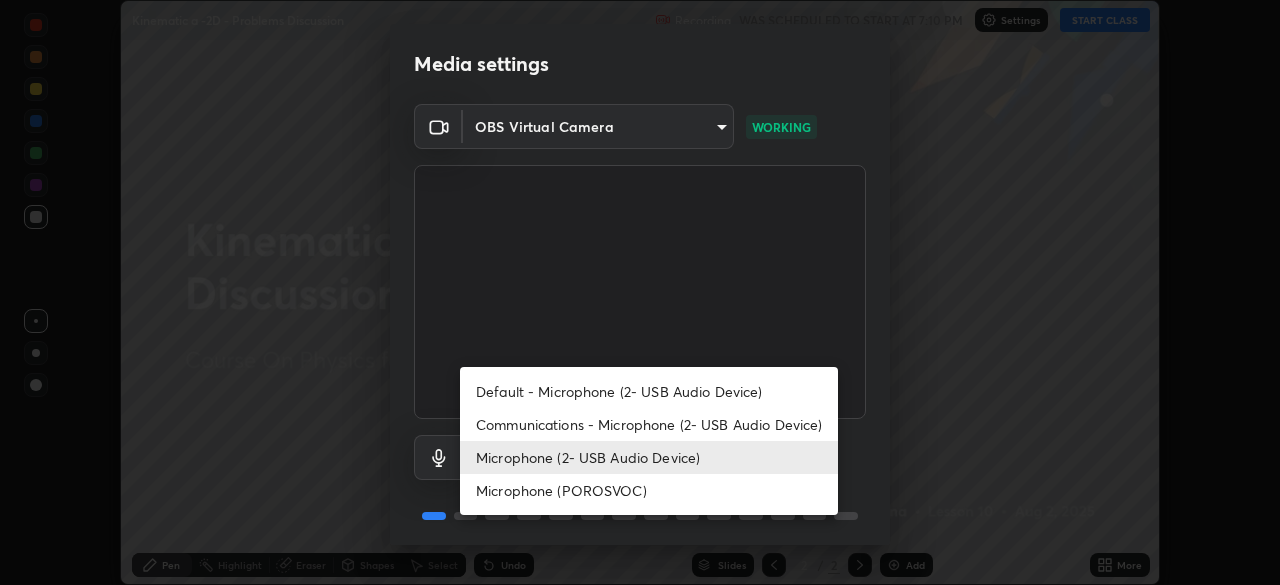 click on "Microphone (2- USB Audio Device)" at bounding box center [649, 457] 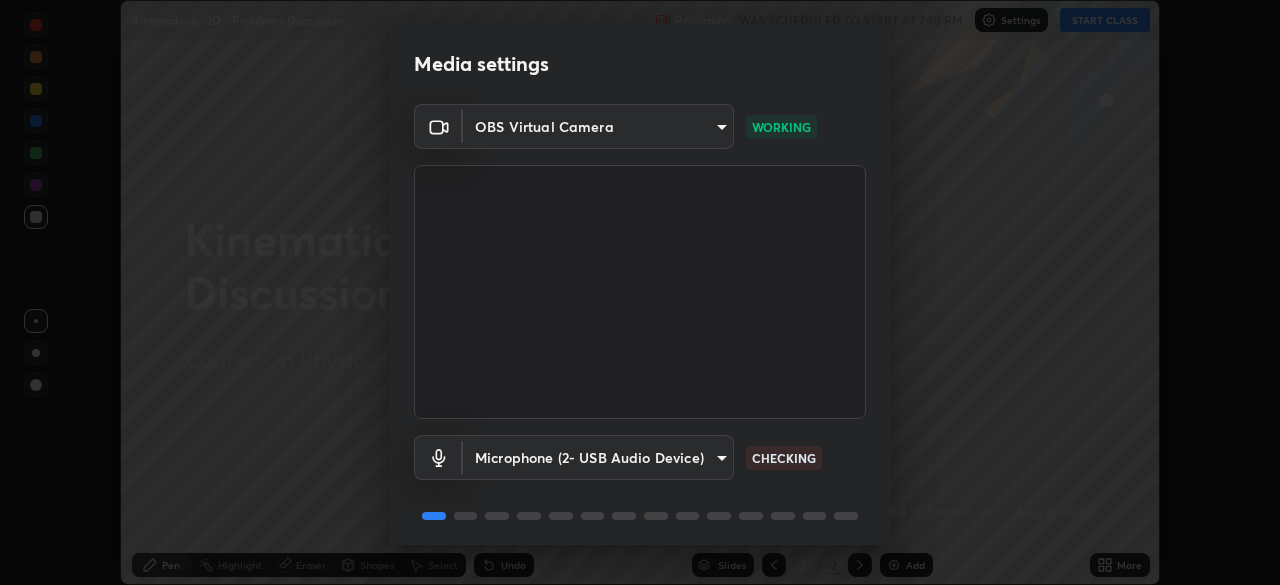 click on "Erase all Kinematic a -2D - Problems Discussion Recording WAS SCHEDULED TO START AT  7:10 PM Settings START CLASS Setting up your live class Kinematic a -2D - Problems Discussion • L10 of Course On Physics for JEE Growth 2 2027 [FULL_NAME] Pen Highlight Eraser Shapes Select Undo Slides 2 / 2 Add More No doubts shared Encourage your learners to ask a doubt for better clarity Report an issue Reason for reporting Buffering Chat not working Audio - Video sync issue Educator video quality low ​ Attach an image Report Media settings OBS Virtual Camera a6c09d3532ea2fb43736101803286e867d47047993e392948129e064bf5450bd WORKING Microphone (2- USB Audio Device) 4f6b09c7b25dd908d4806c02856ff887a3503c03f85ca35d63178029c0ff61e0 CHECKING 1 / 5 Next" at bounding box center [640, 292] 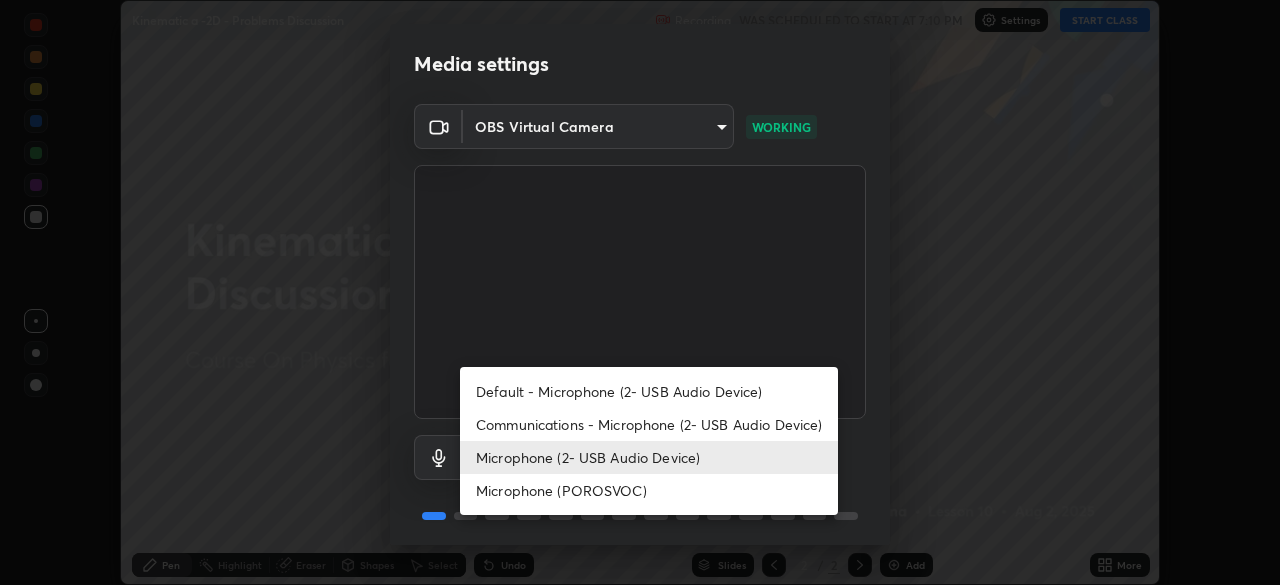 click on "Microphone (POROSVOC)" at bounding box center [649, 490] 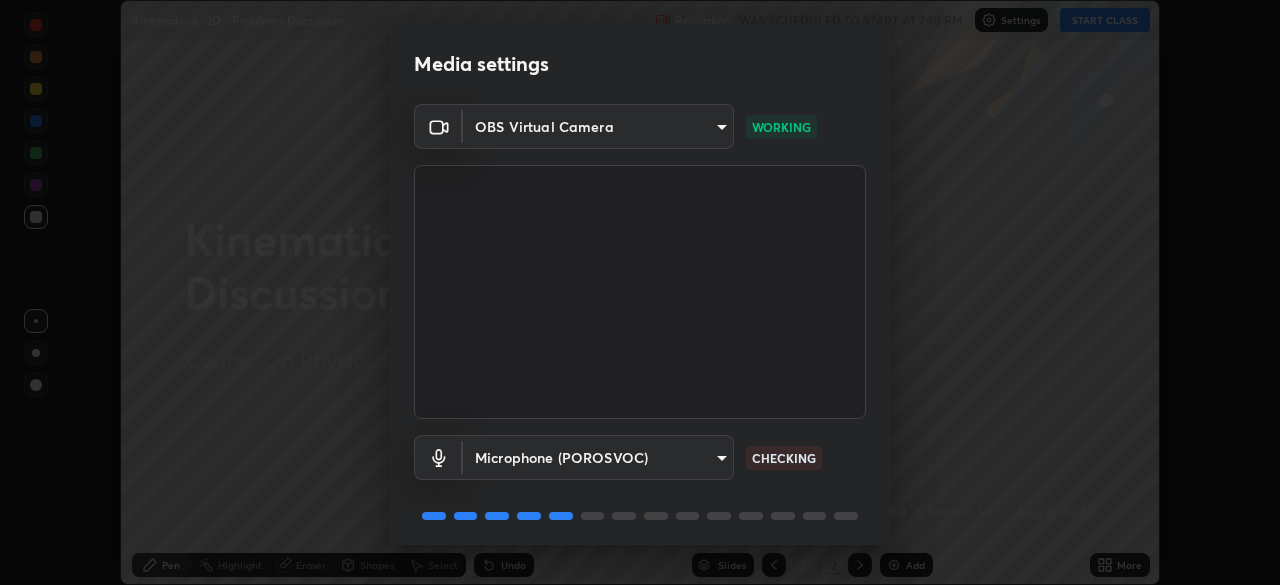 scroll, scrollTop: 71, scrollLeft: 0, axis: vertical 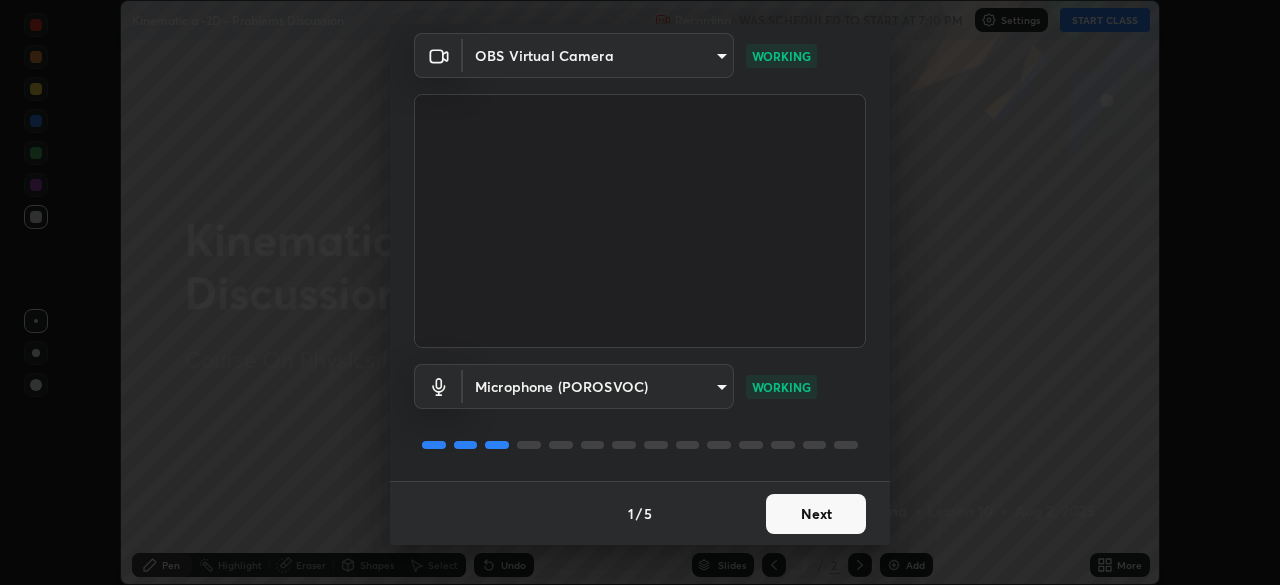 click on "Next" at bounding box center [816, 514] 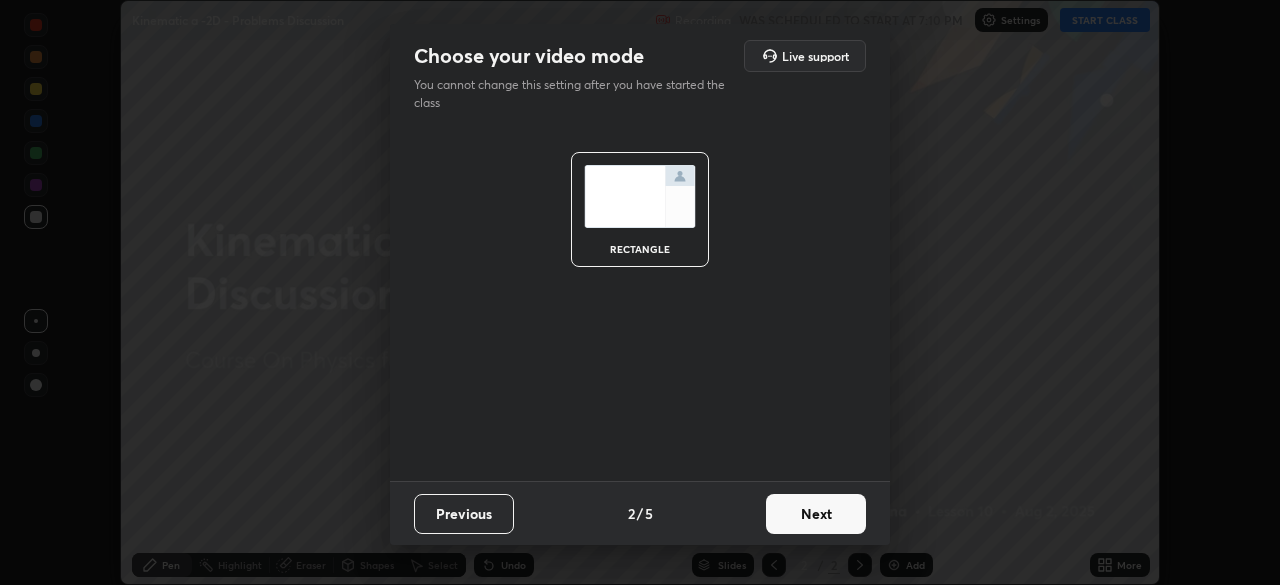 scroll, scrollTop: 0, scrollLeft: 0, axis: both 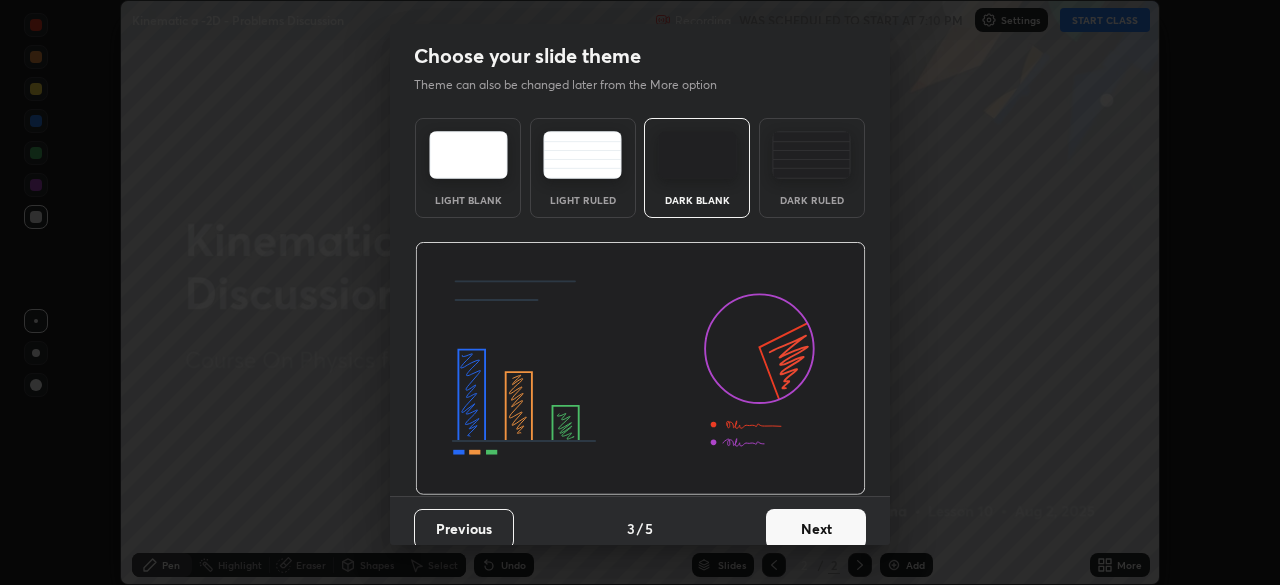 click on "Next" at bounding box center [816, 529] 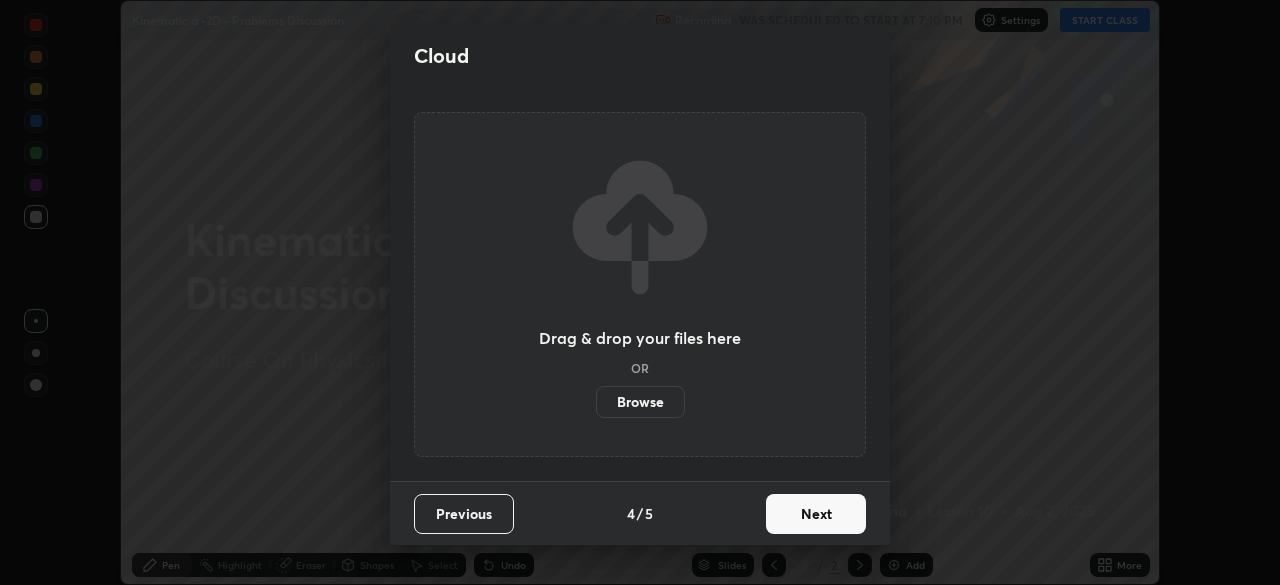 click on "Next" at bounding box center [816, 514] 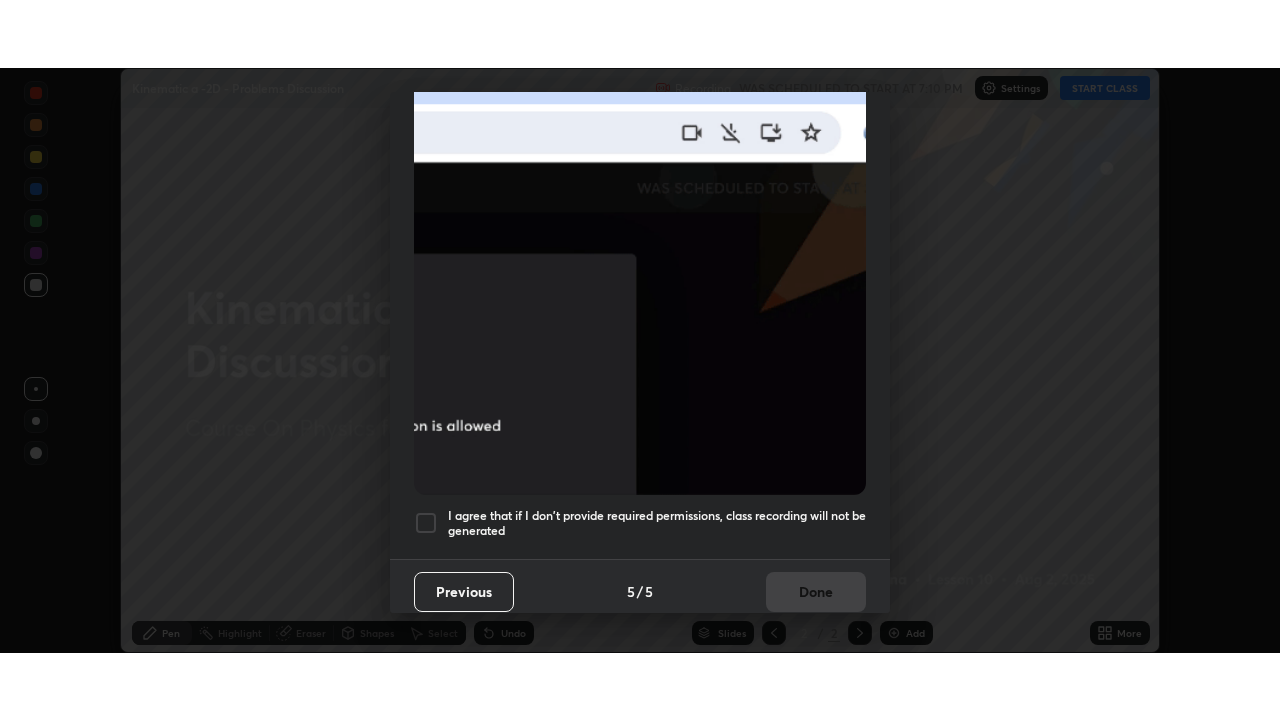 scroll, scrollTop: 479, scrollLeft: 0, axis: vertical 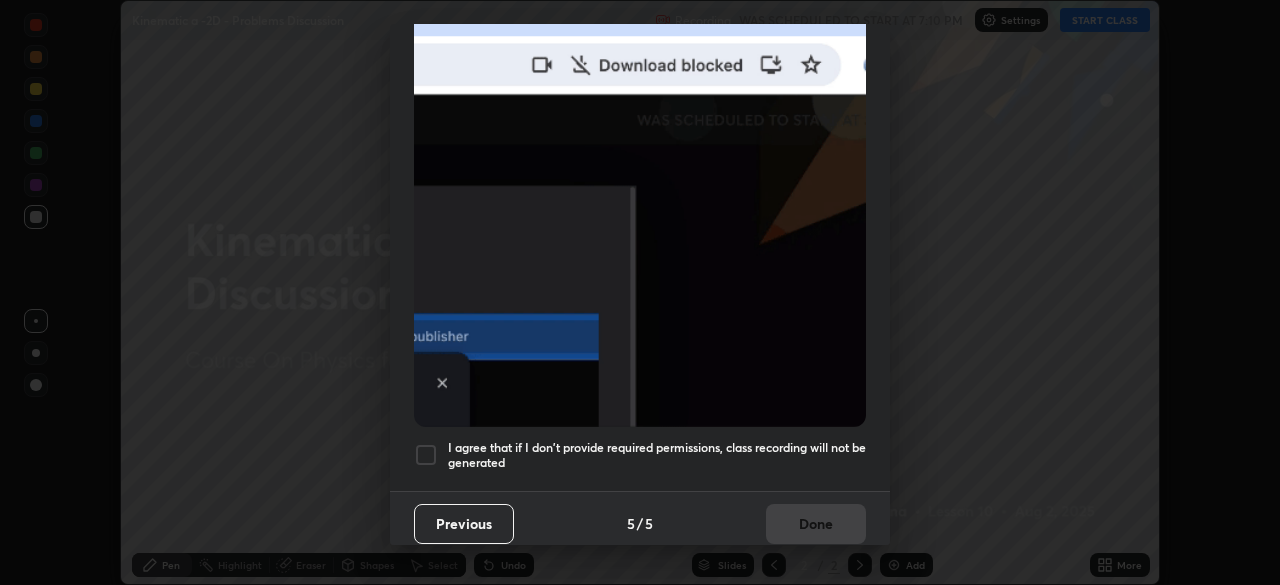 click at bounding box center (426, 455) 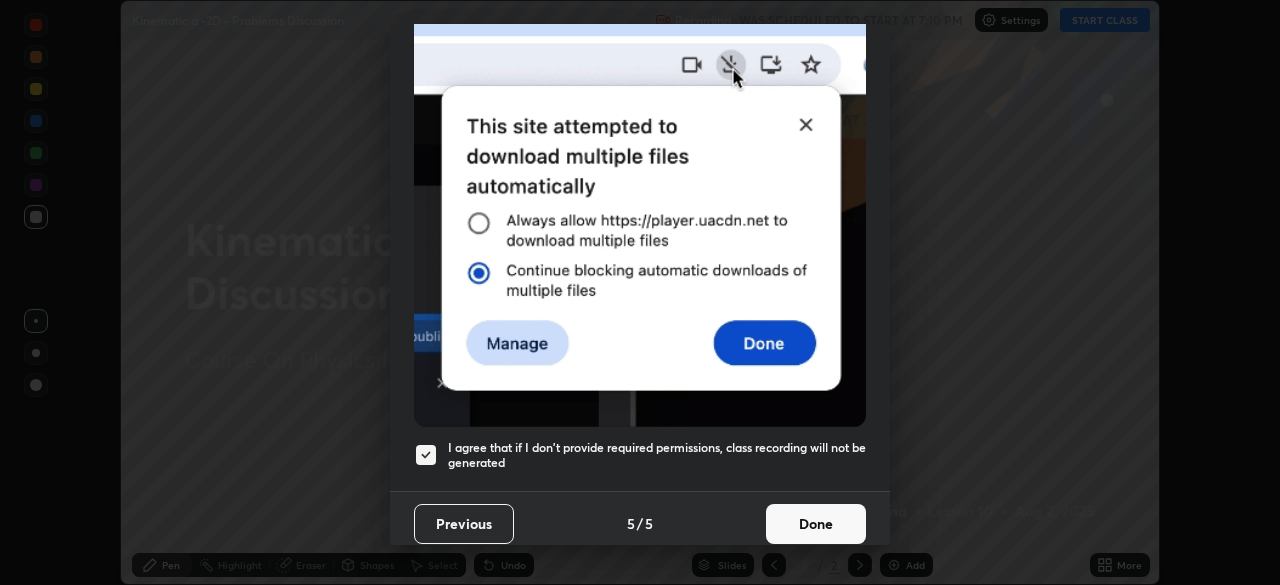 click on "Done" at bounding box center [816, 524] 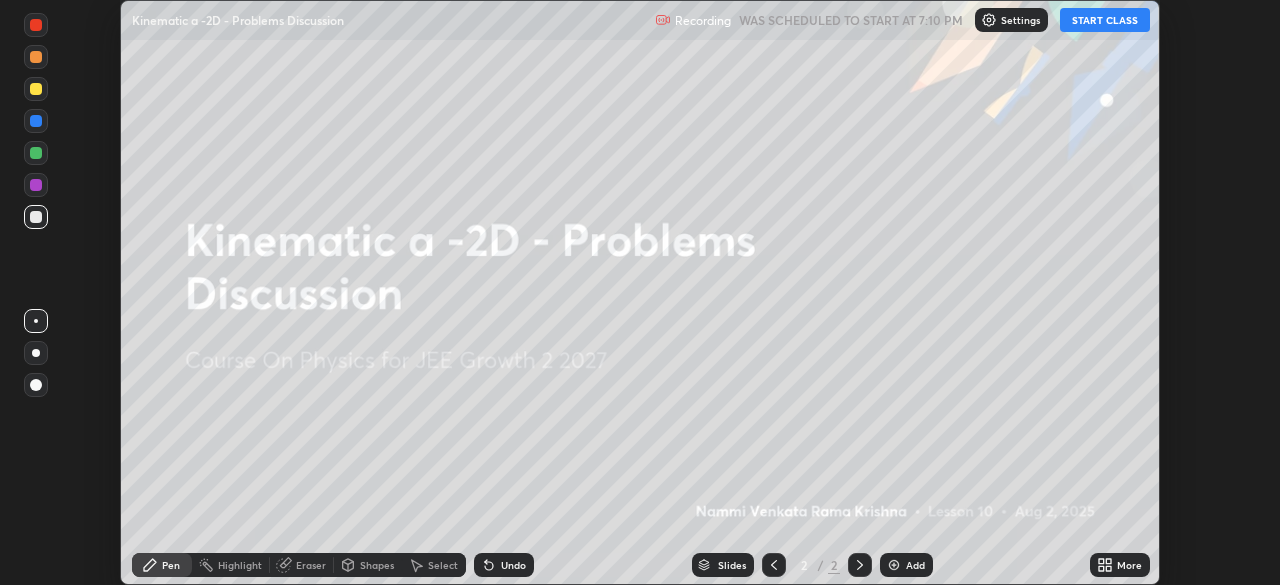 click on "START CLASS" at bounding box center [1105, 20] 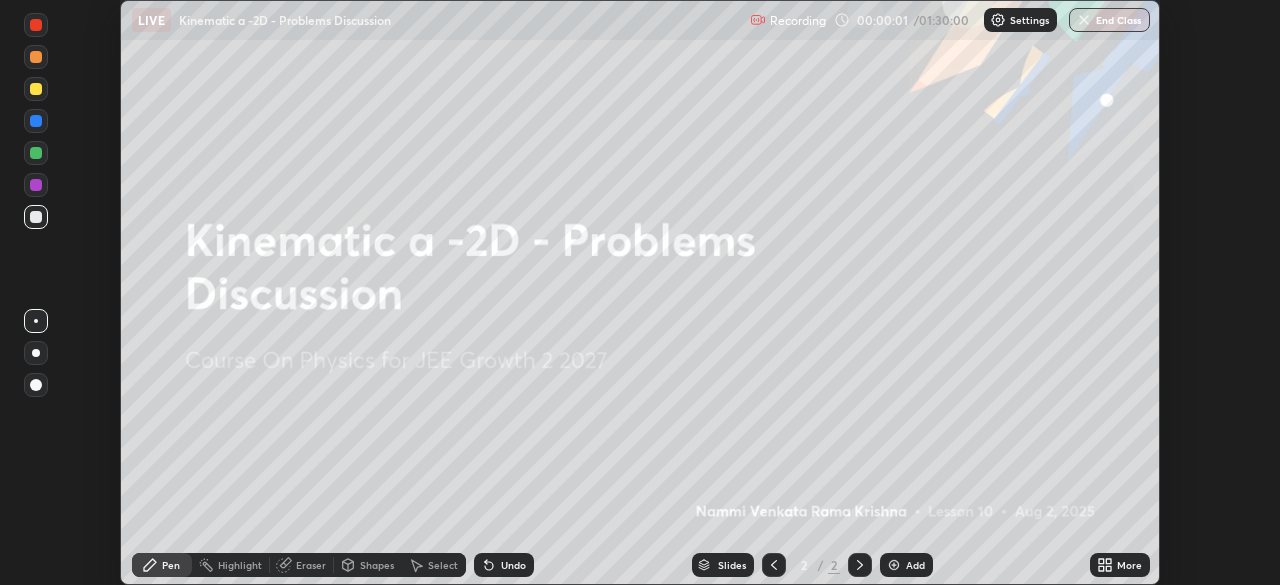 click 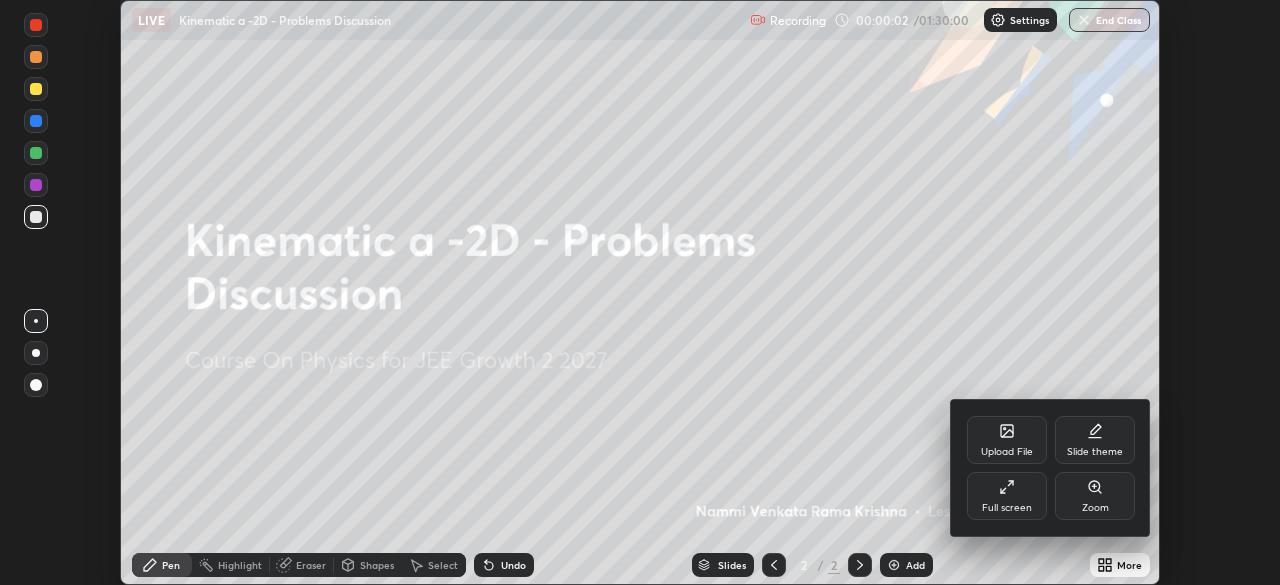 click on "Full screen" at bounding box center [1007, 496] 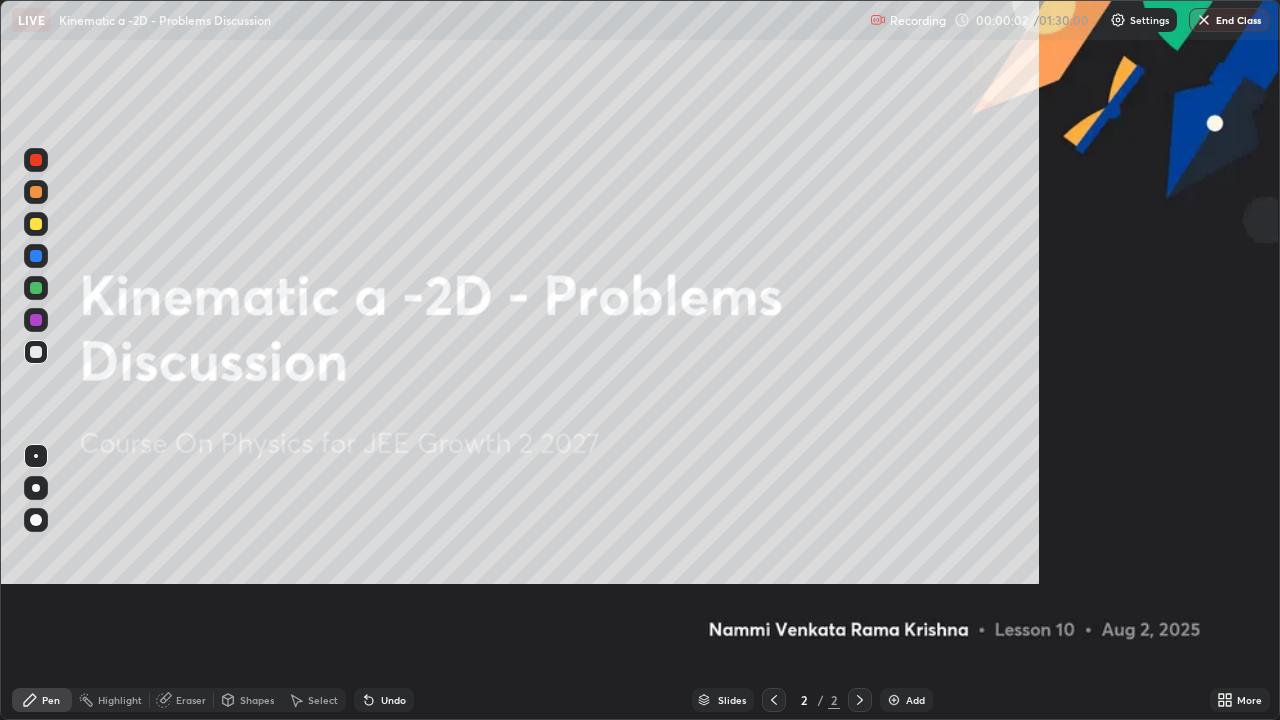 scroll, scrollTop: 99280, scrollLeft: 98720, axis: both 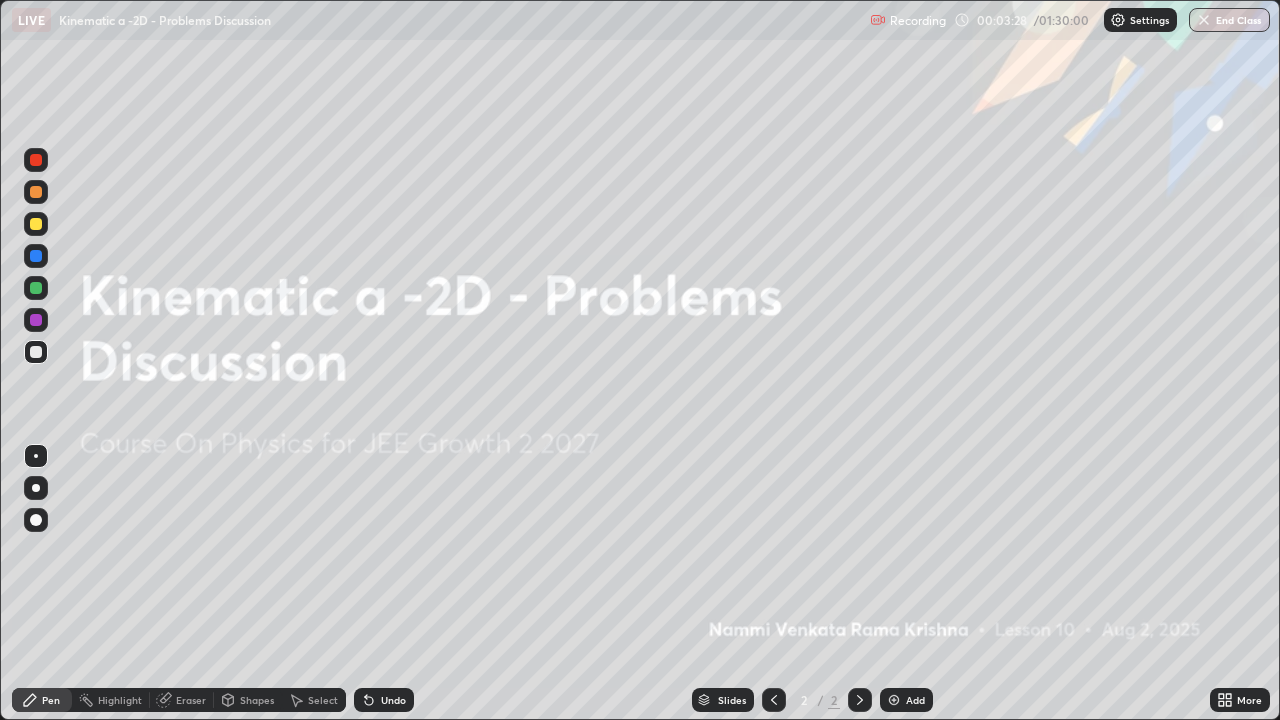 click 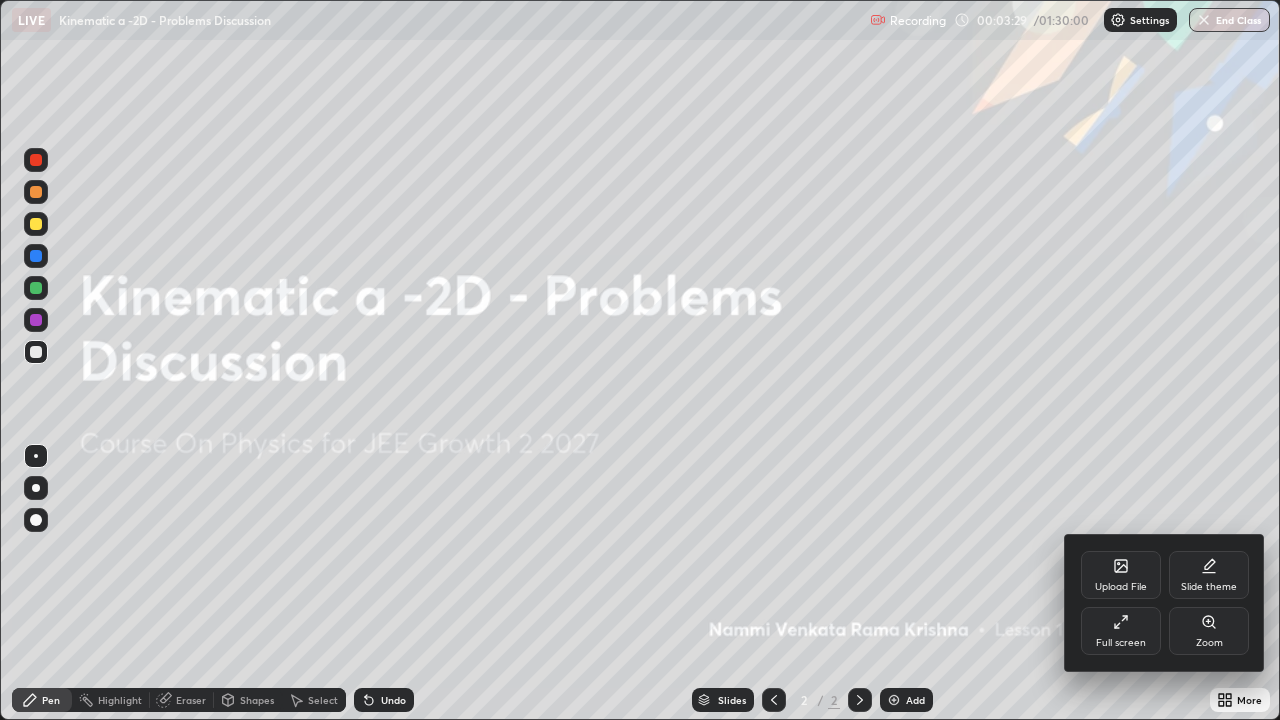 click 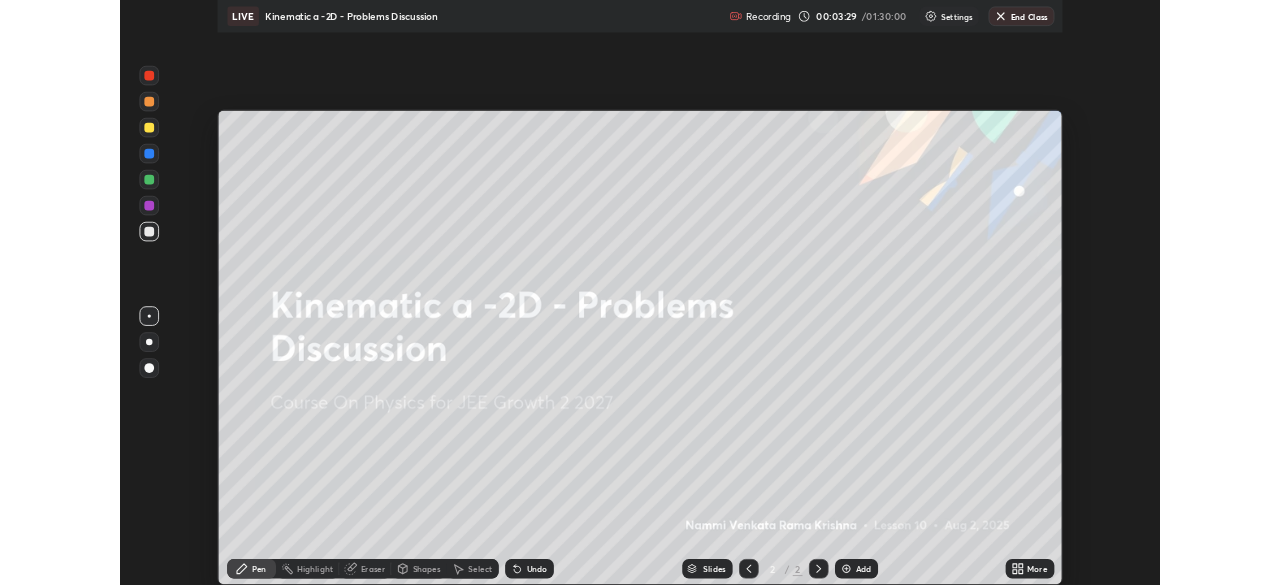 scroll, scrollTop: 585, scrollLeft: 1280, axis: both 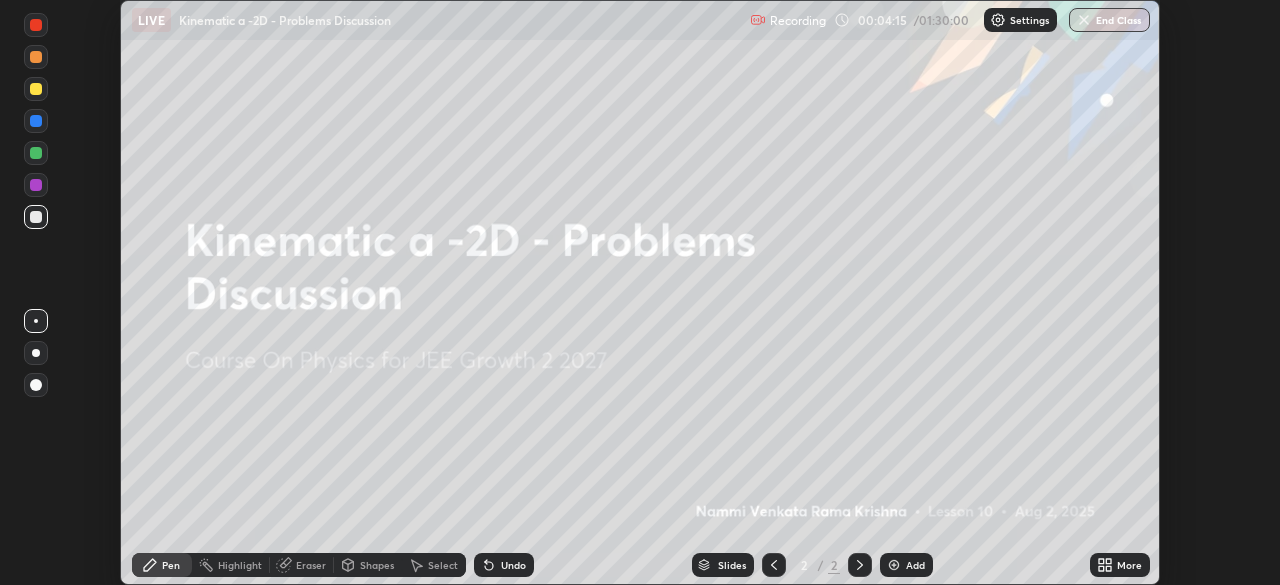 click 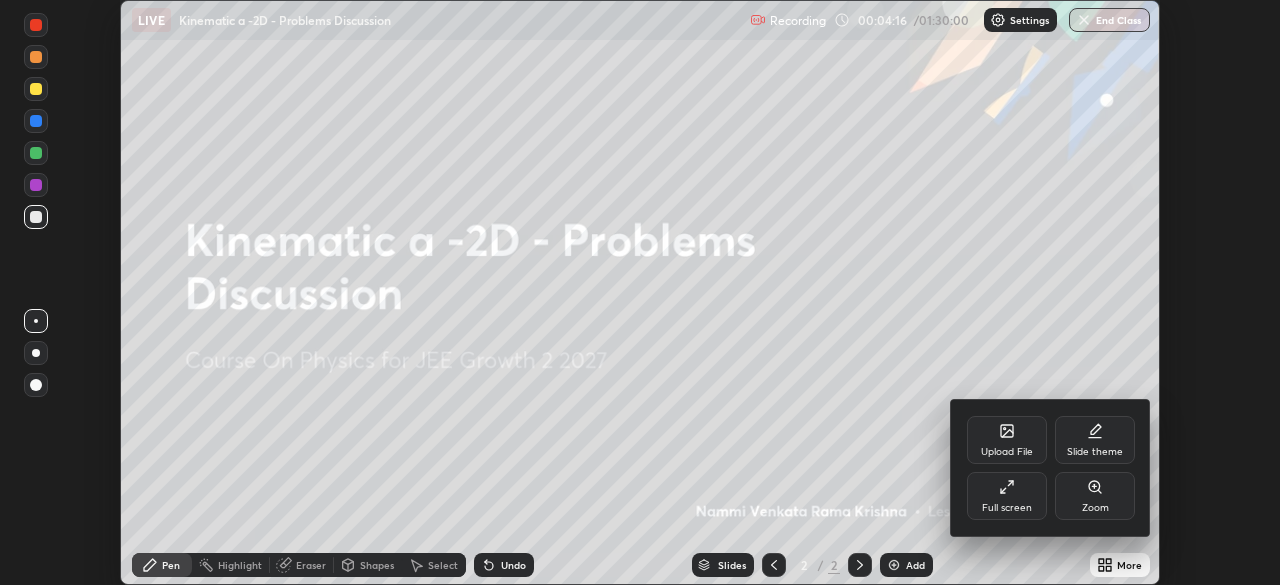 click on "Upload File" at bounding box center [1007, 440] 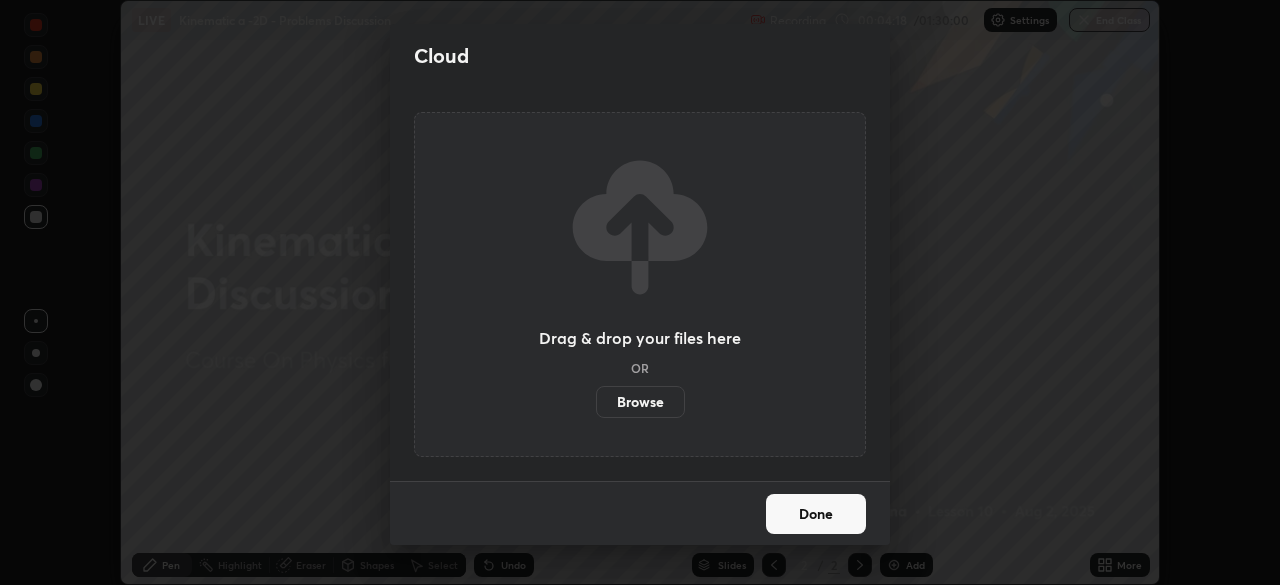 click on "Browse" at bounding box center (640, 402) 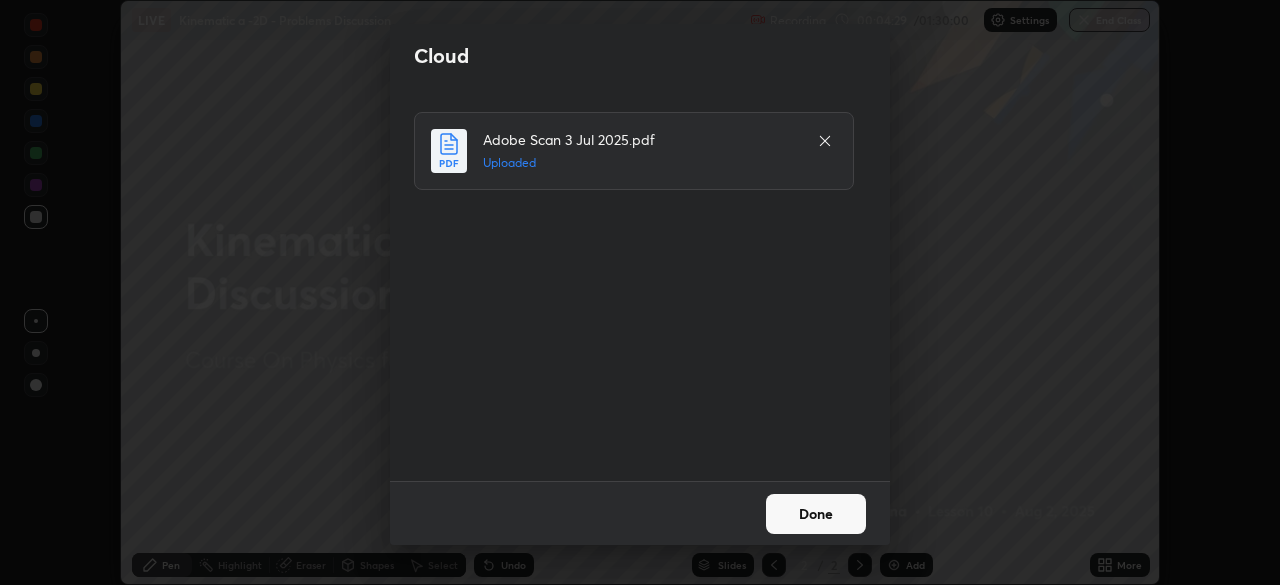 click on "Done" at bounding box center (816, 514) 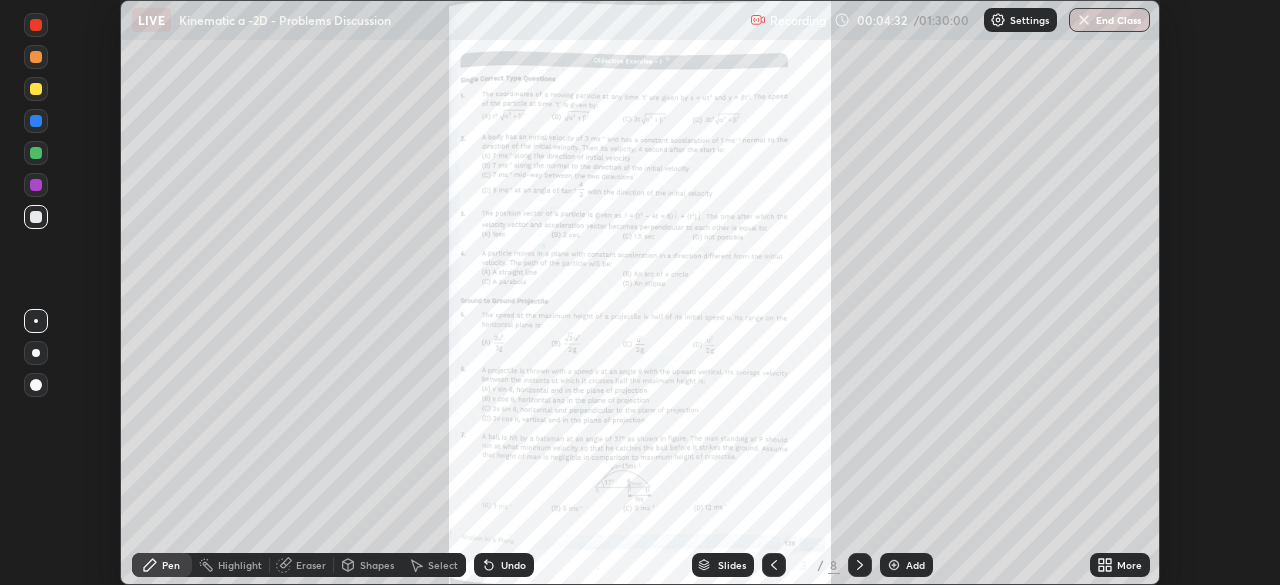 click 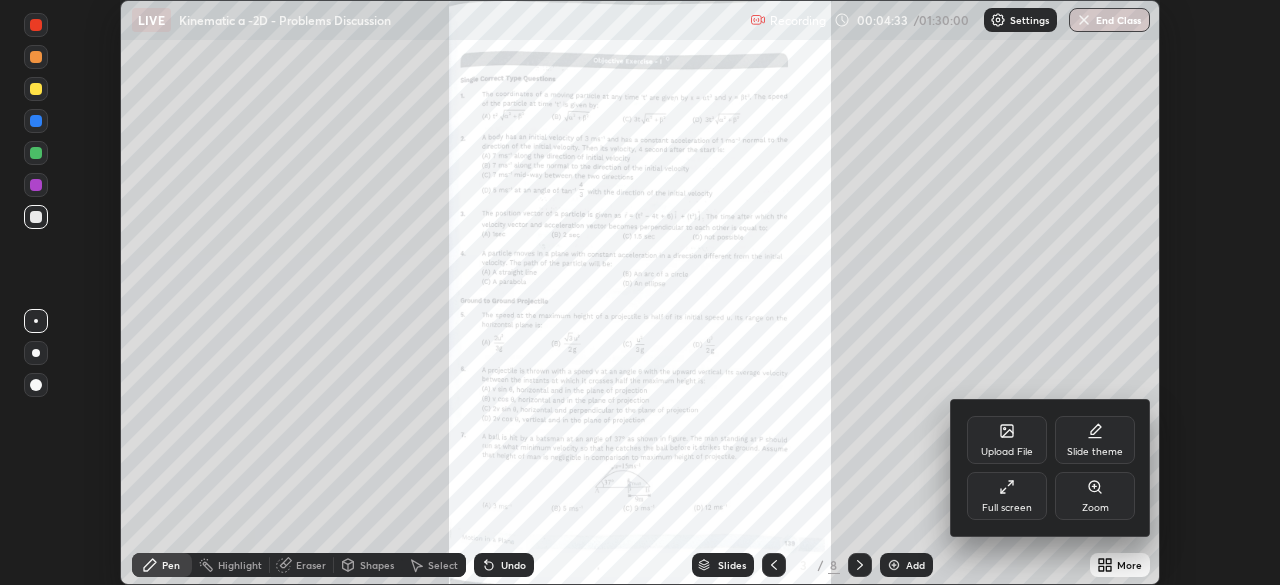 click 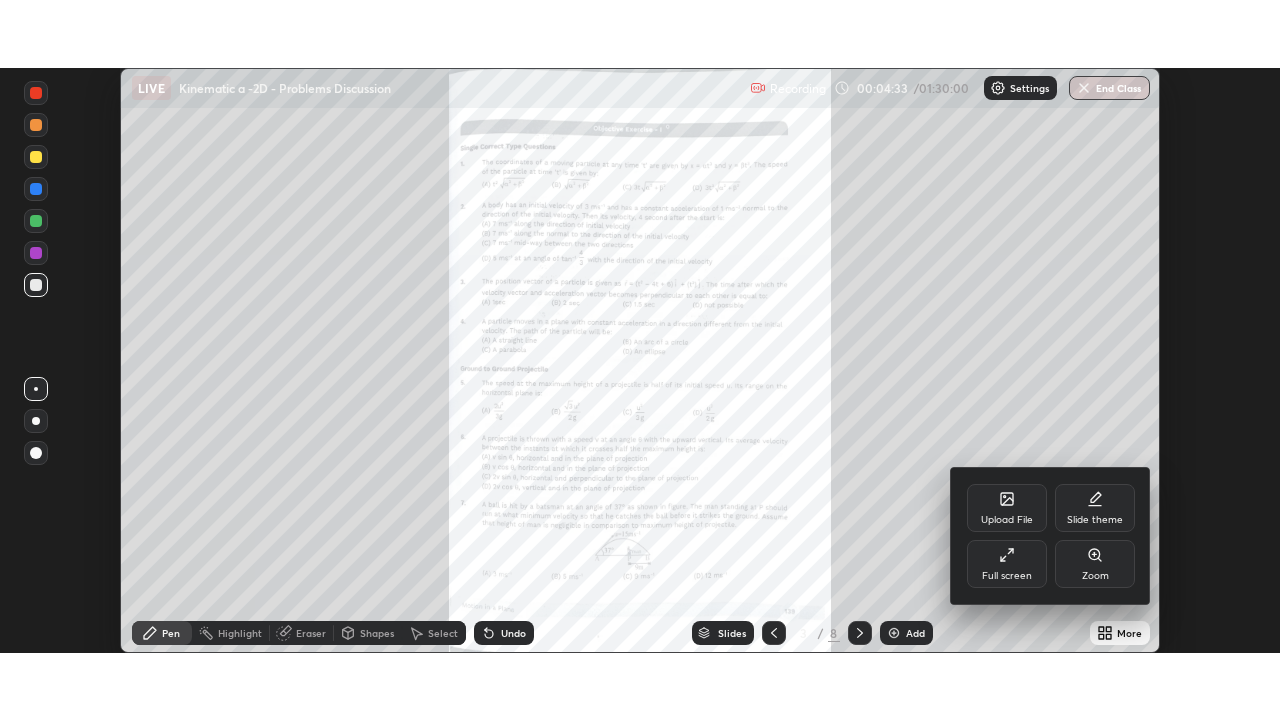scroll, scrollTop: 99280, scrollLeft: 98720, axis: both 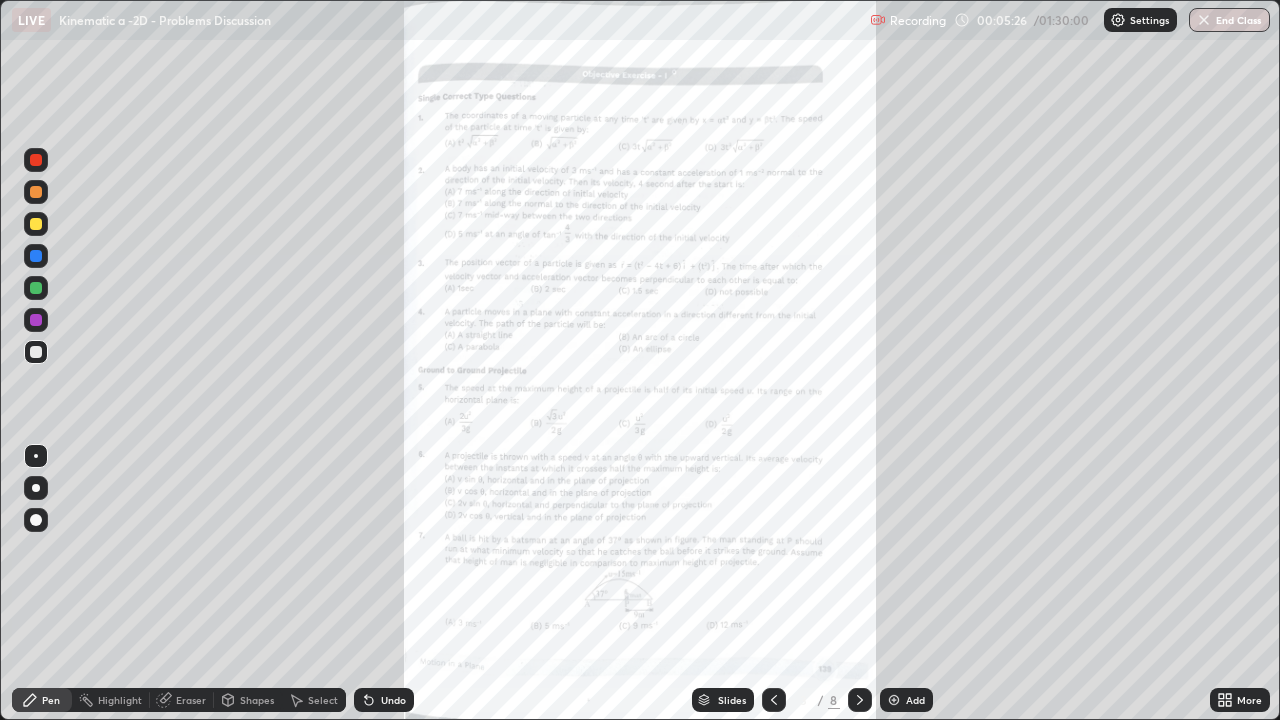 click 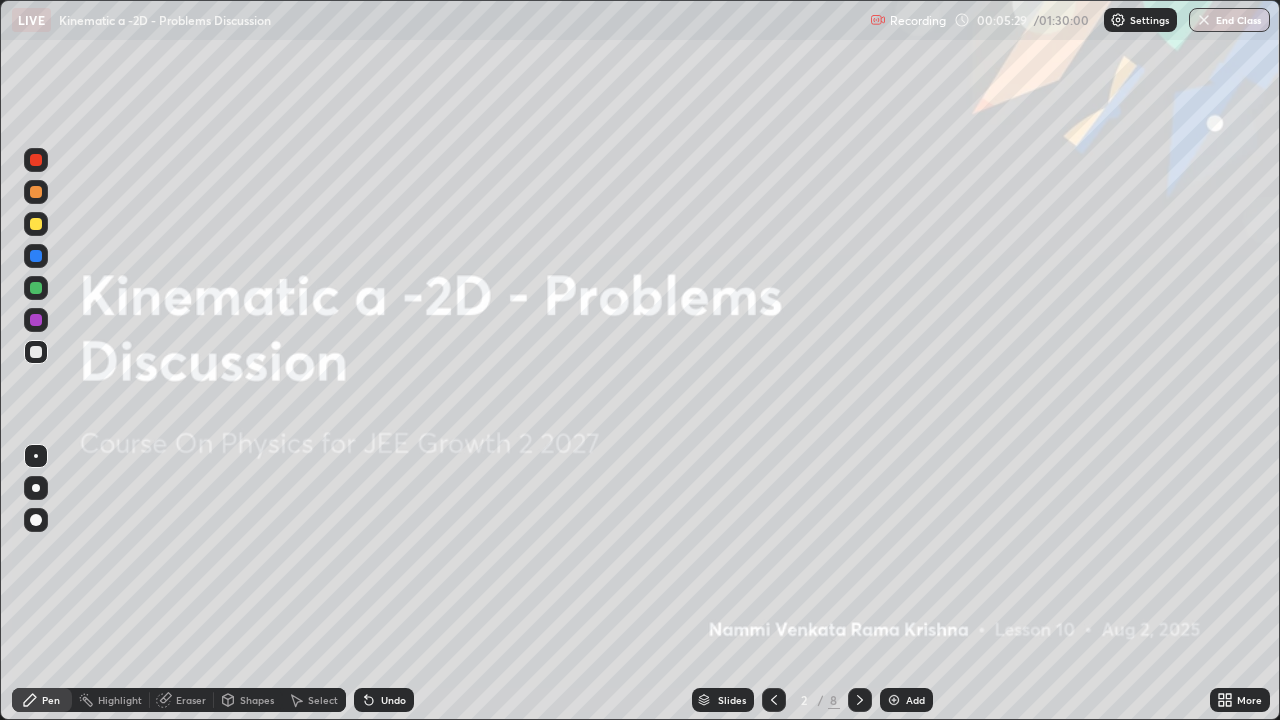 click at bounding box center (894, 700) 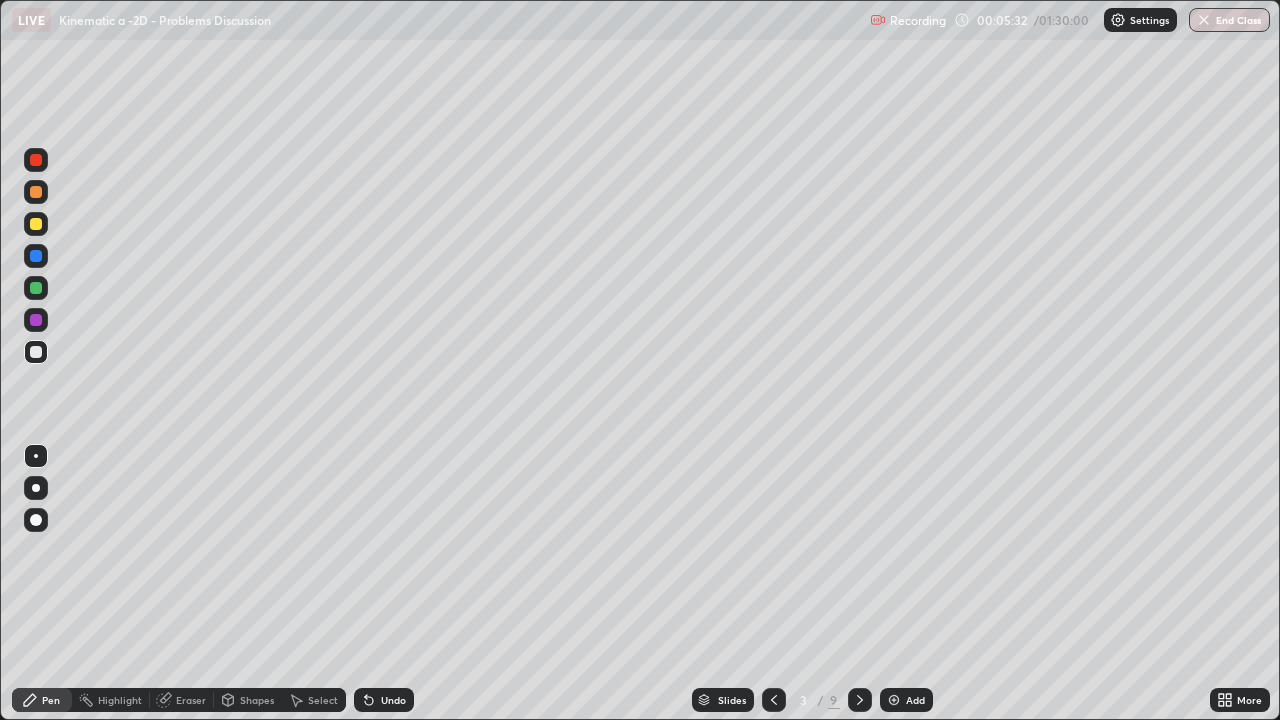 click 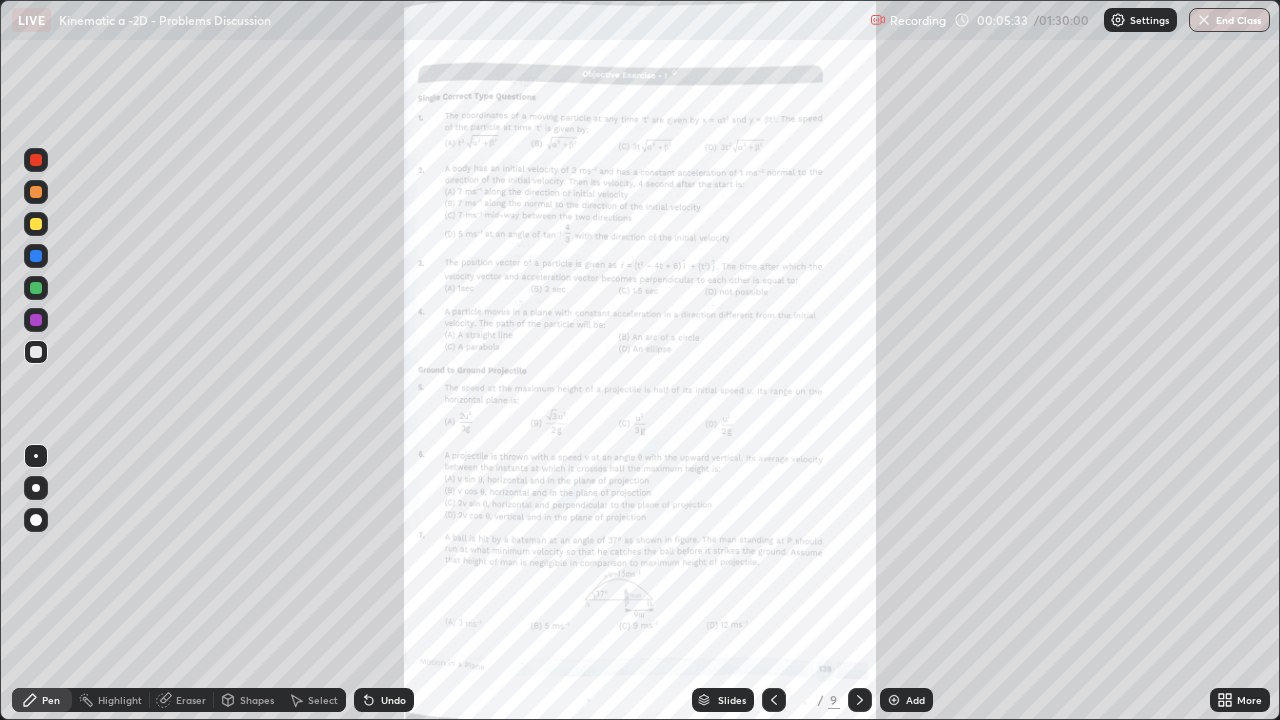 click 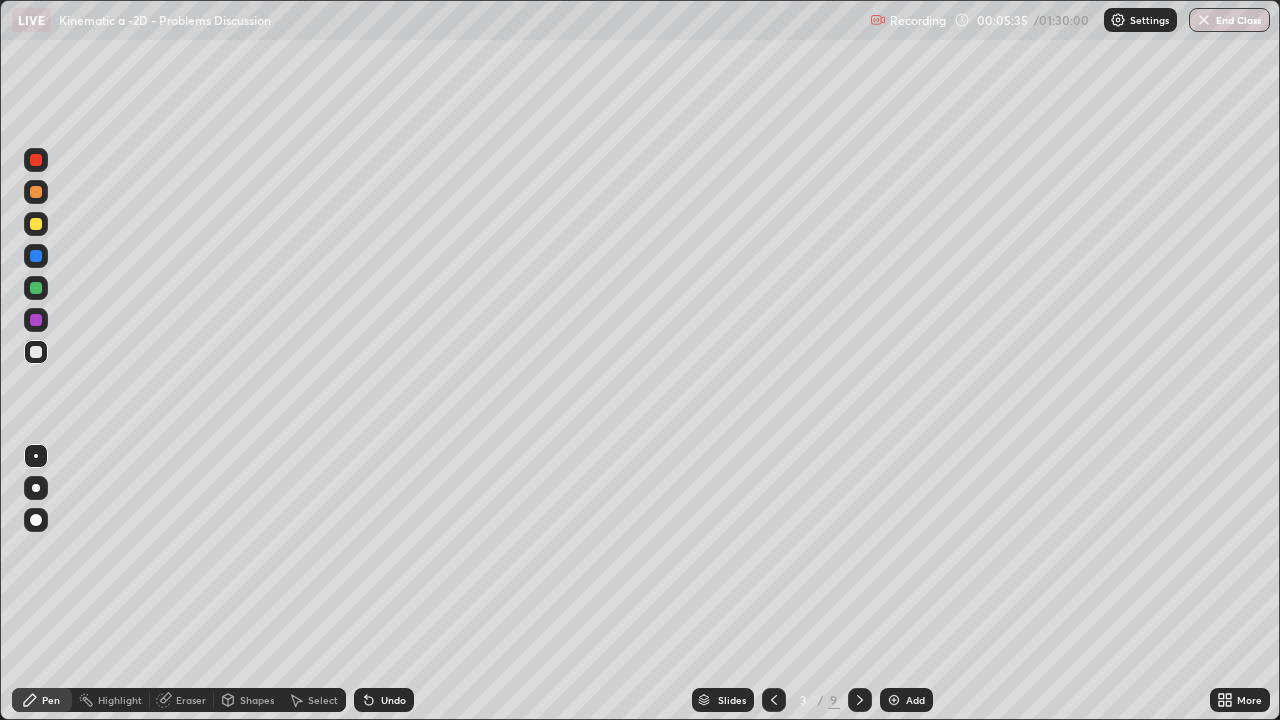 click at bounding box center (36, 224) 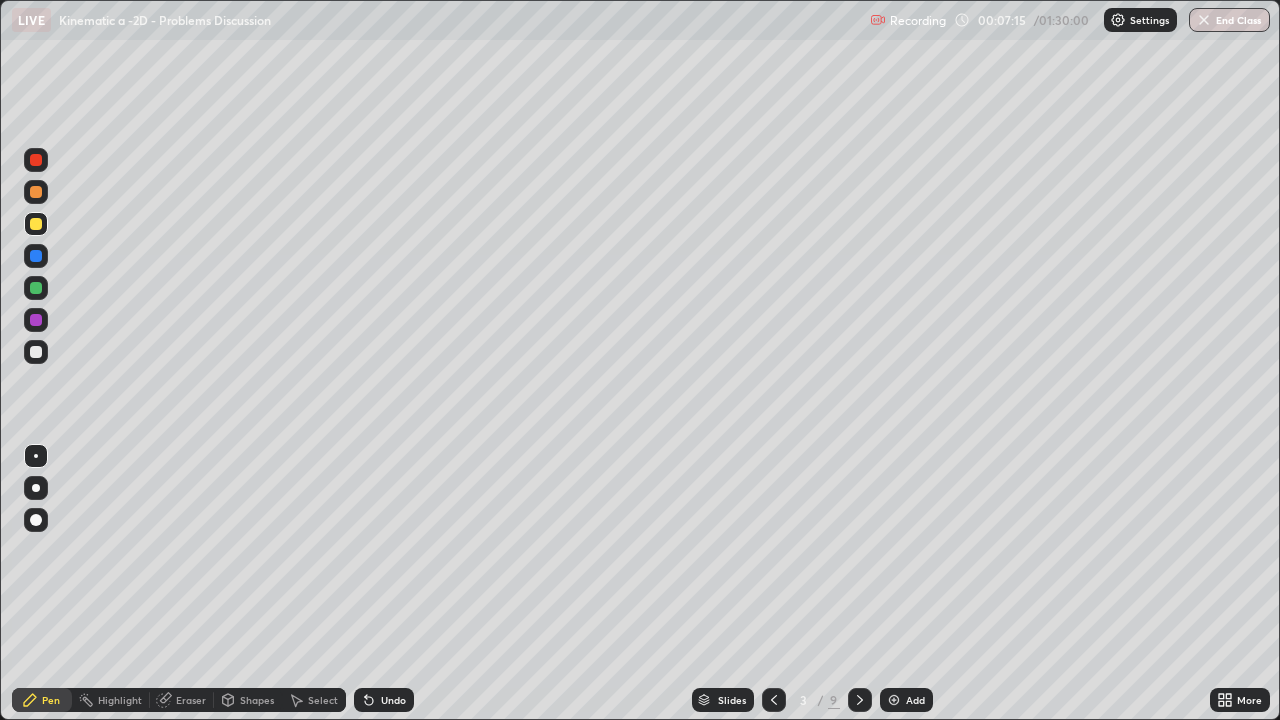 click at bounding box center [36, 352] 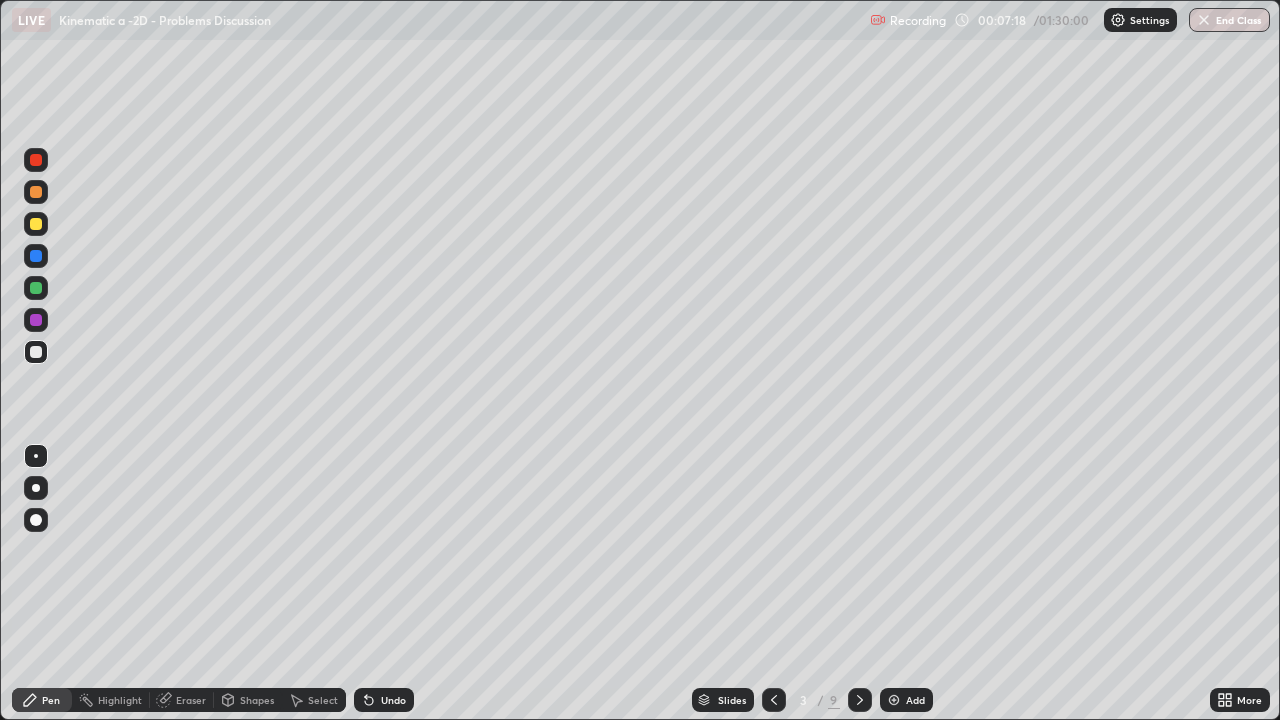 click on "Undo" at bounding box center (384, 700) 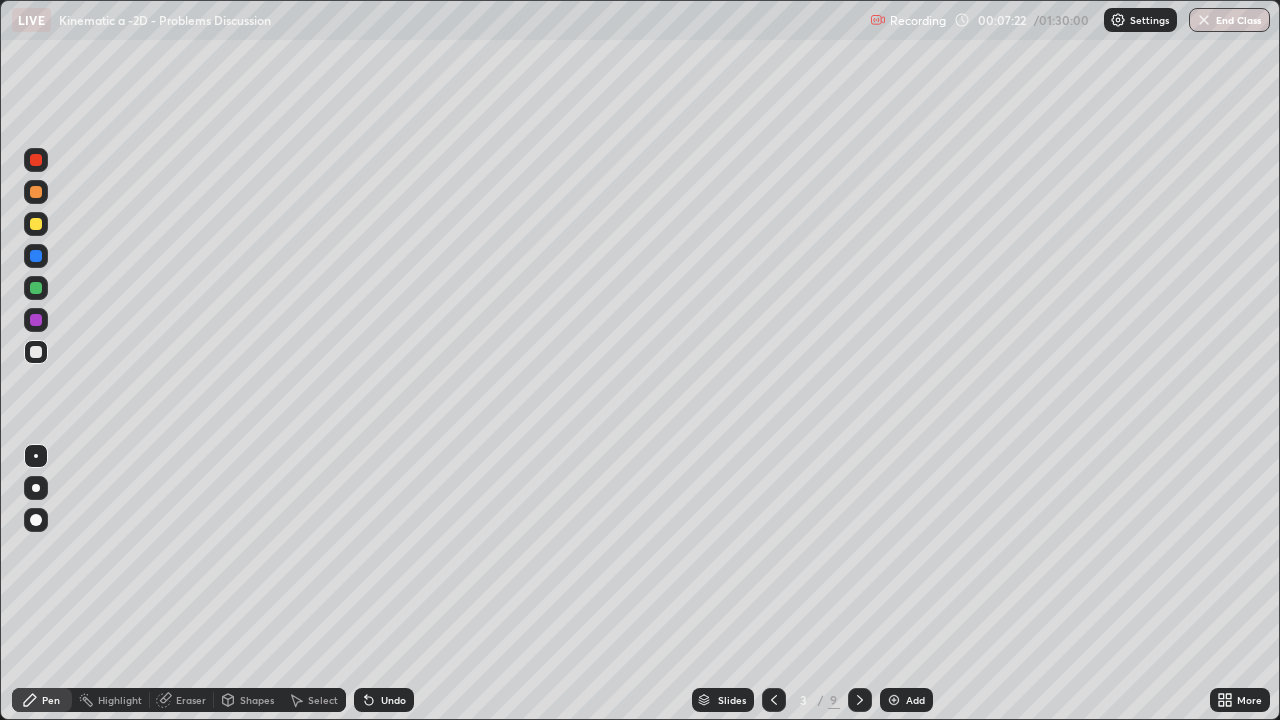 click at bounding box center [36, 224] 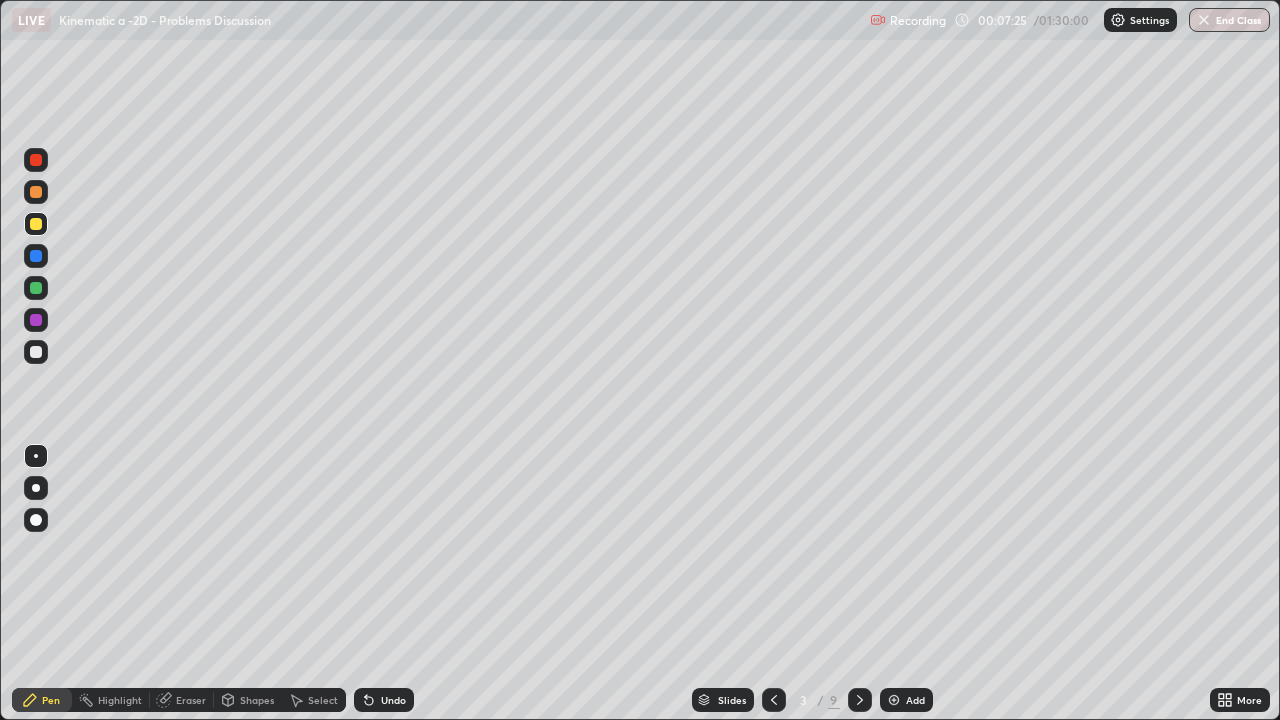 click 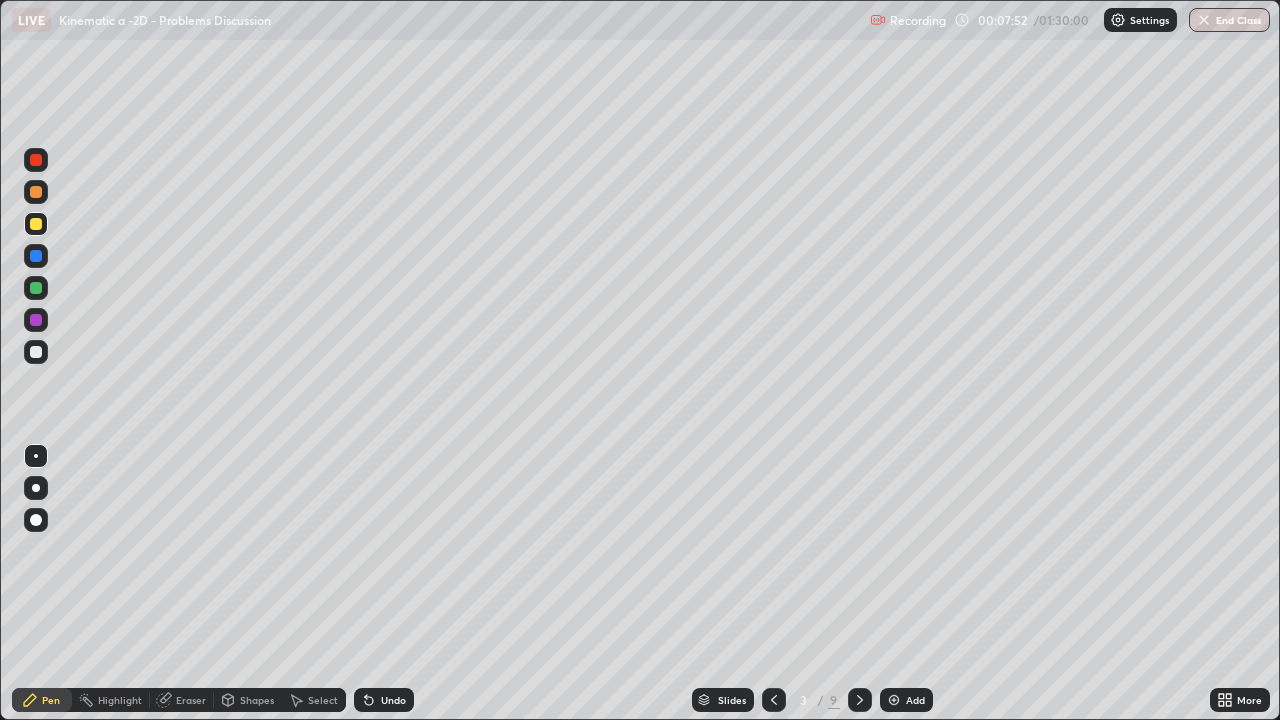 click at bounding box center (36, 352) 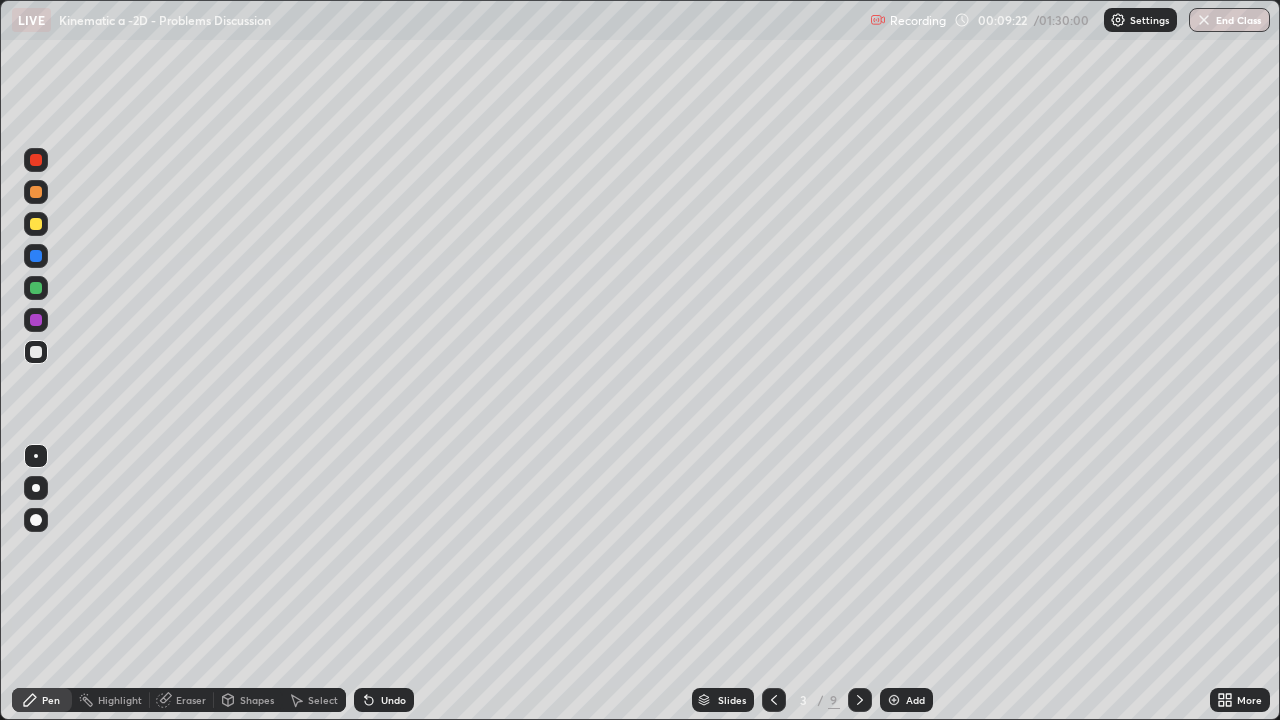 click at bounding box center [36, 224] 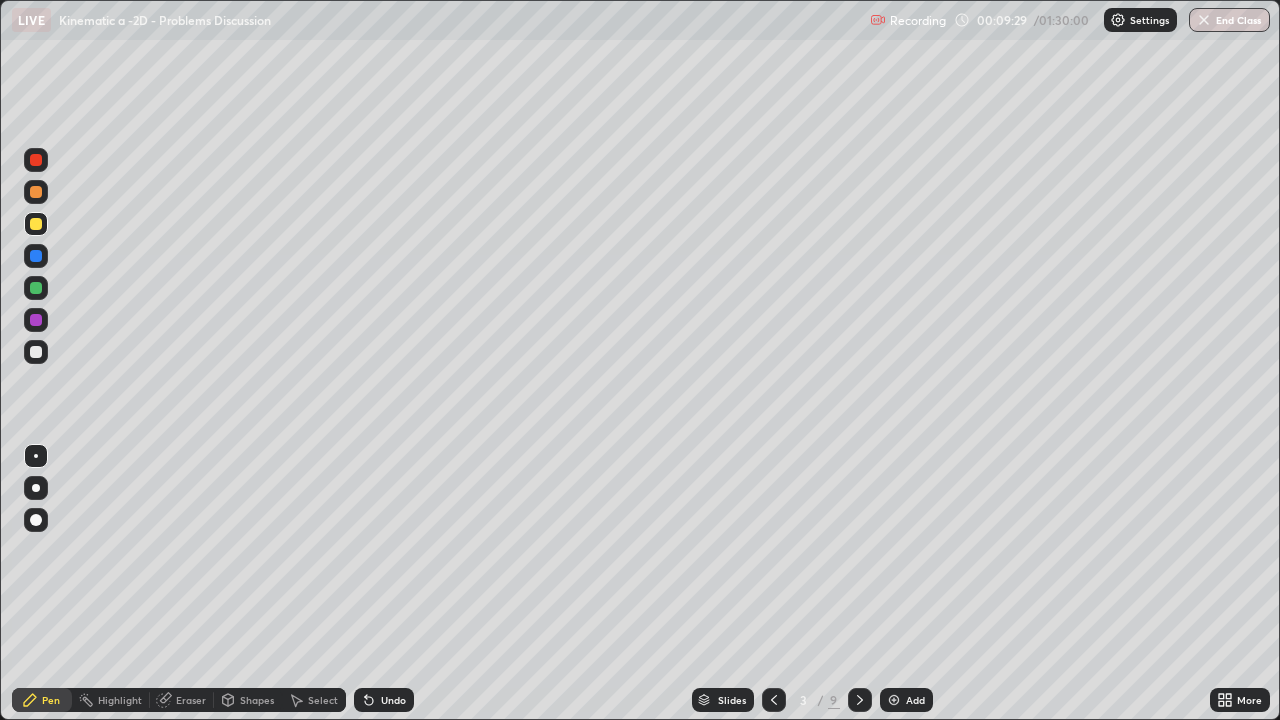 click at bounding box center (36, 288) 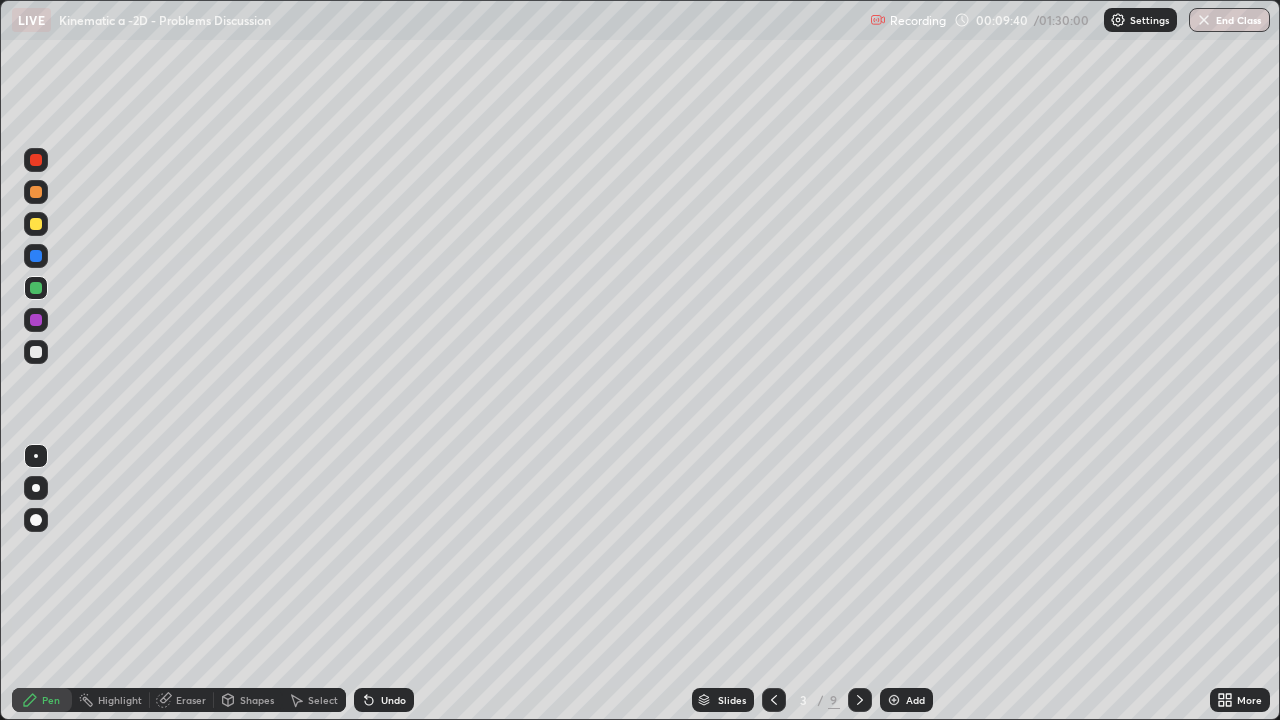 click on "Shapes" at bounding box center [257, 700] 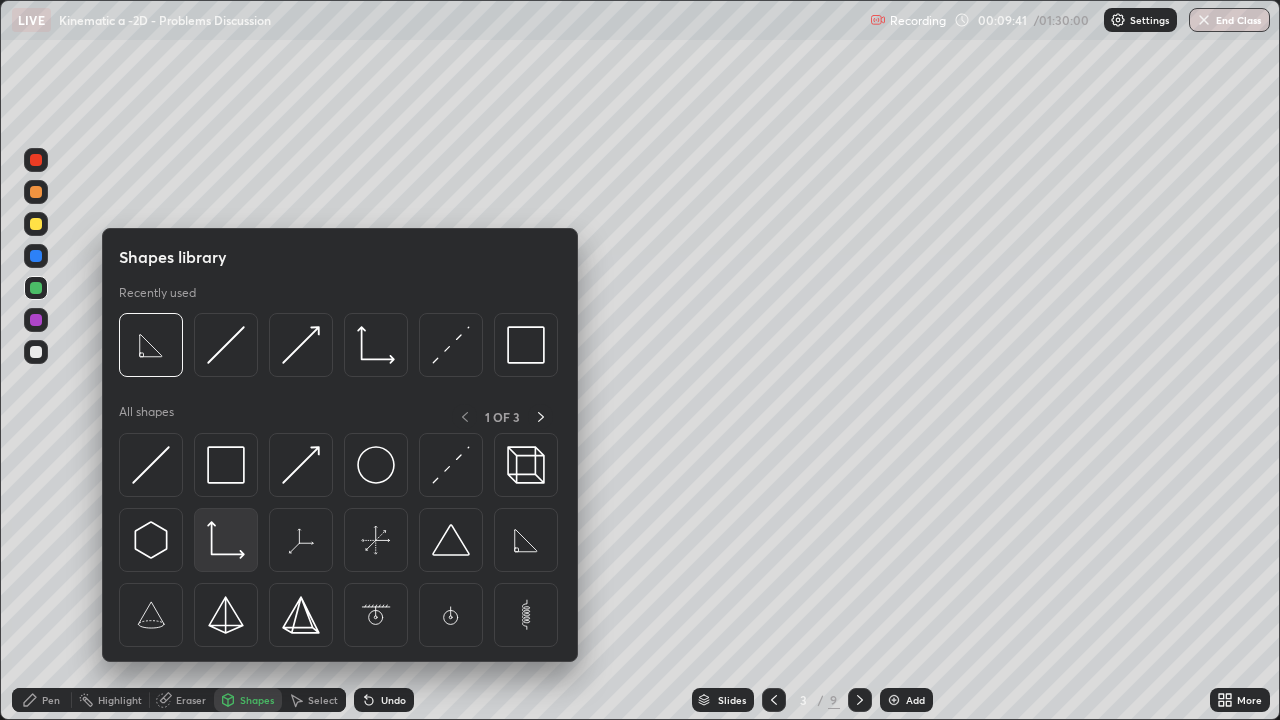 click at bounding box center [226, 540] 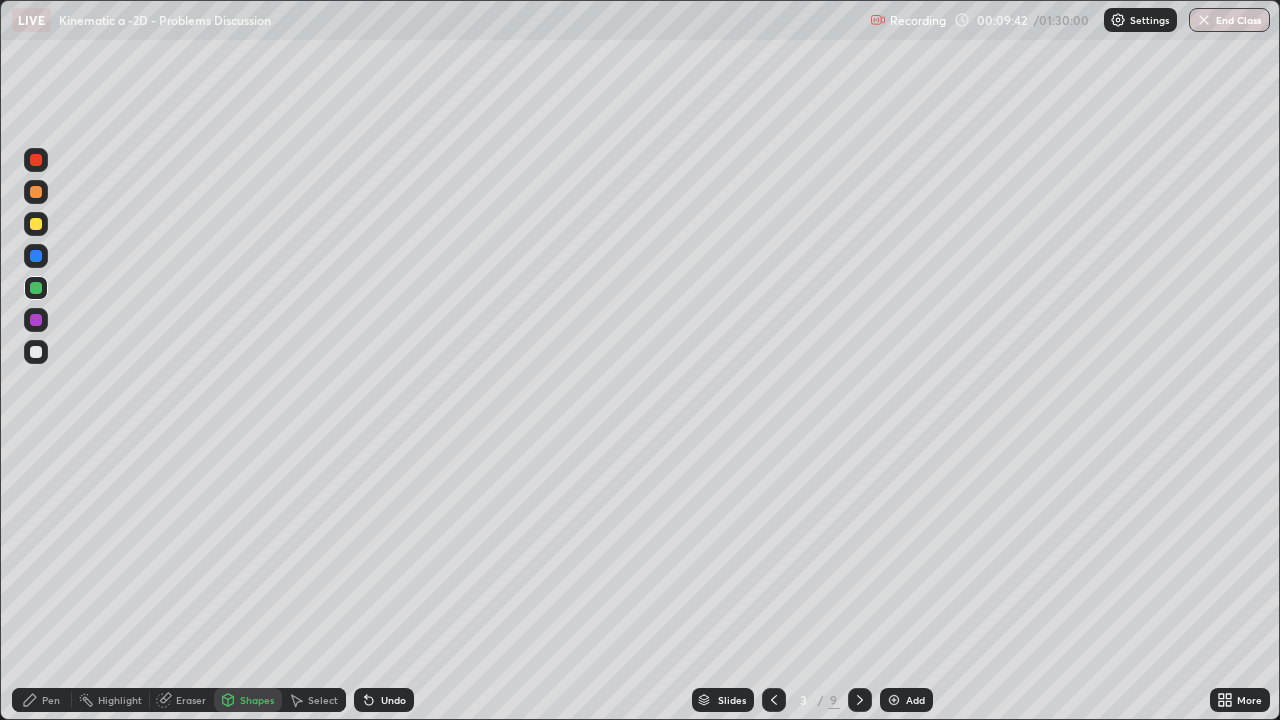click at bounding box center [36, 256] 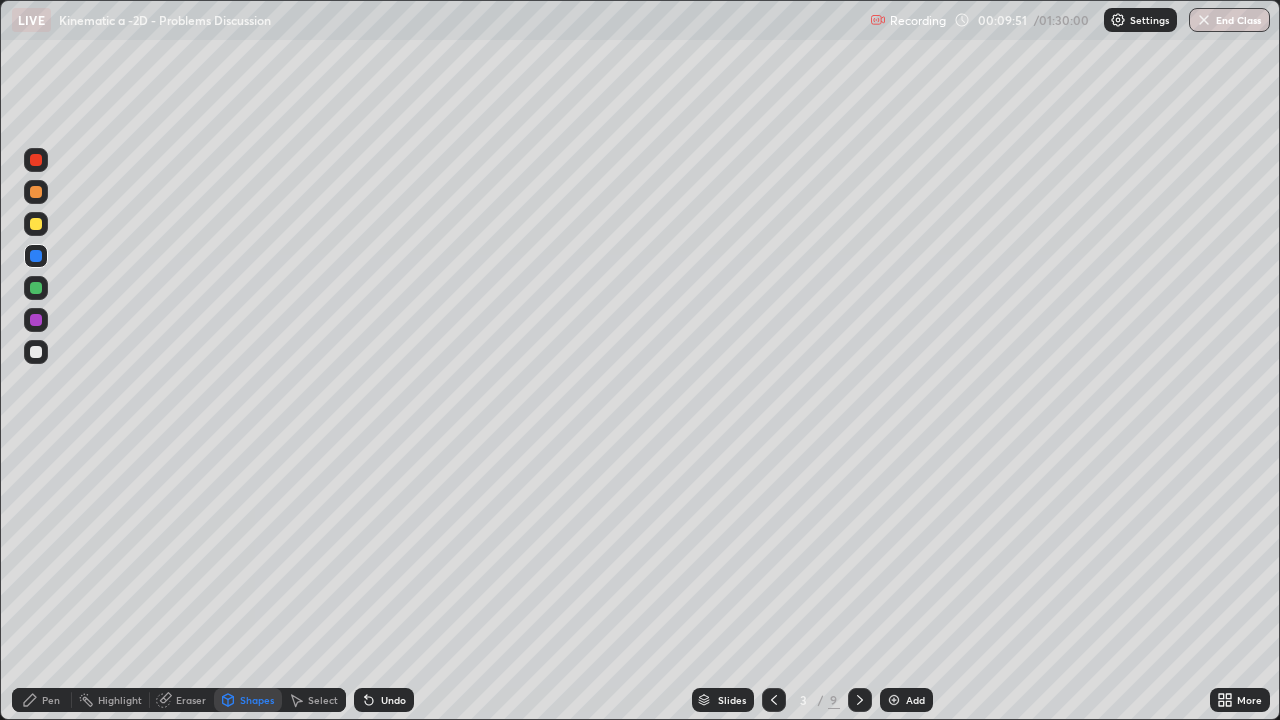 click on "Shapes" at bounding box center [257, 700] 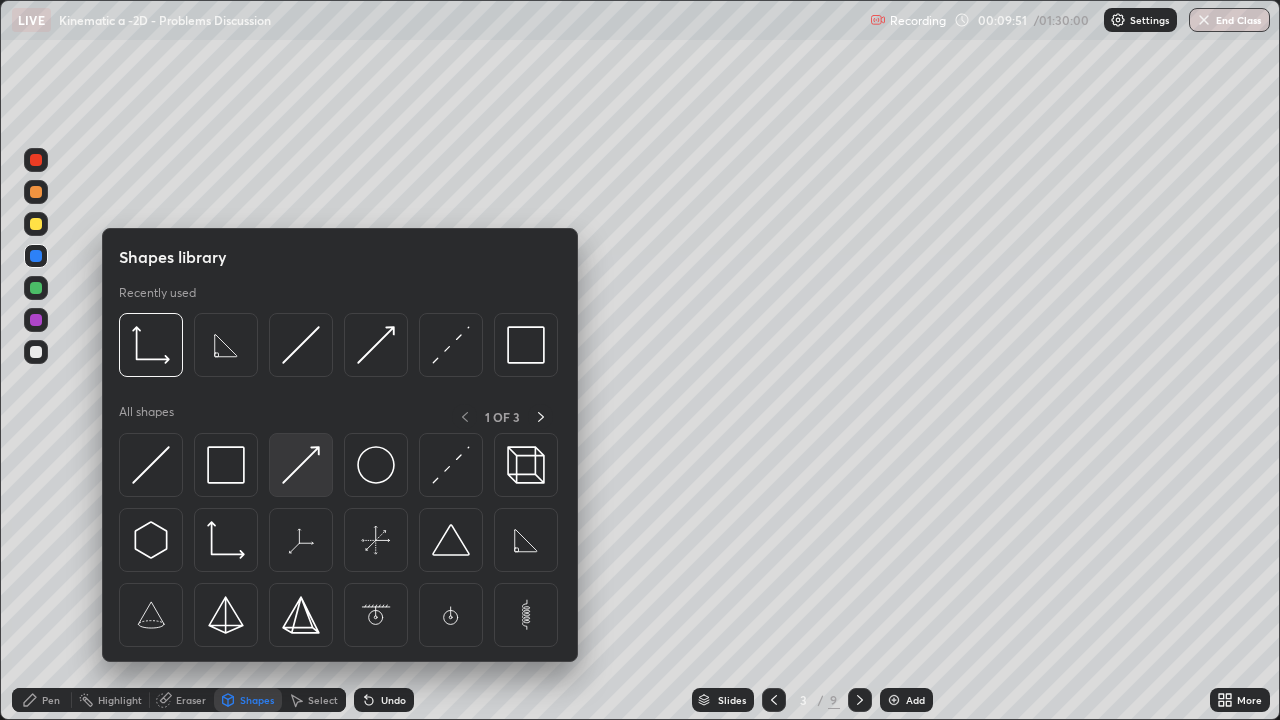 click at bounding box center (301, 465) 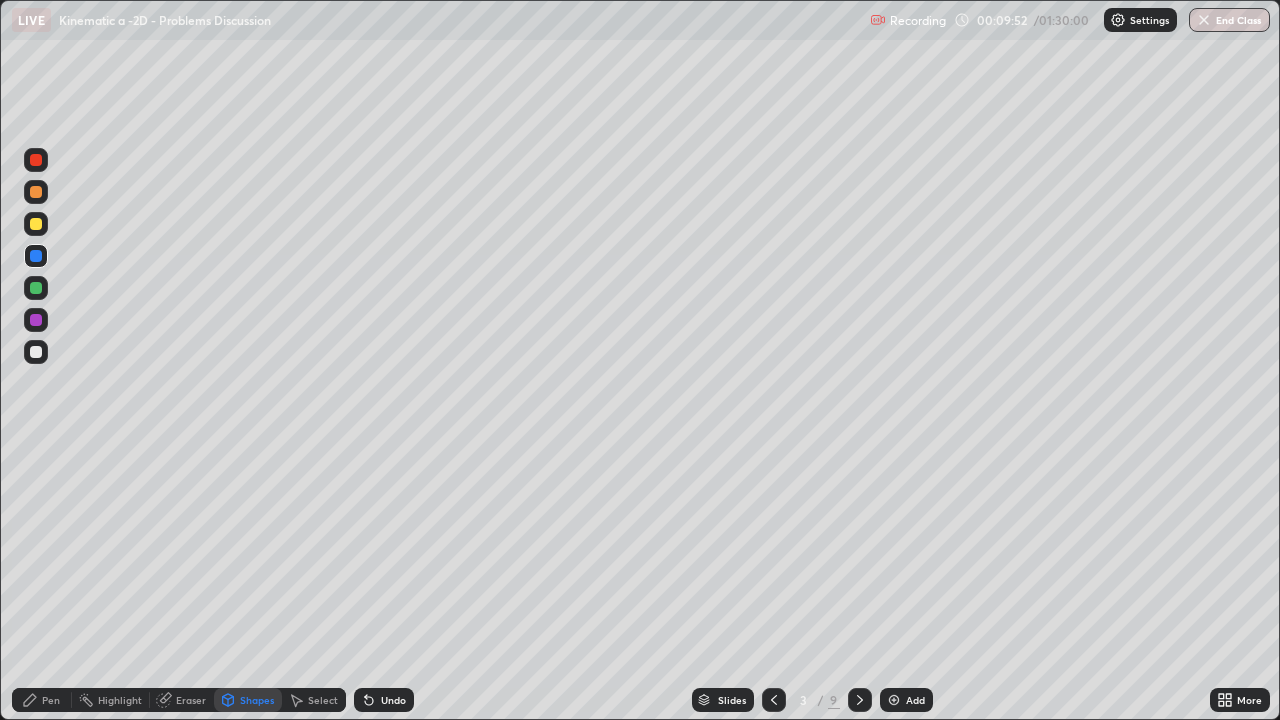 click at bounding box center (36, 224) 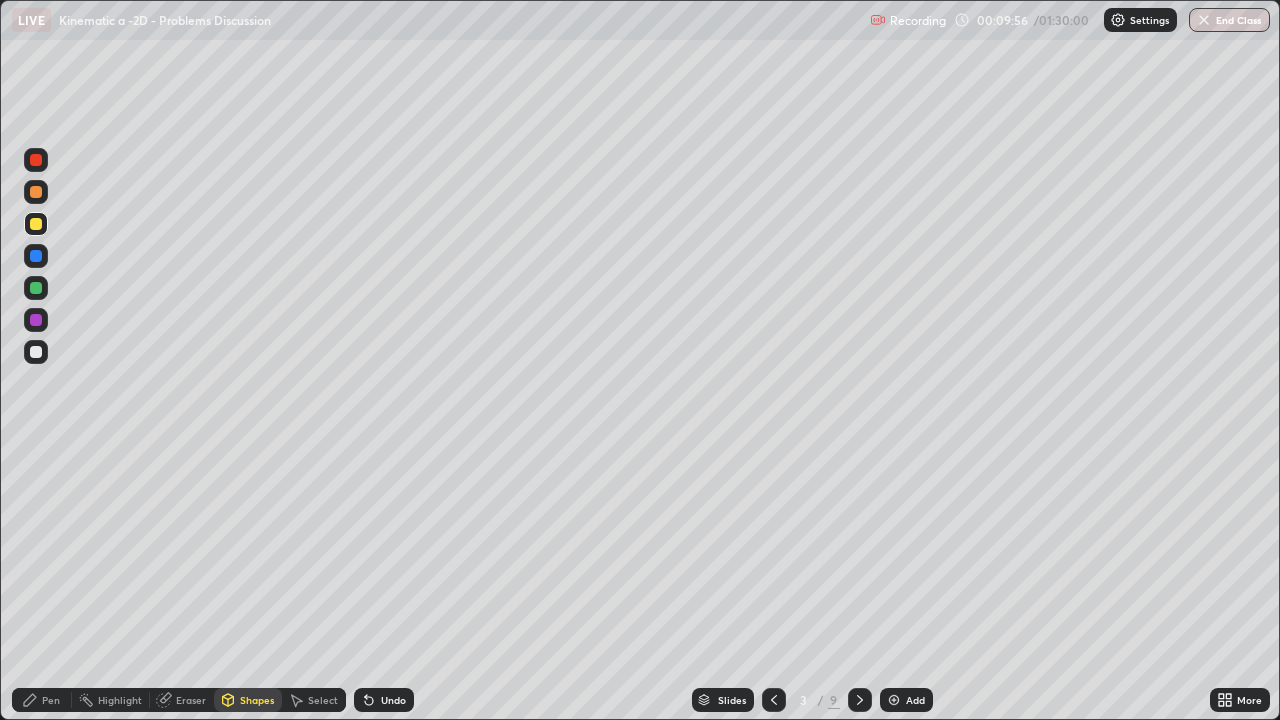 click on "Pen" at bounding box center (42, 700) 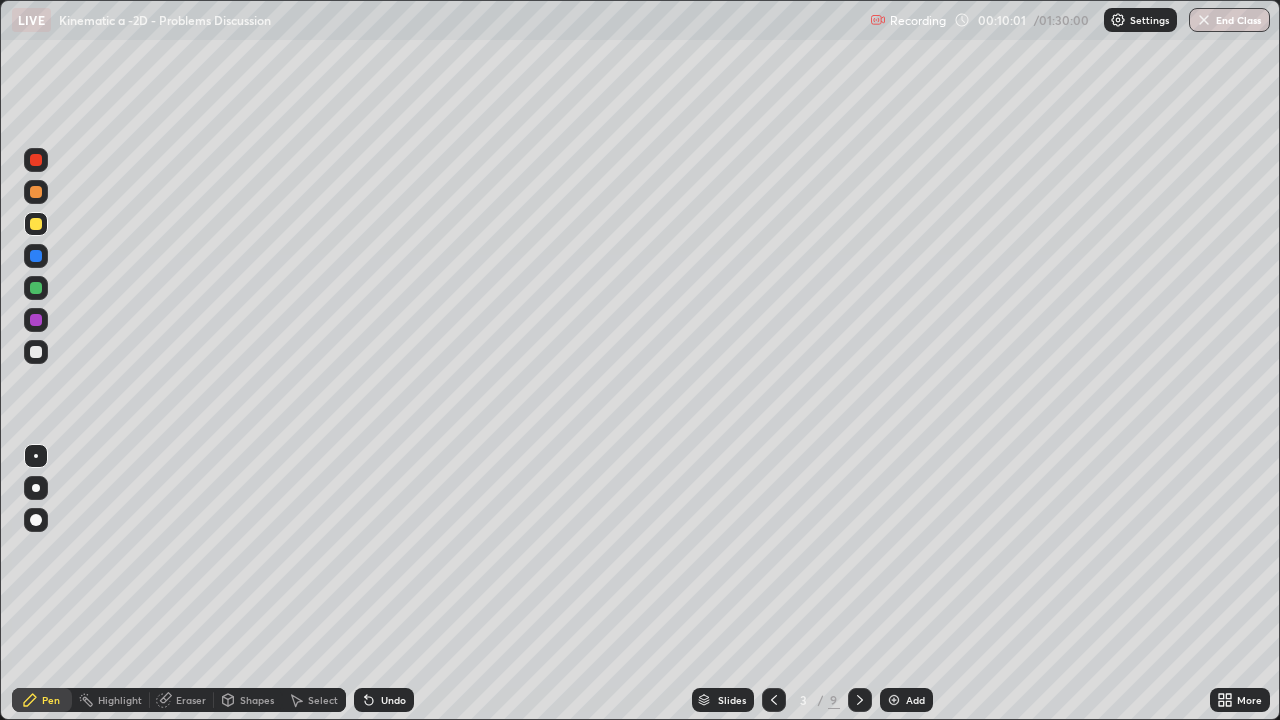 click at bounding box center (36, 352) 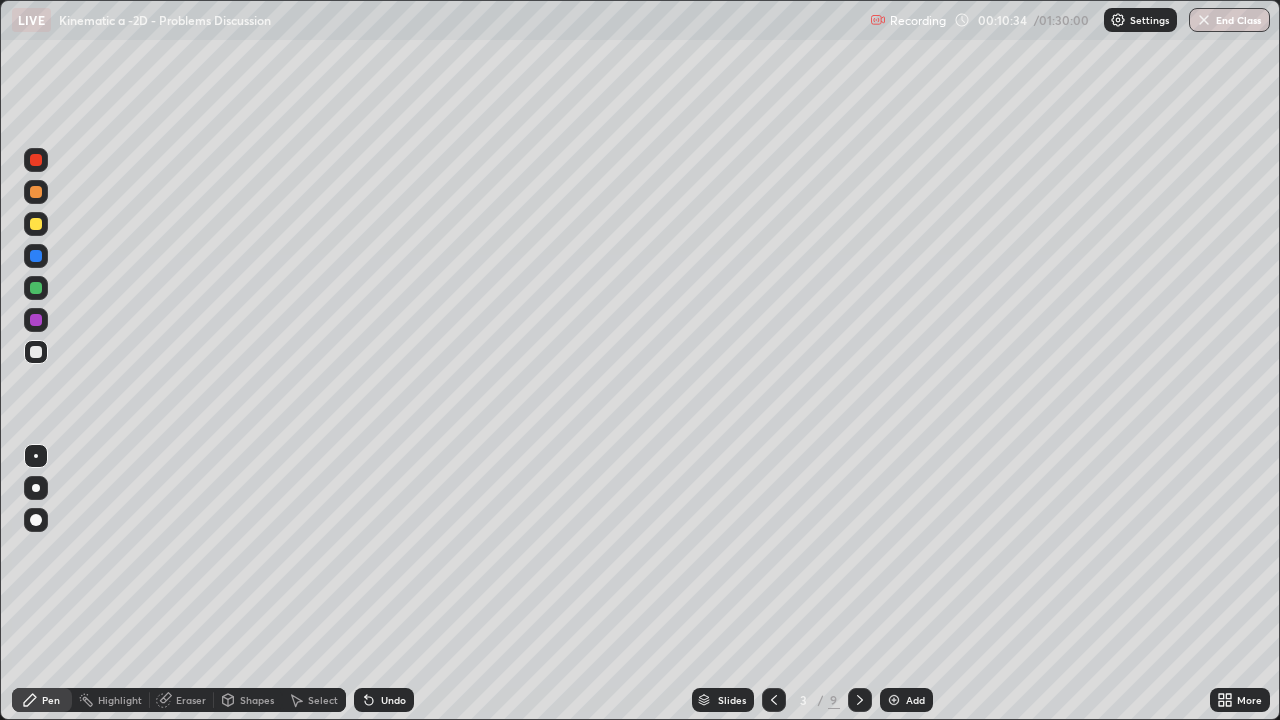 click on "Shapes" at bounding box center (257, 700) 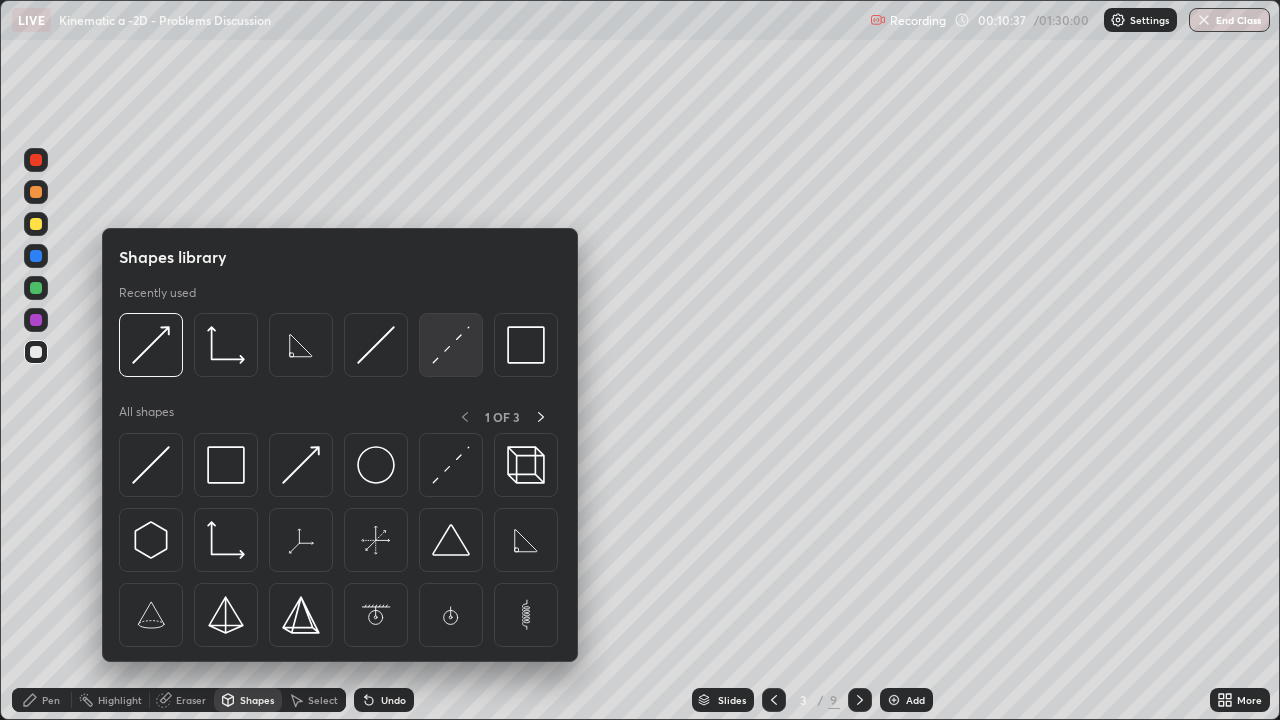 click at bounding box center (451, 345) 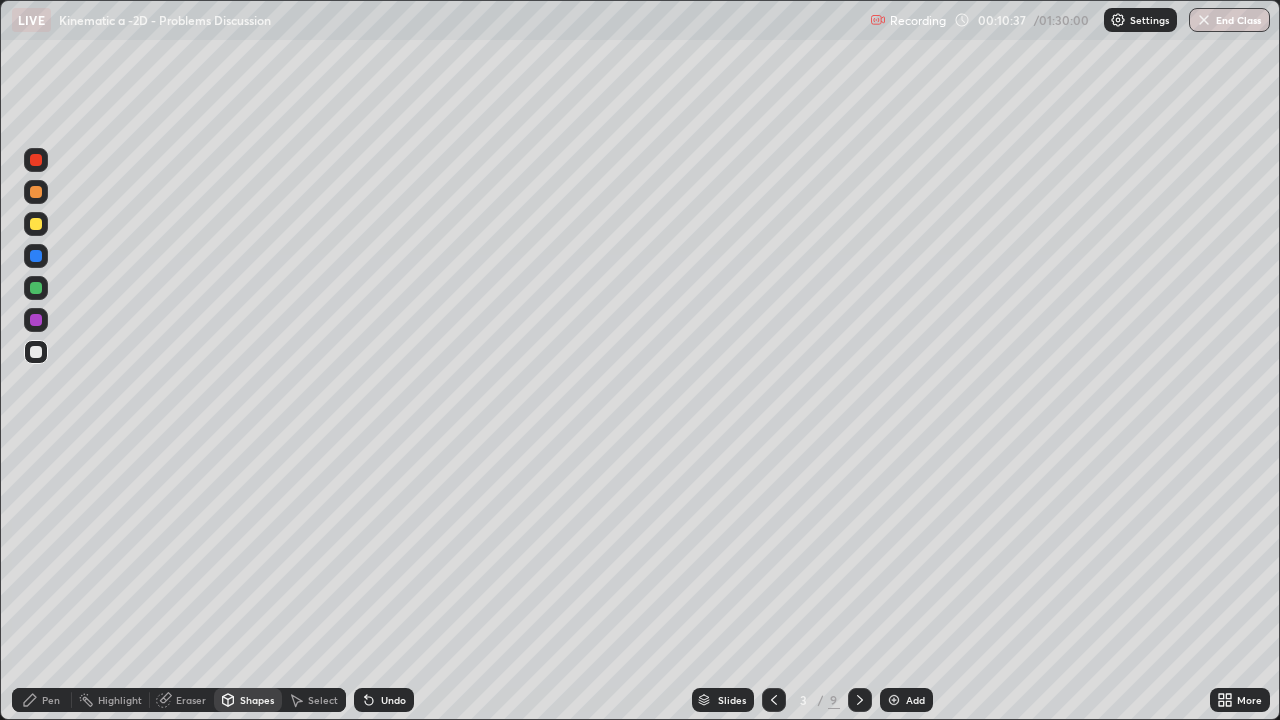 click at bounding box center [36, 192] 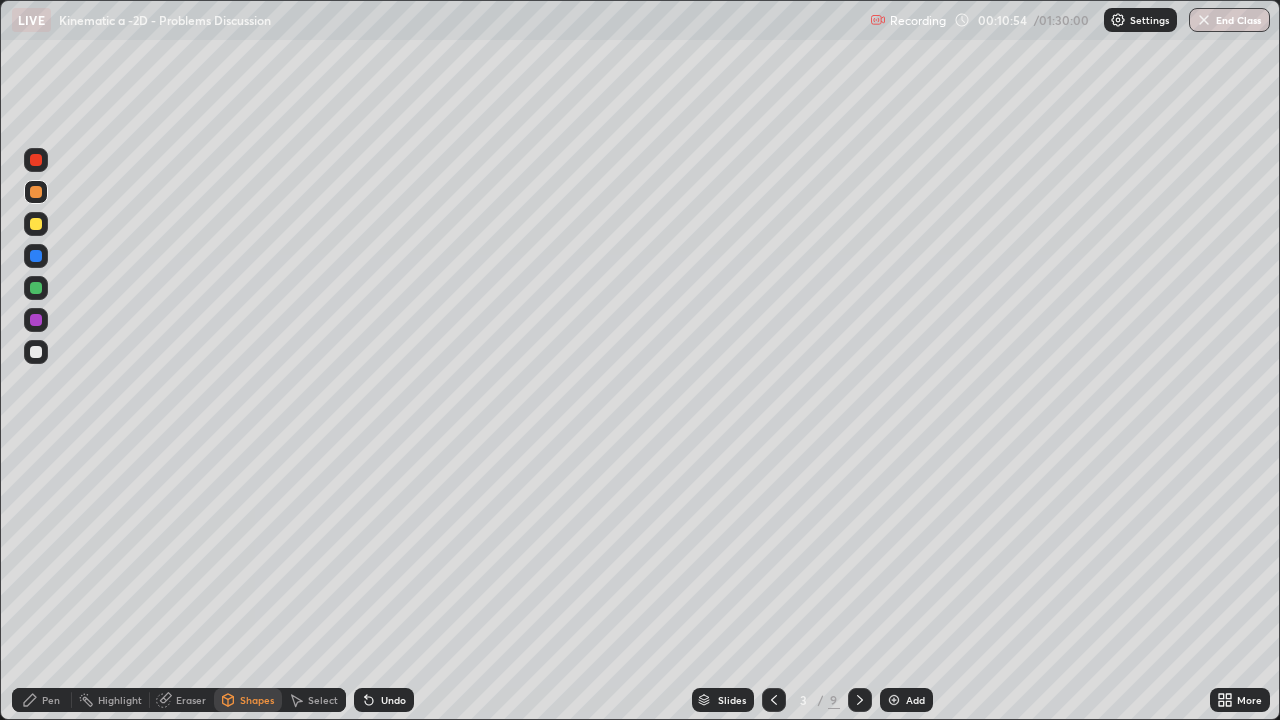 click at bounding box center [36, 352] 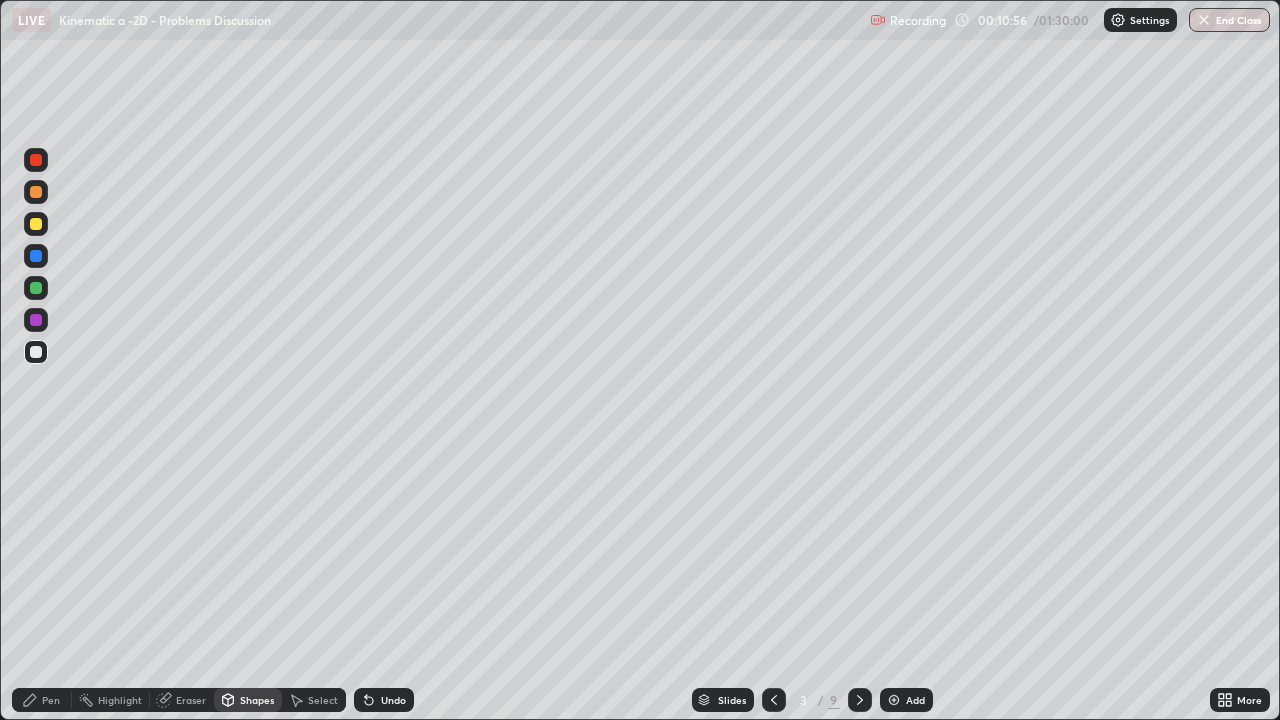 click on "Undo" at bounding box center (384, 700) 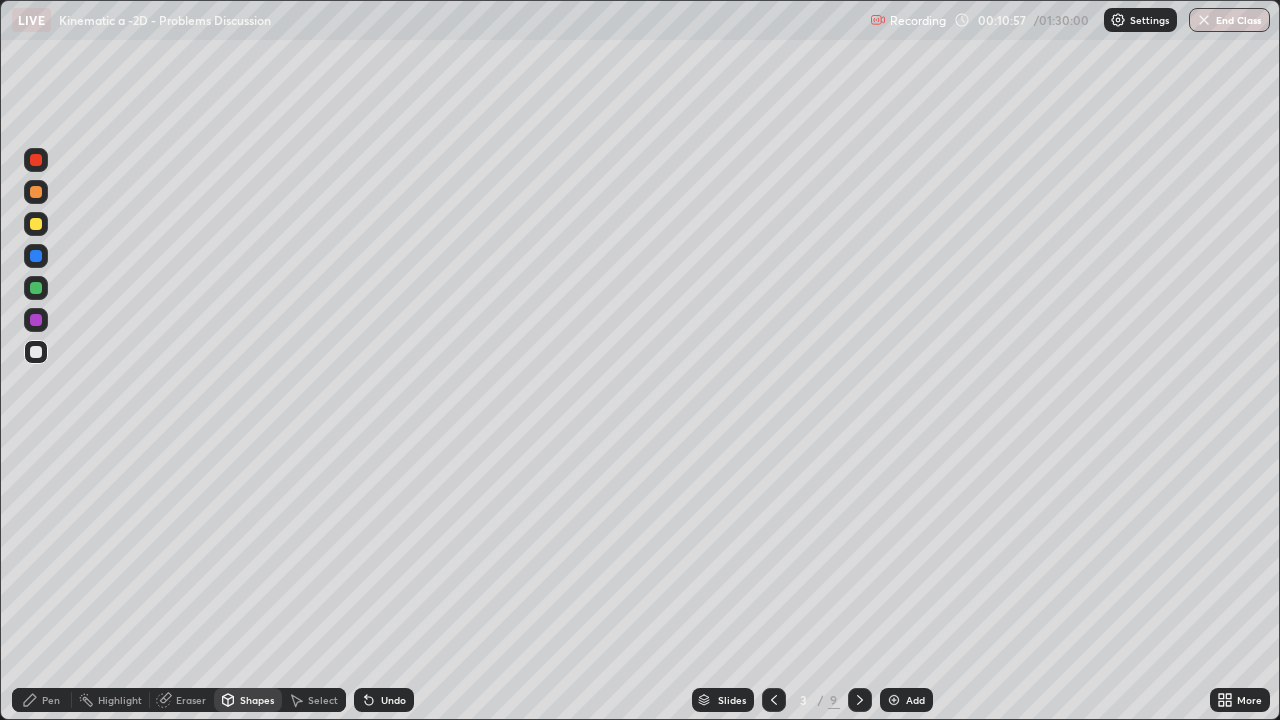 click on "Pen" at bounding box center (42, 700) 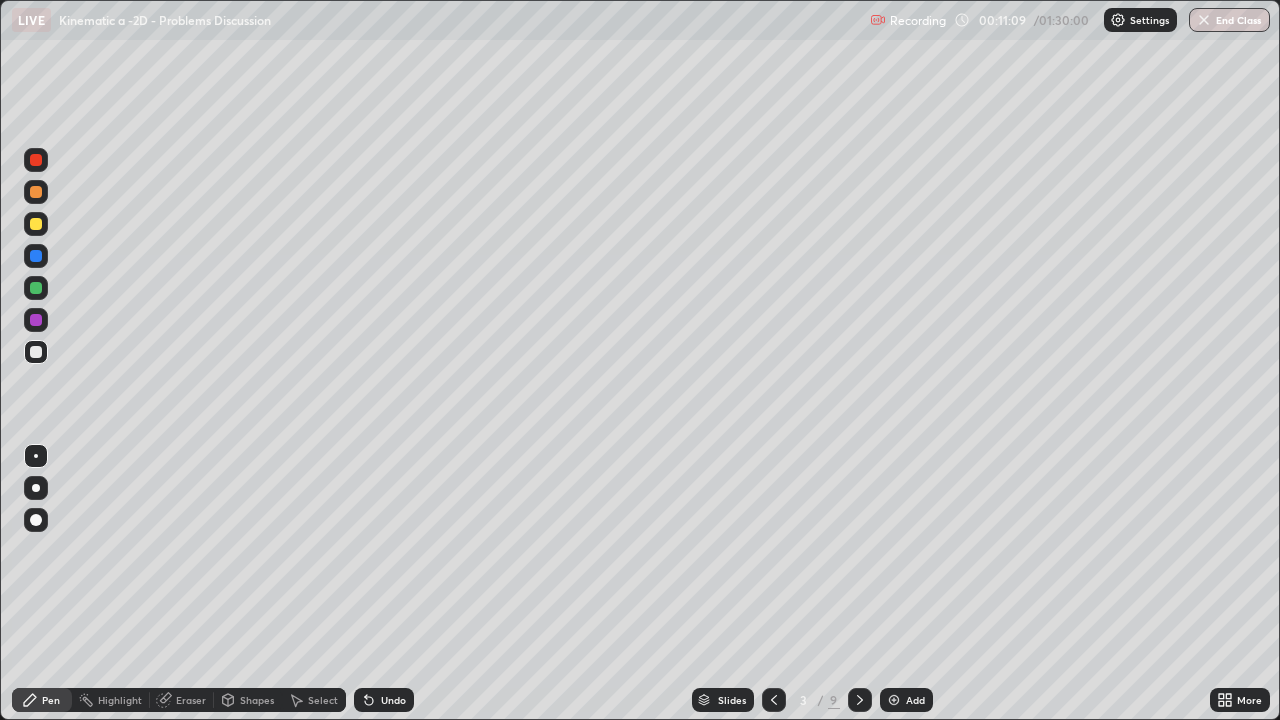 click at bounding box center [36, 224] 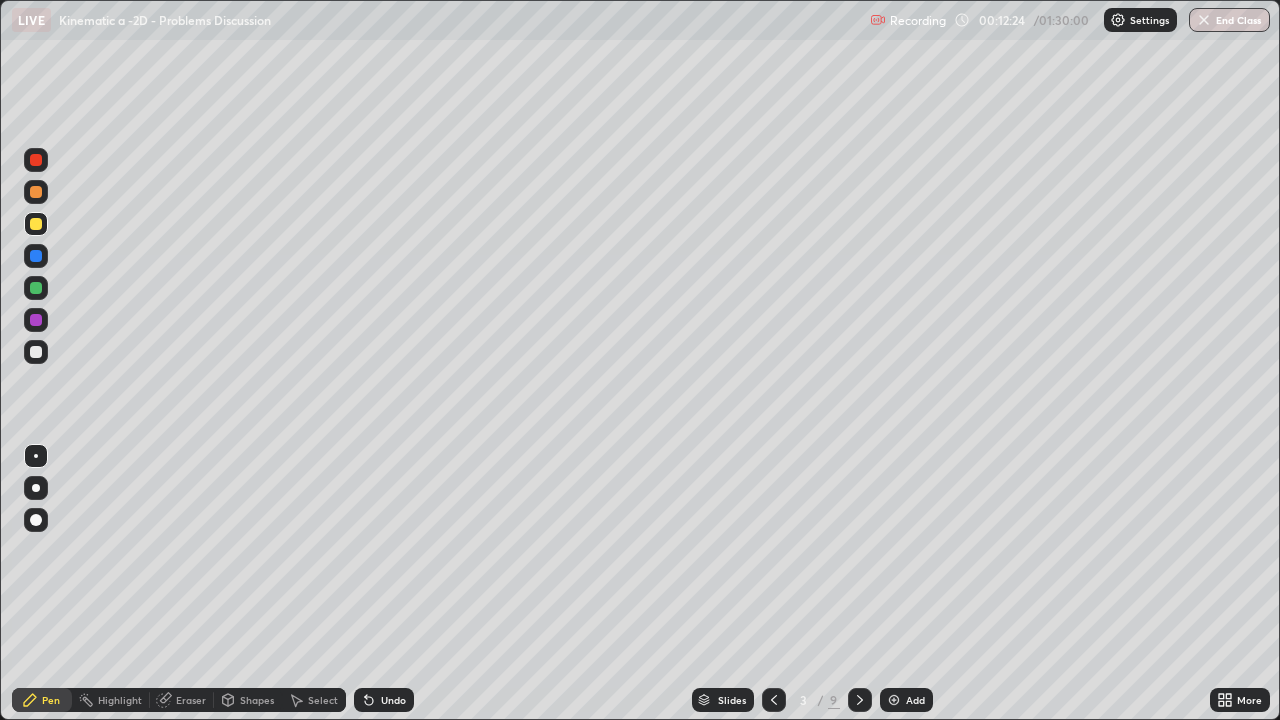 click at bounding box center (36, 352) 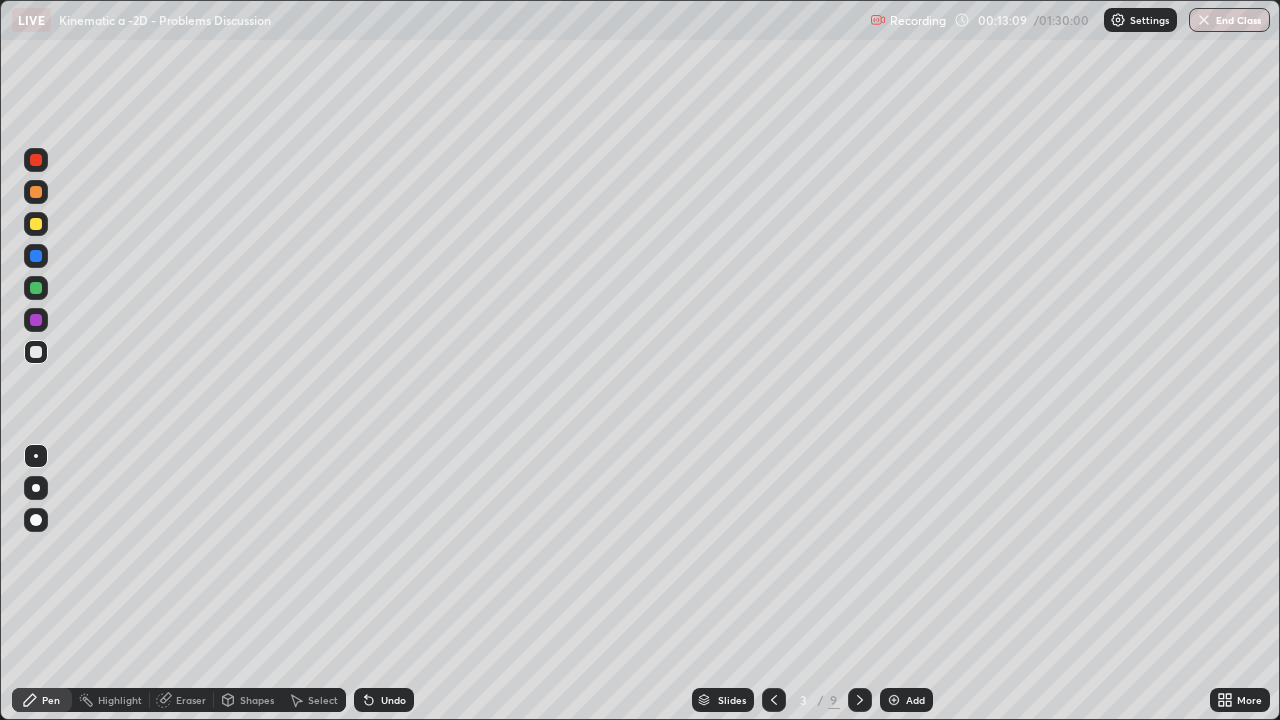 click at bounding box center [36, 224] 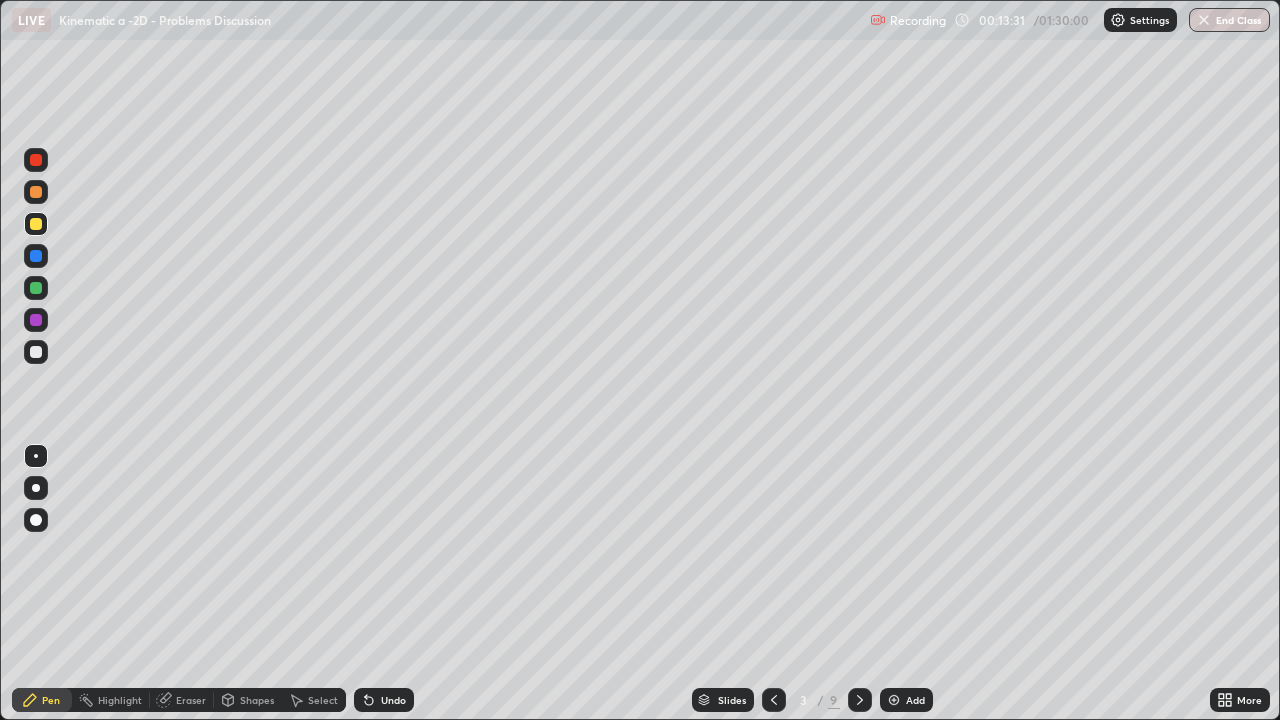 click at bounding box center (36, 288) 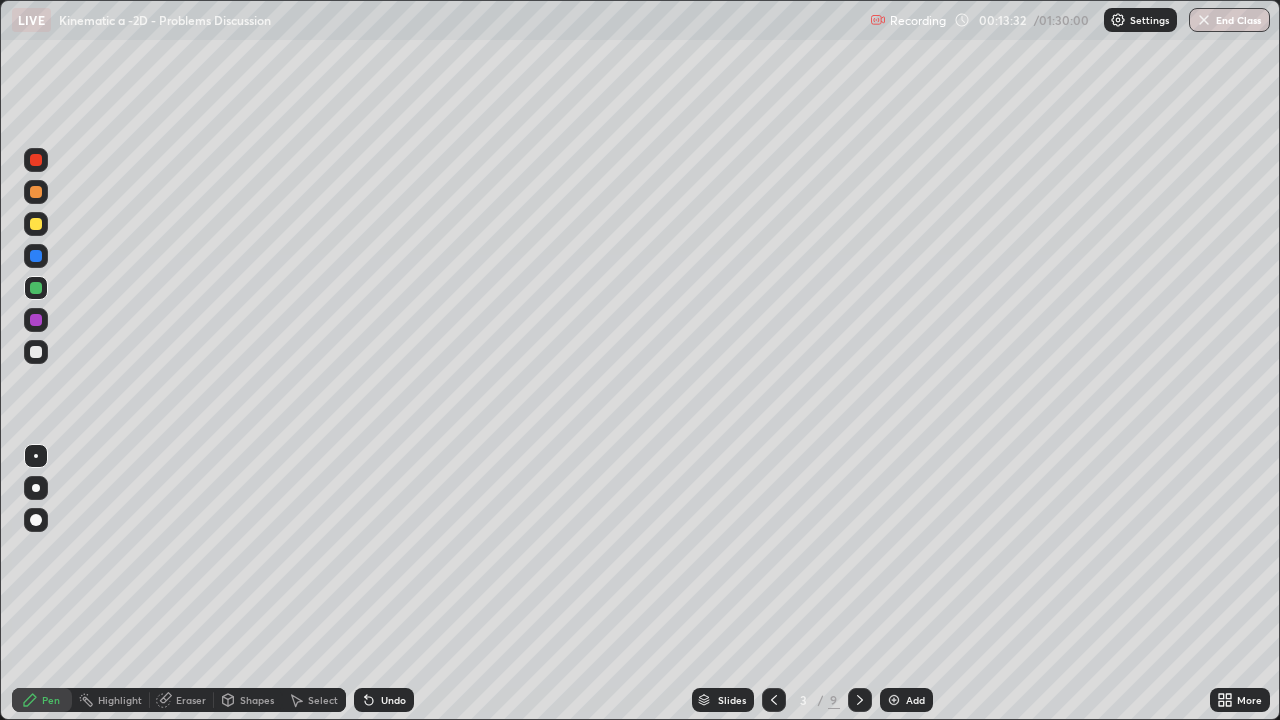 click on "Shapes" at bounding box center (257, 700) 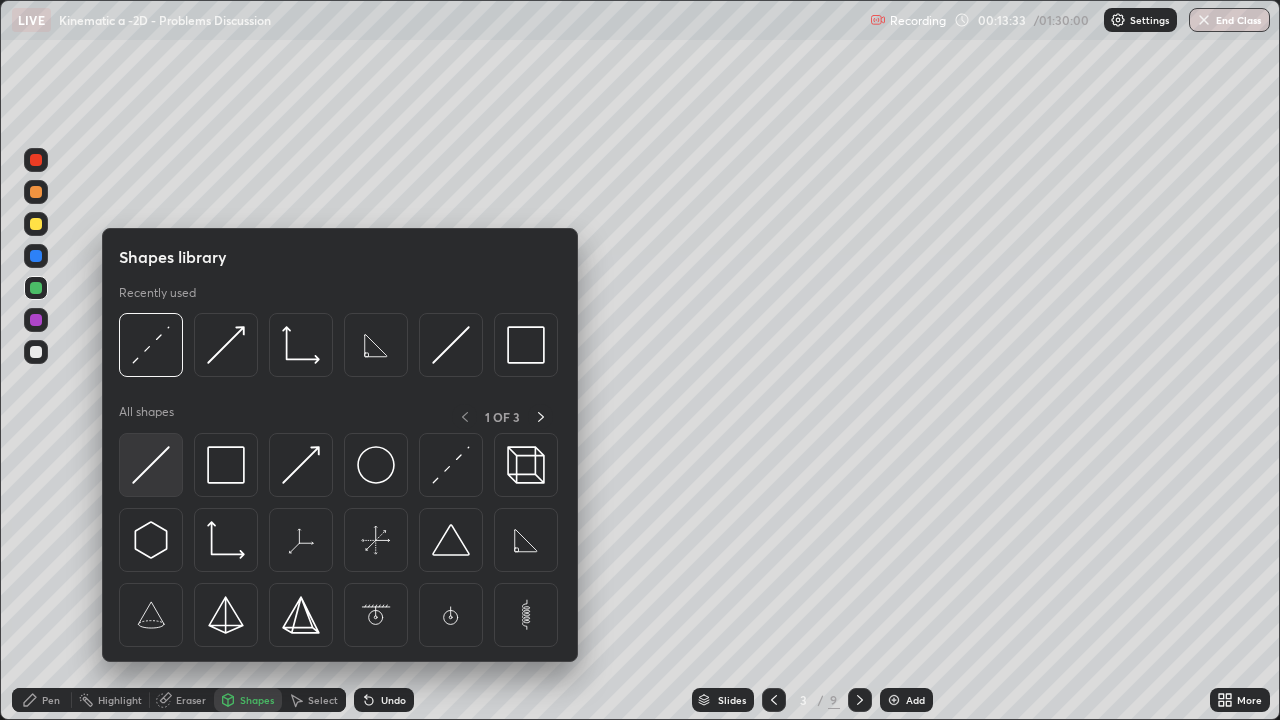 click at bounding box center (151, 465) 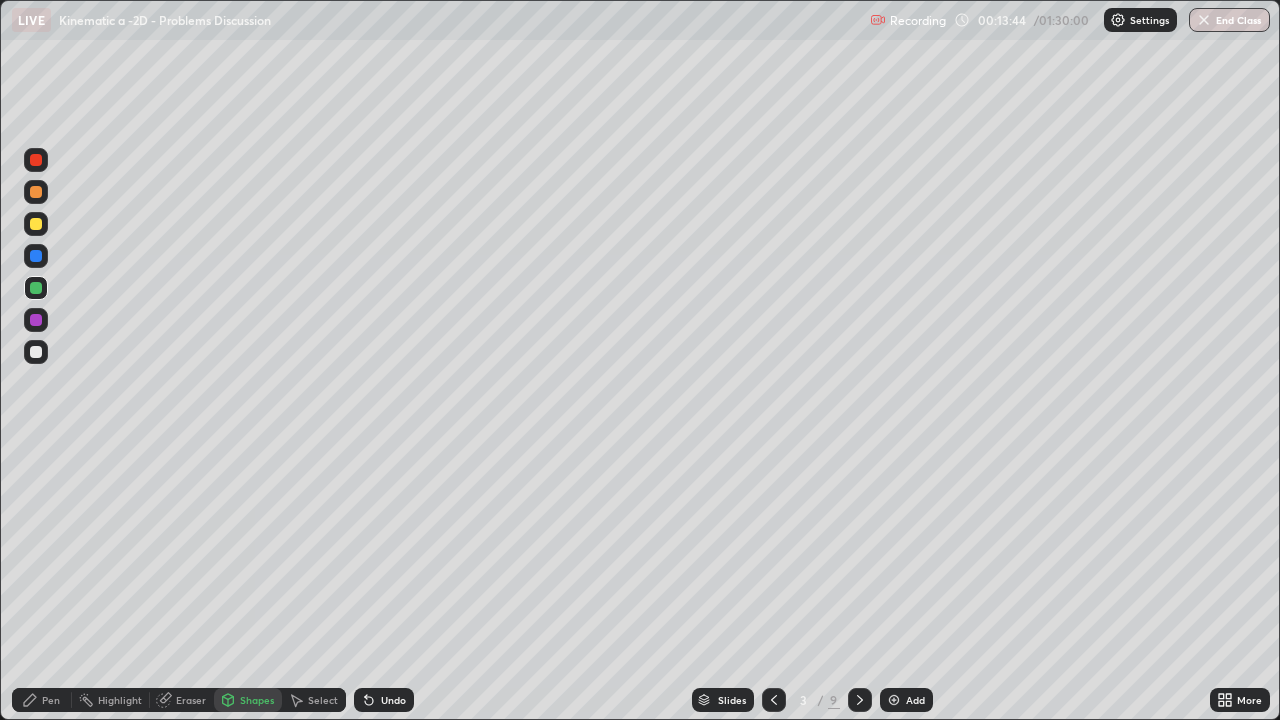 click at bounding box center [36, 352] 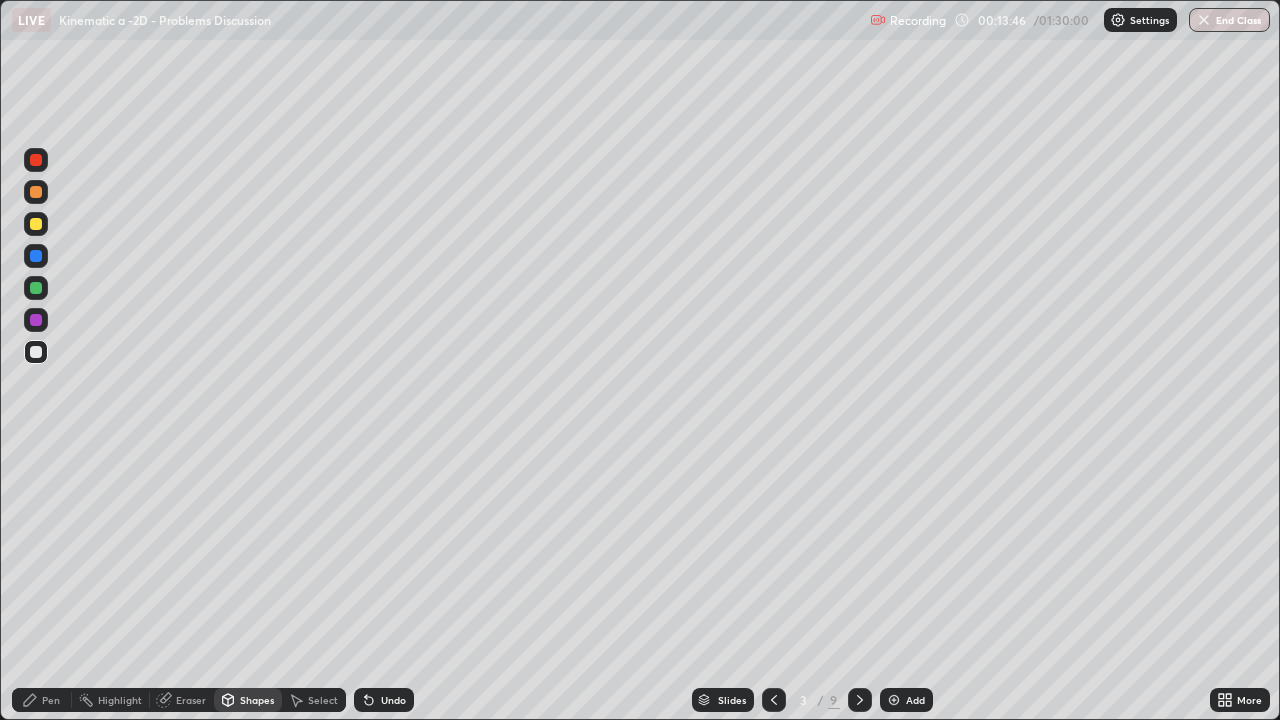 click at bounding box center [36, 256] 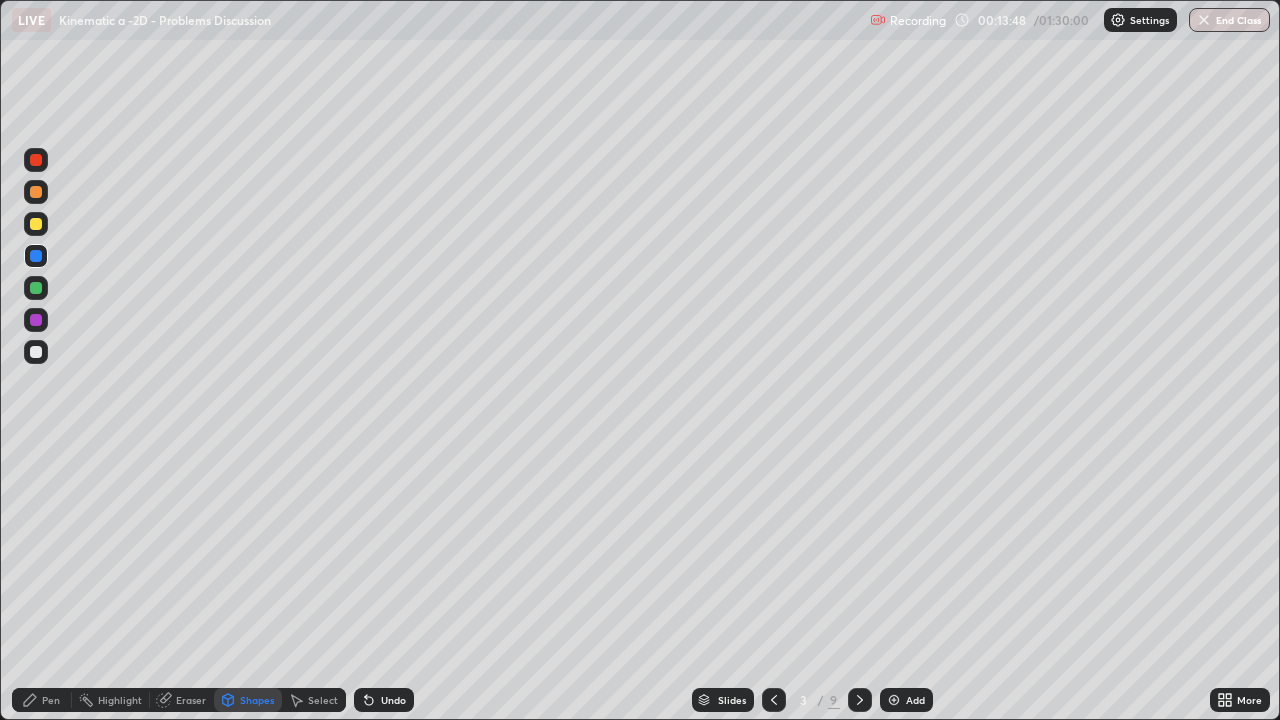 click at bounding box center (36, 192) 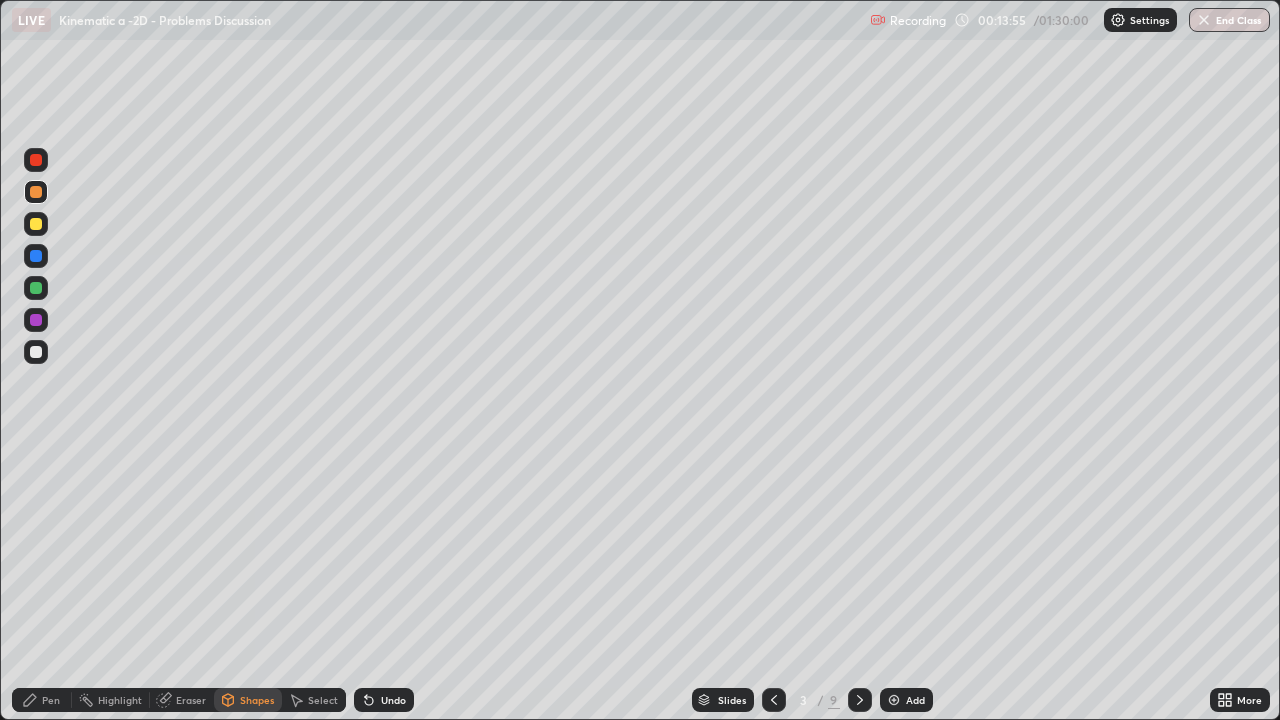 click on "Undo" at bounding box center (384, 700) 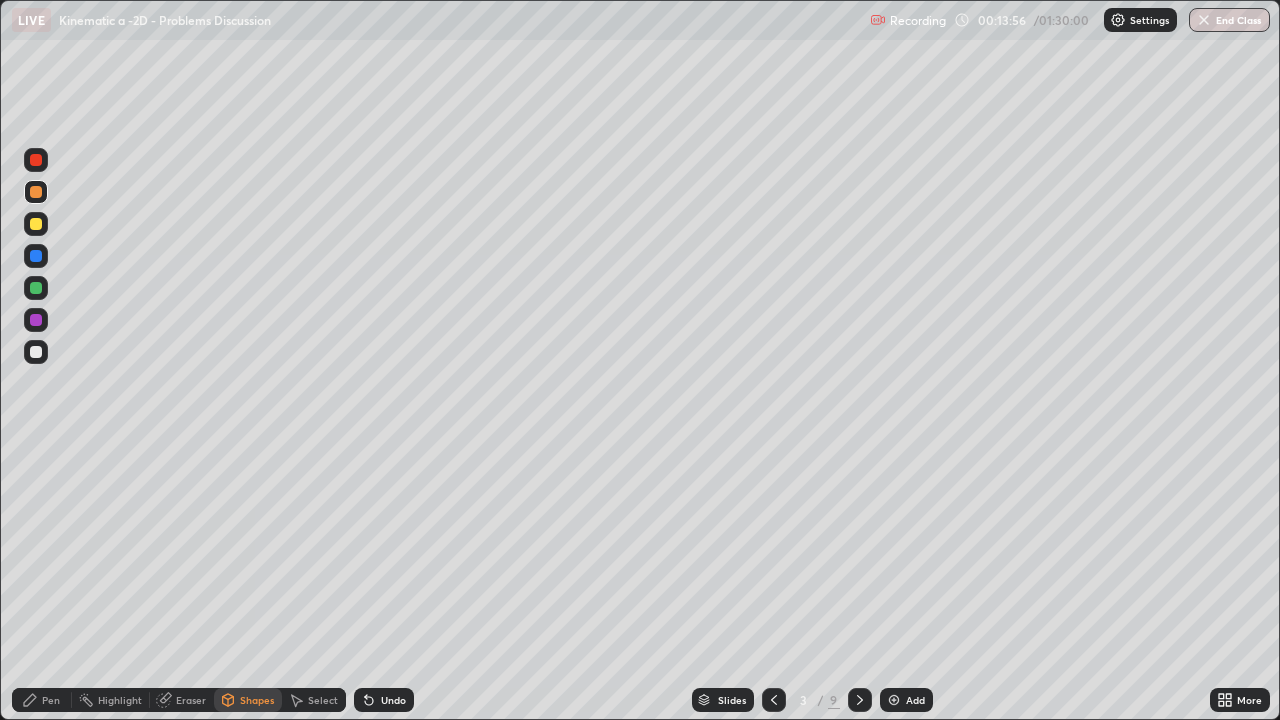 click on "Pen" at bounding box center (42, 700) 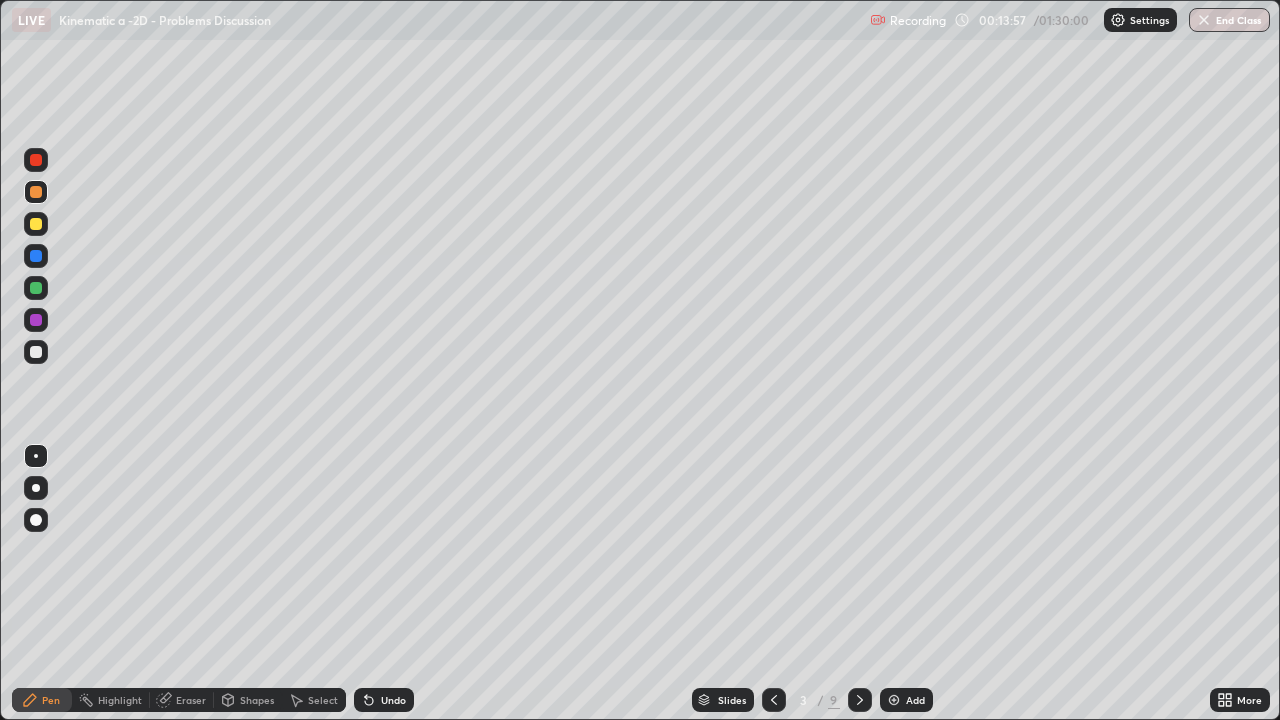 click on "Undo" at bounding box center (384, 700) 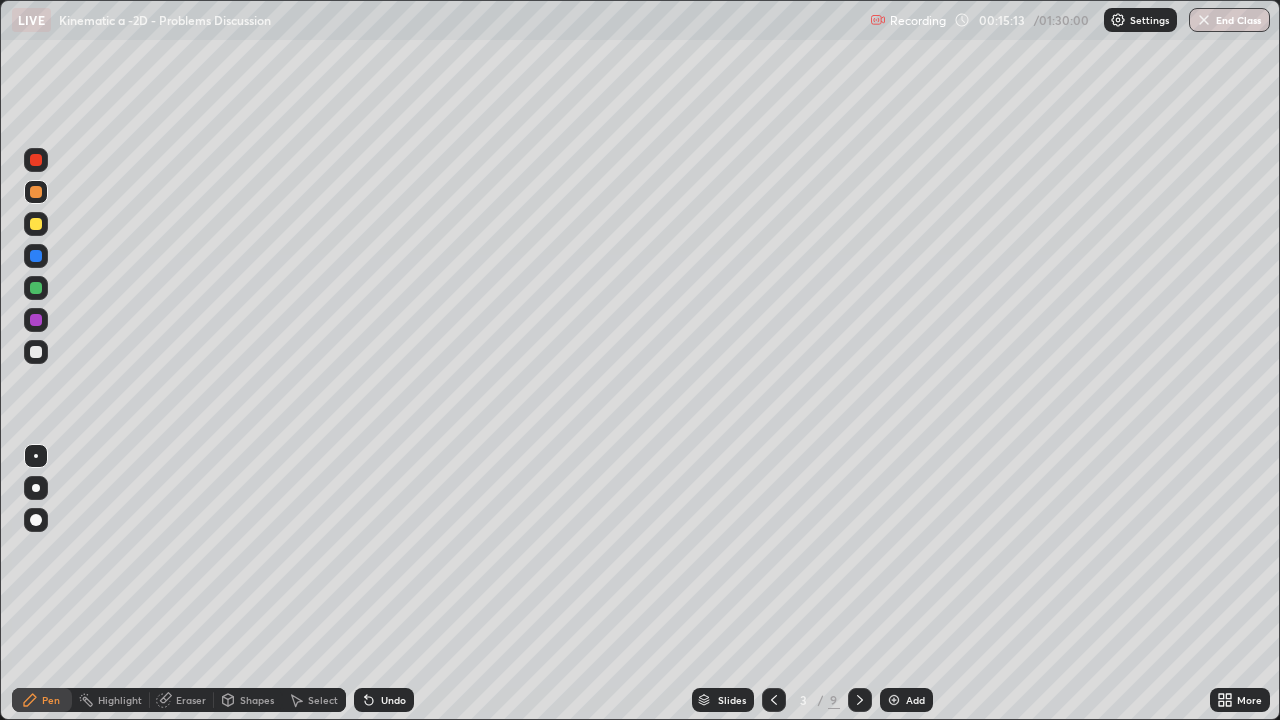 click at bounding box center (36, 288) 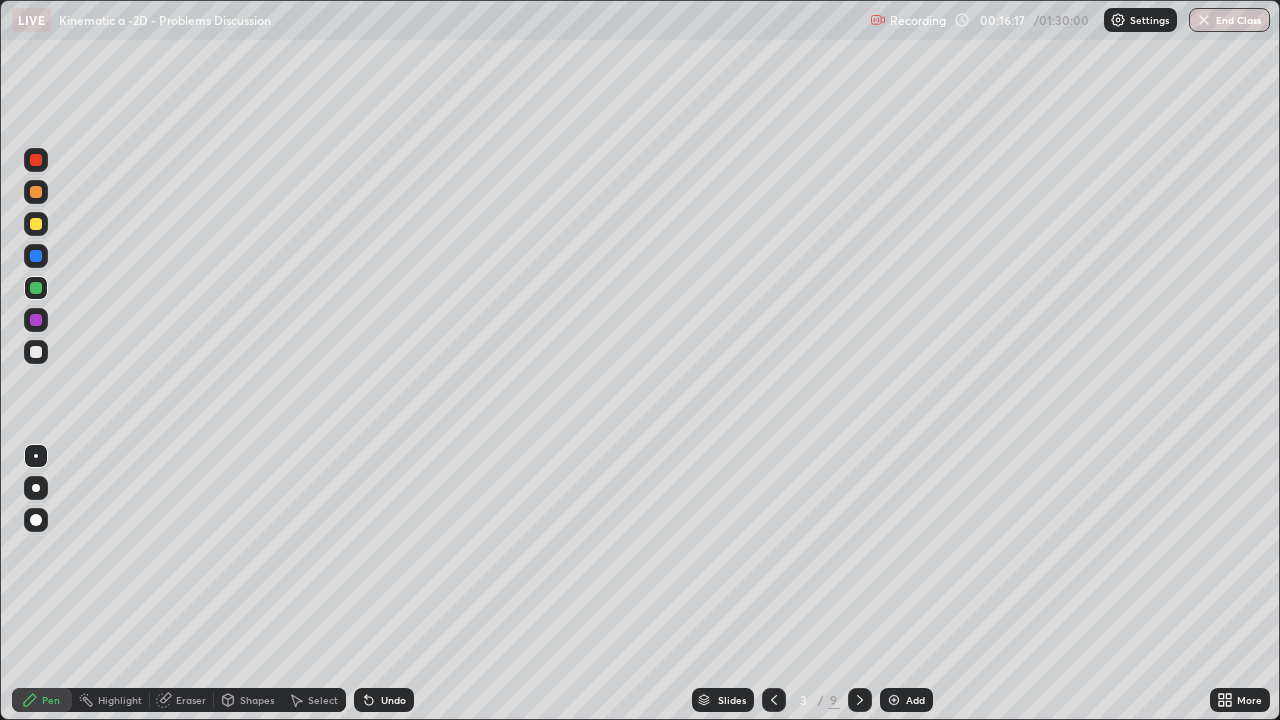 click on "Select" at bounding box center (323, 700) 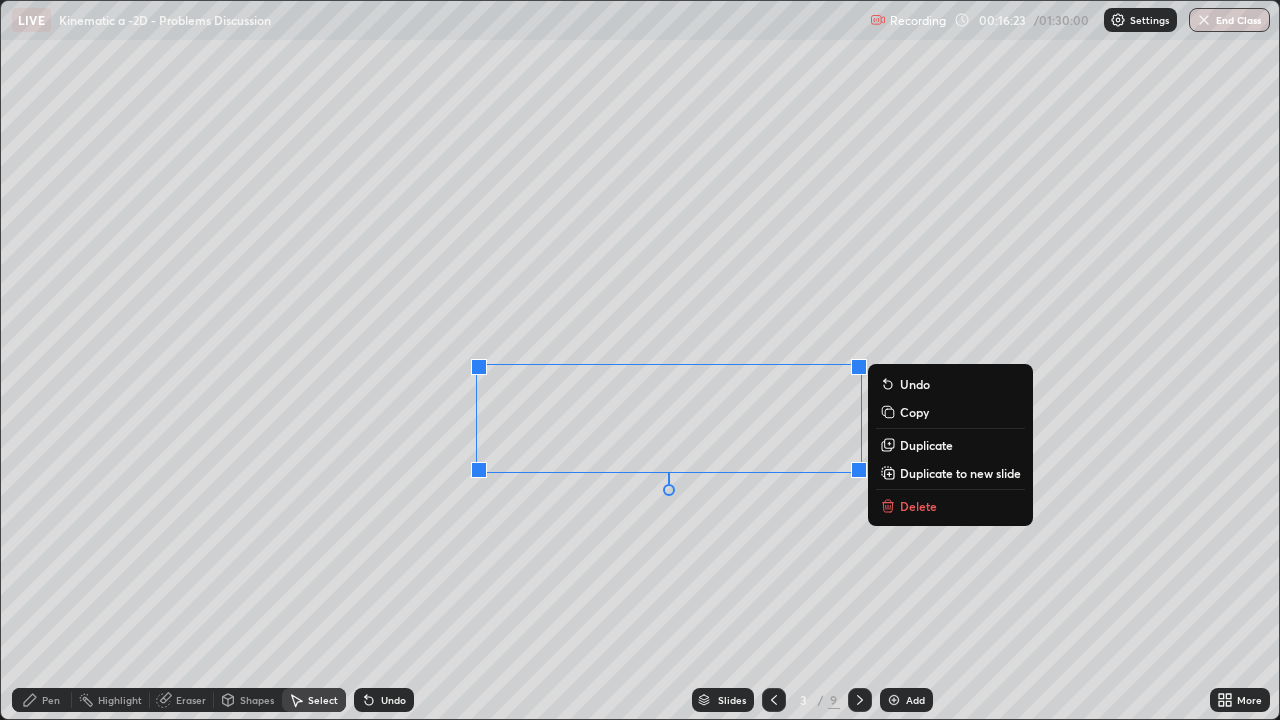 click on "Pen" at bounding box center (51, 700) 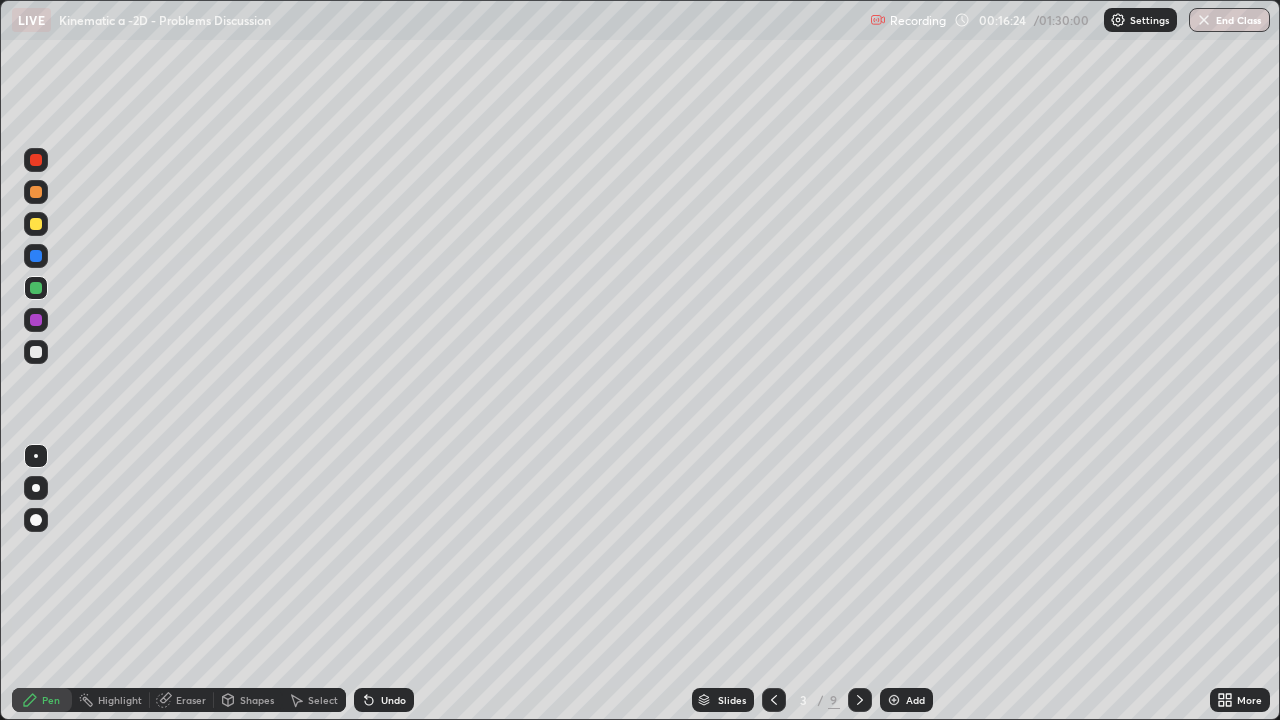 click at bounding box center [36, 224] 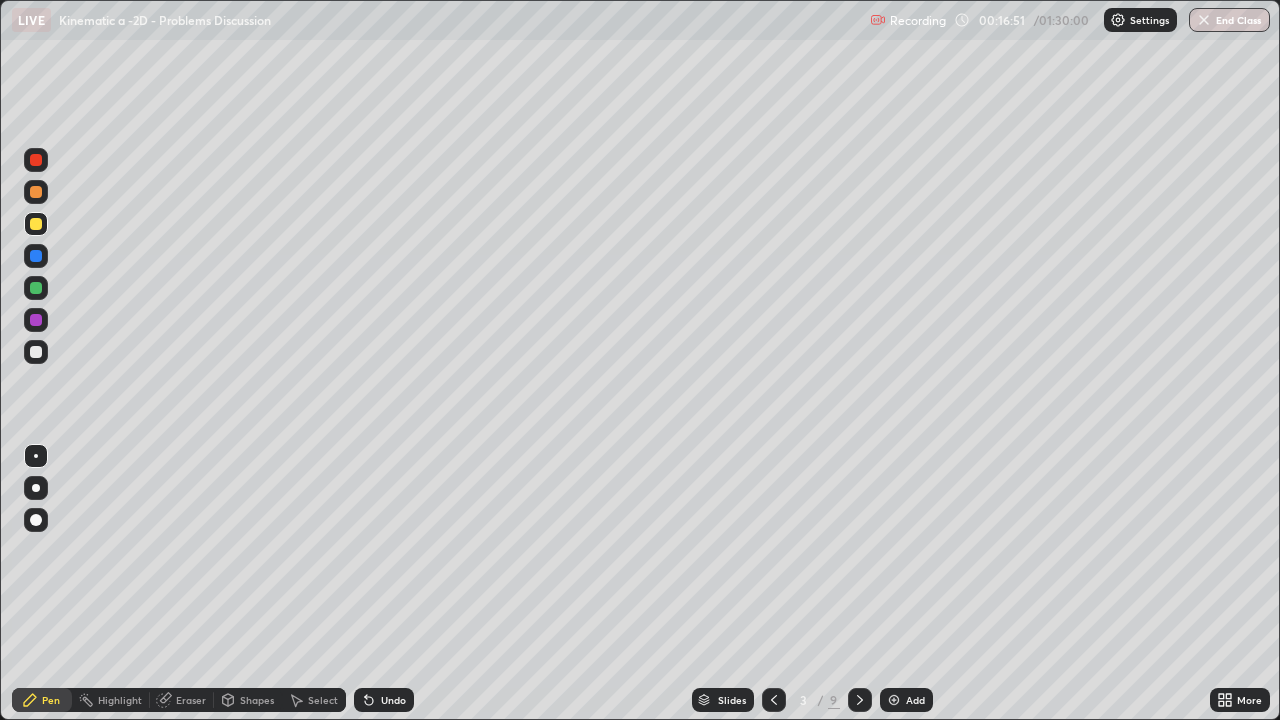 click on "Select" at bounding box center (323, 700) 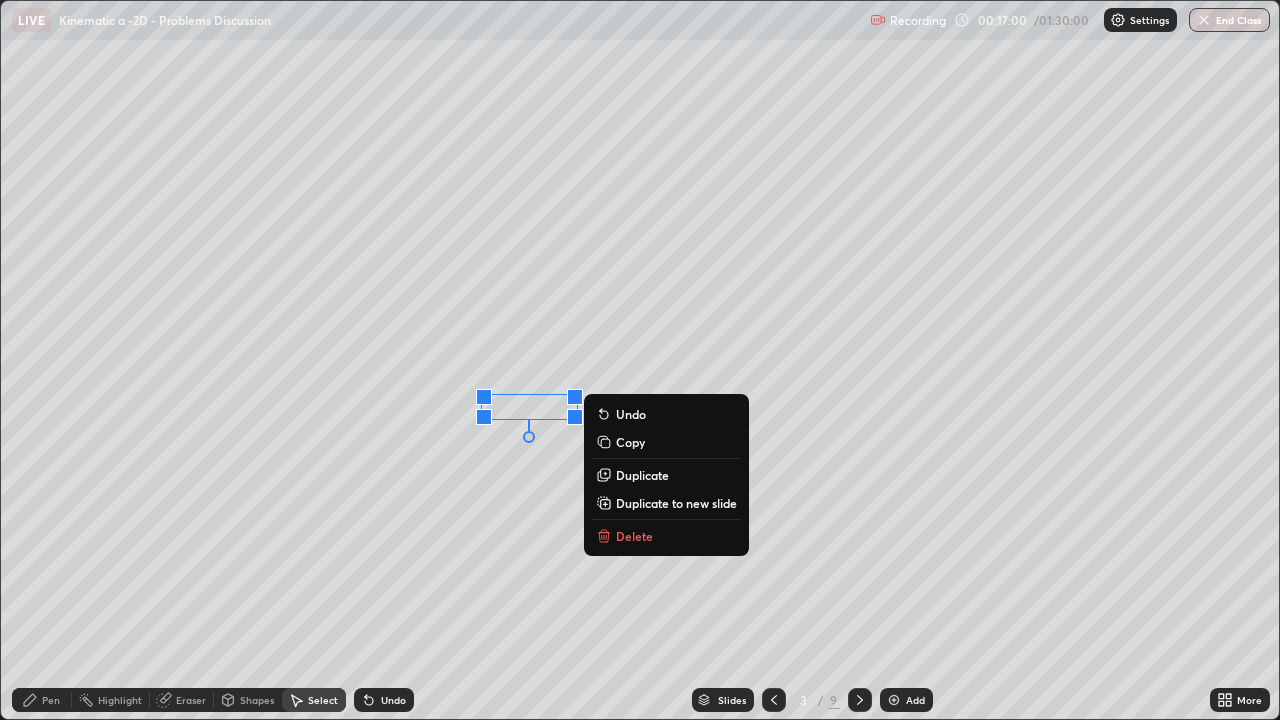 click on "0 ° Undo Copy Duplicate Duplicate to new slide Delete" at bounding box center (640, 360) 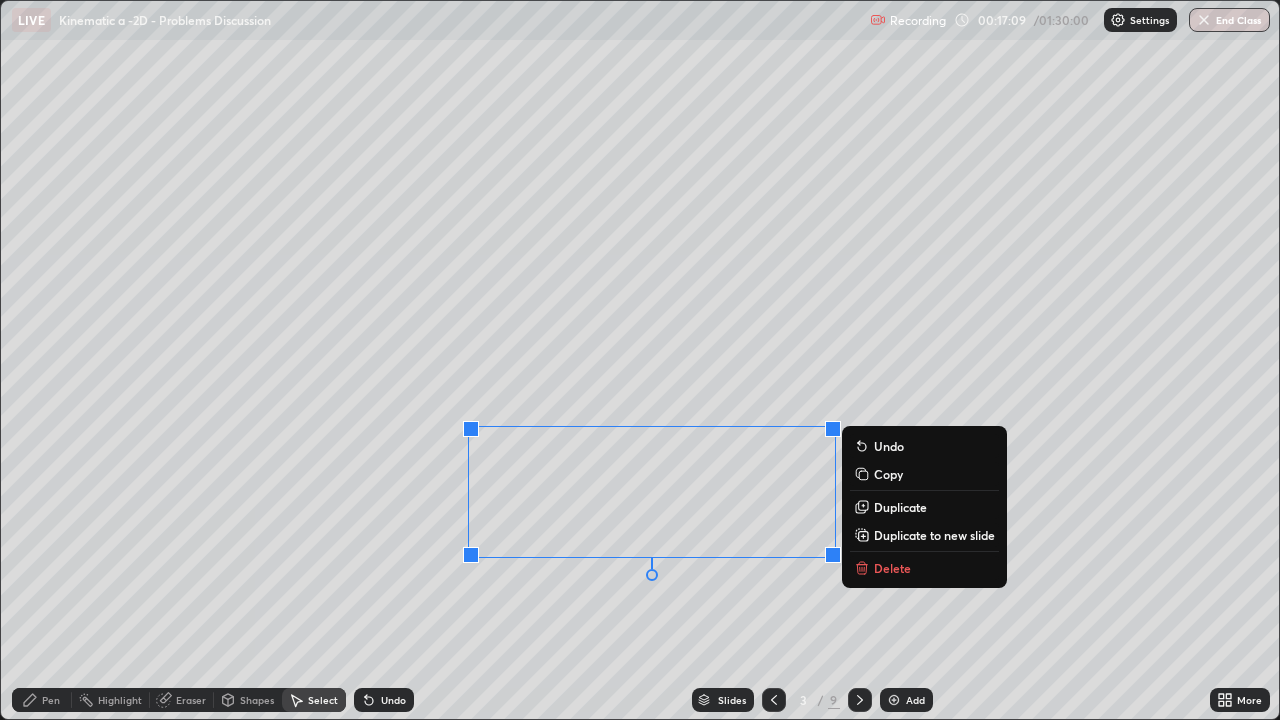 click on "Pen" at bounding box center (51, 700) 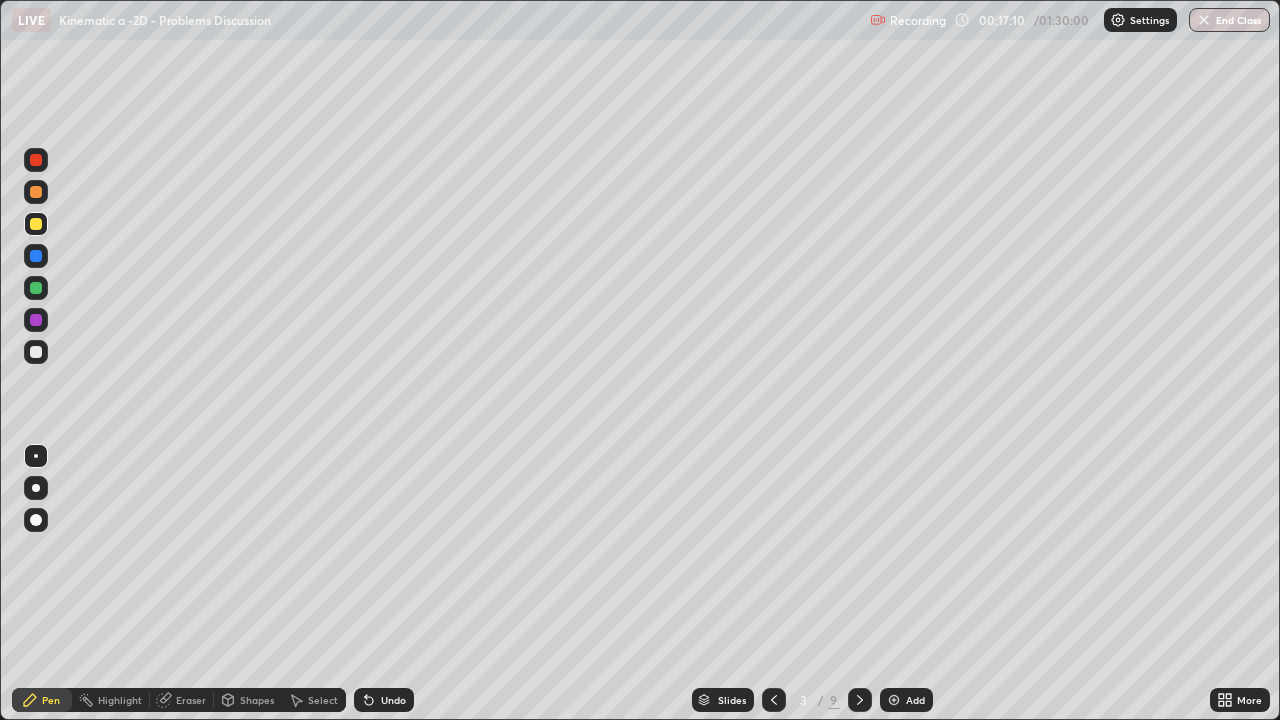 click at bounding box center [36, 224] 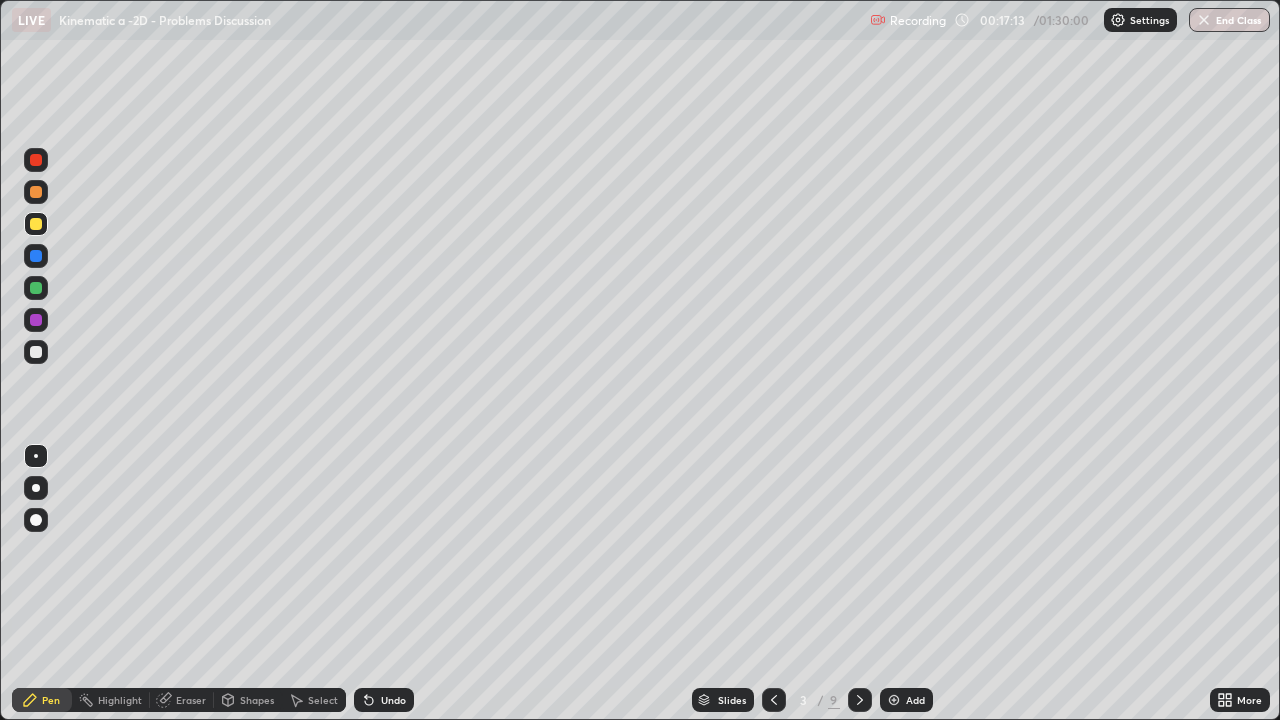 click at bounding box center (36, 288) 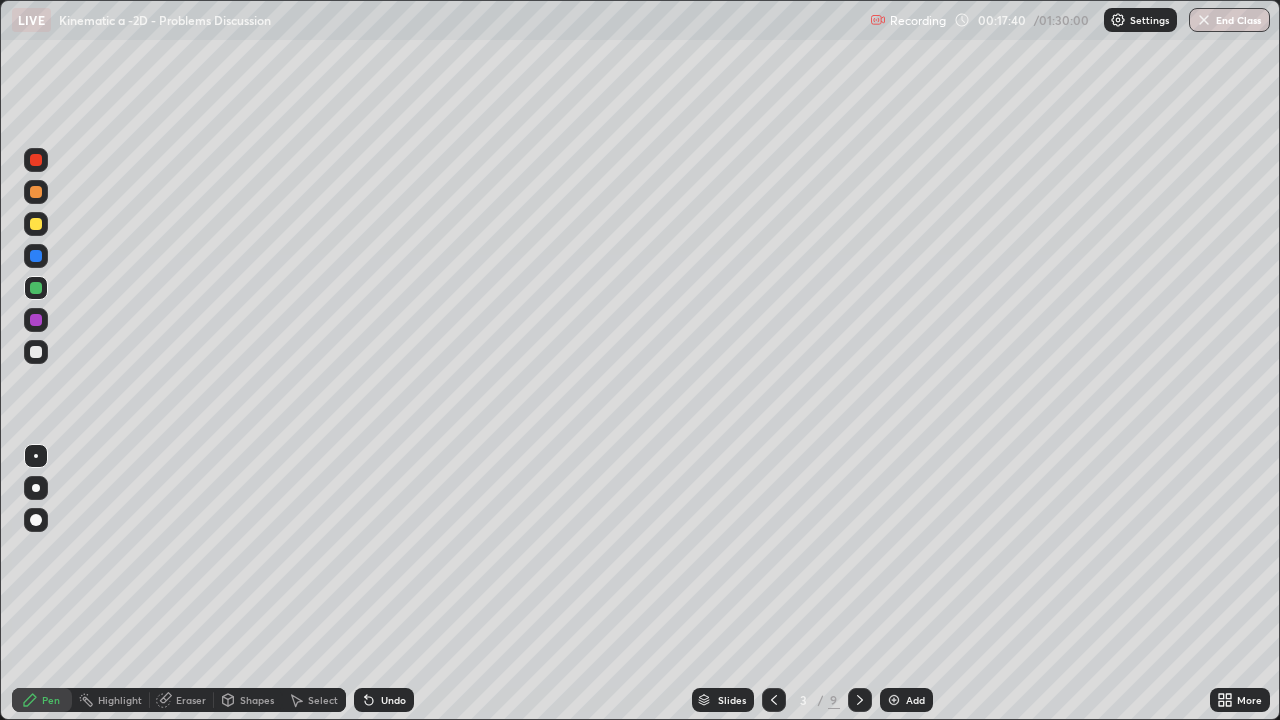 click on "Select" at bounding box center [323, 700] 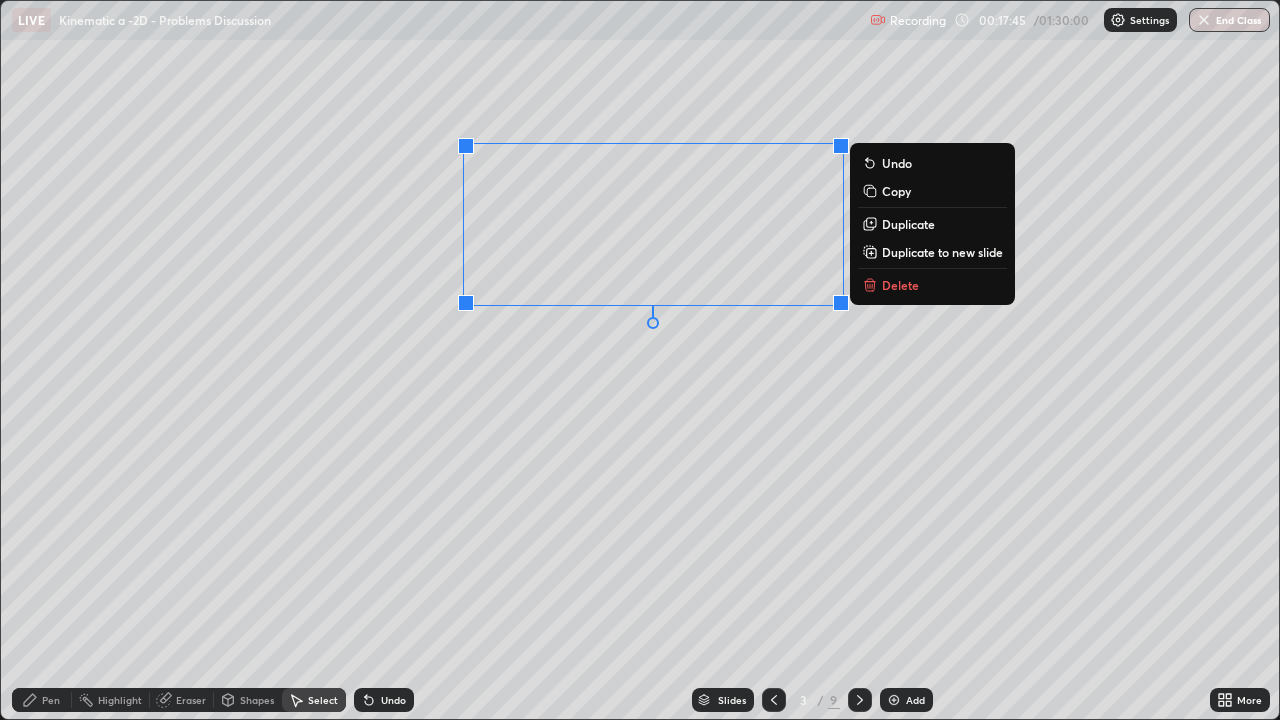 click on "0 ° Undo Copy Duplicate Duplicate to new slide Delete" at bounding box center [640, 360] 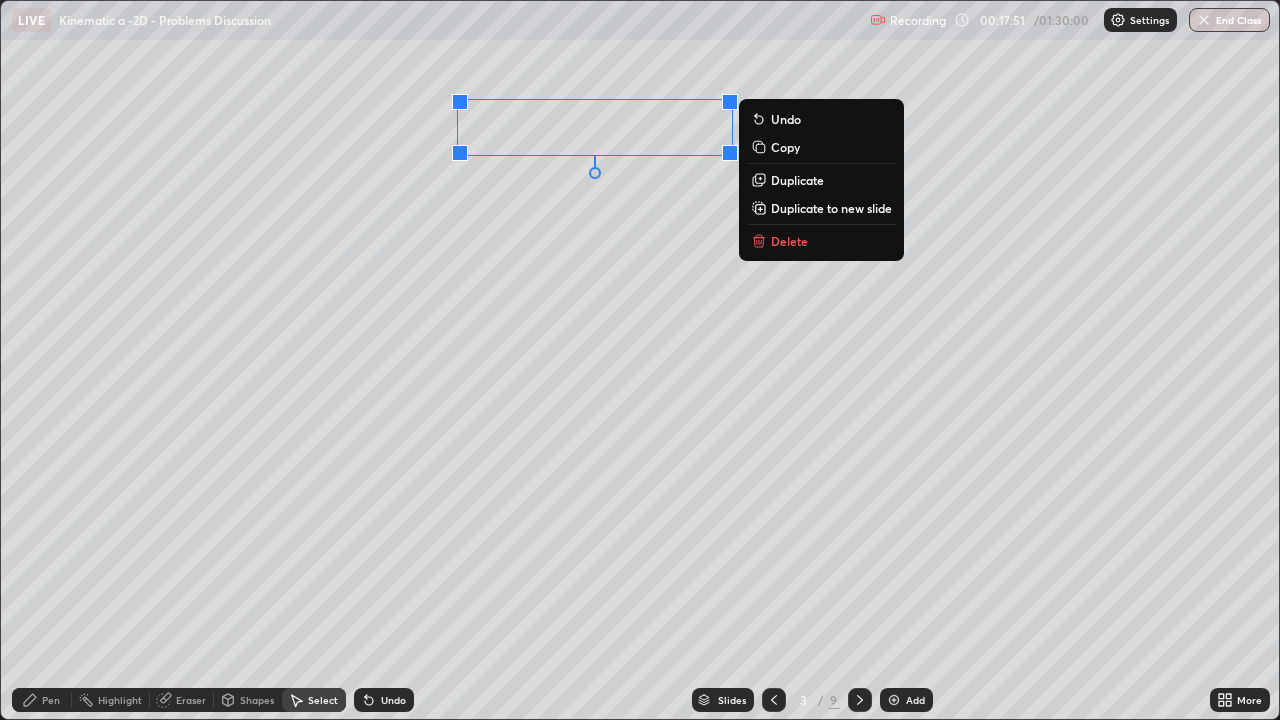 click on "0 ° Undo Copy Duplicate Duplicate to new slide Delete" at bounding box center (640, 360) 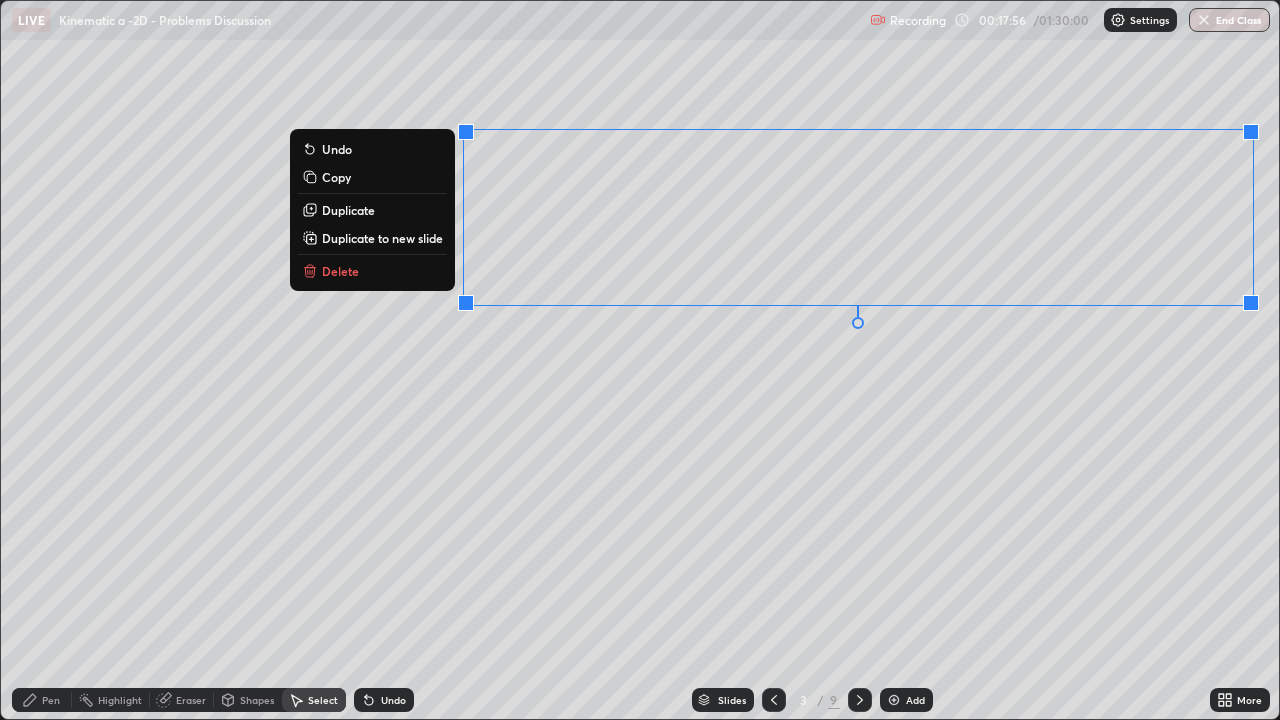 click on "0 ° Undo Copy Duplicate Duplicate to new slide Delete" at bounding box center (640, 360) 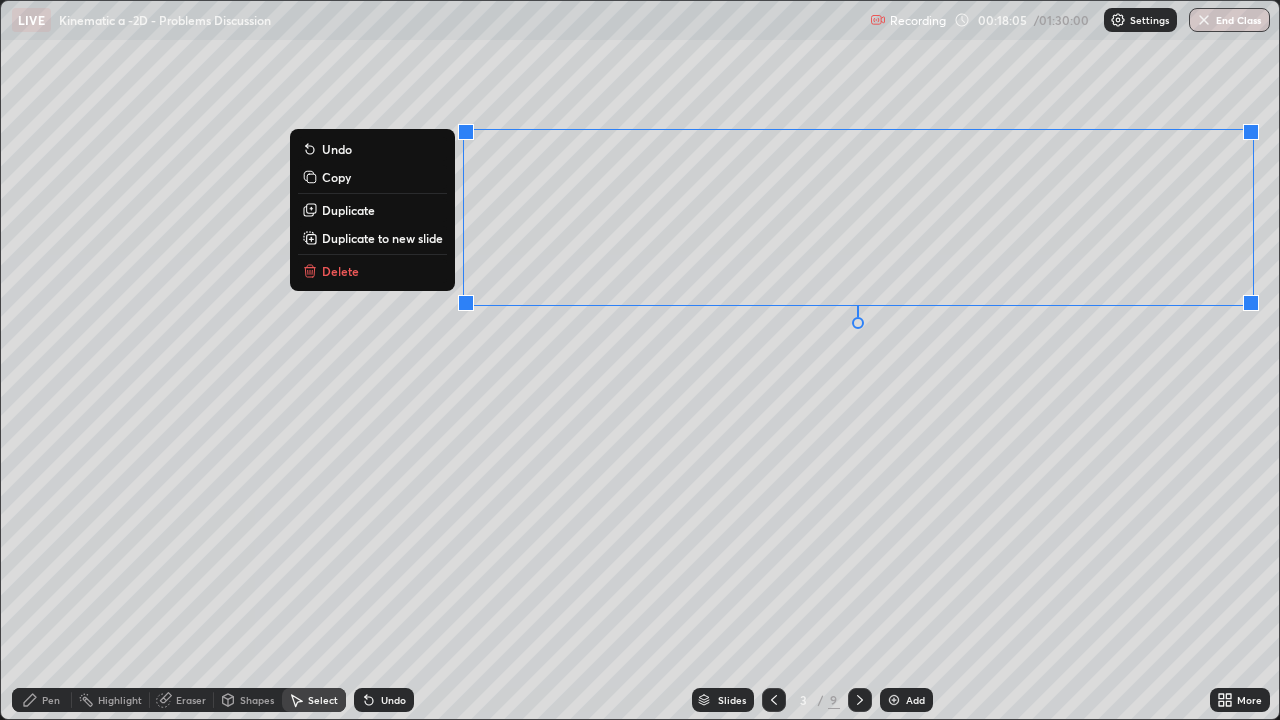 click on "0 ° Undo Copy Duplicate Duplicate to new slide Delete" at bounding box center (640, 360) 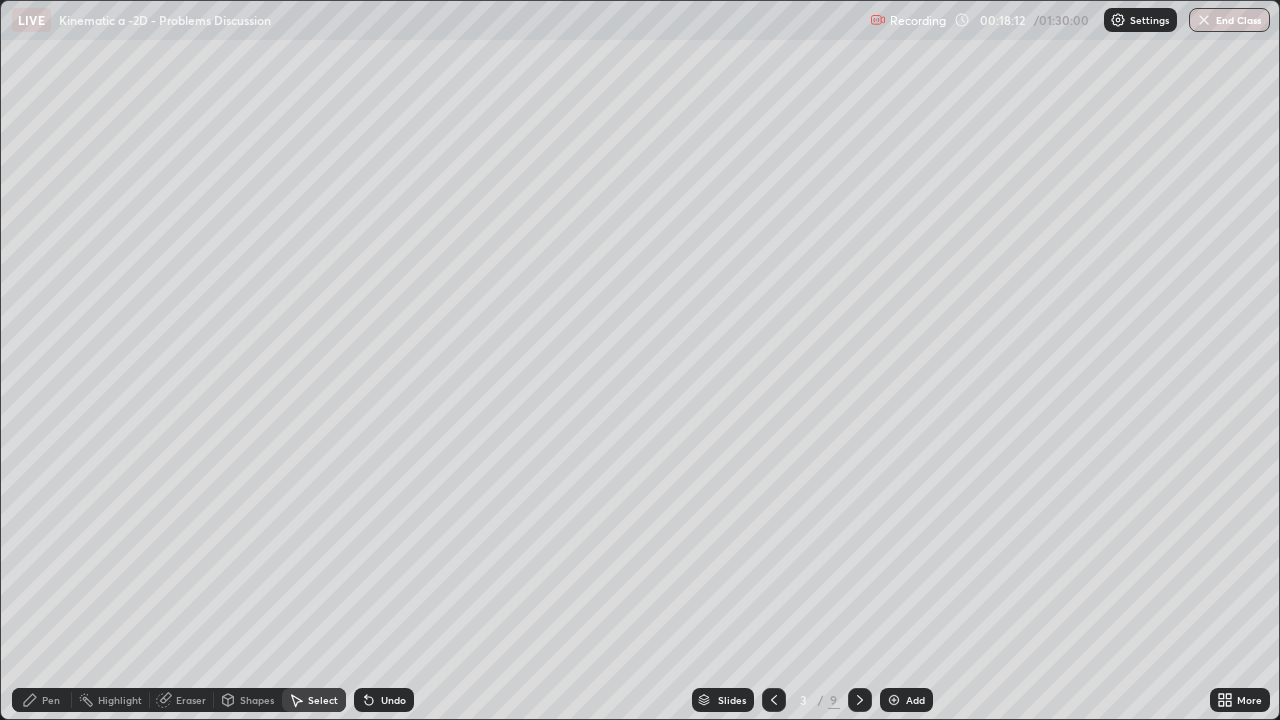 click on "Pen" at bounding box center [42, 700] 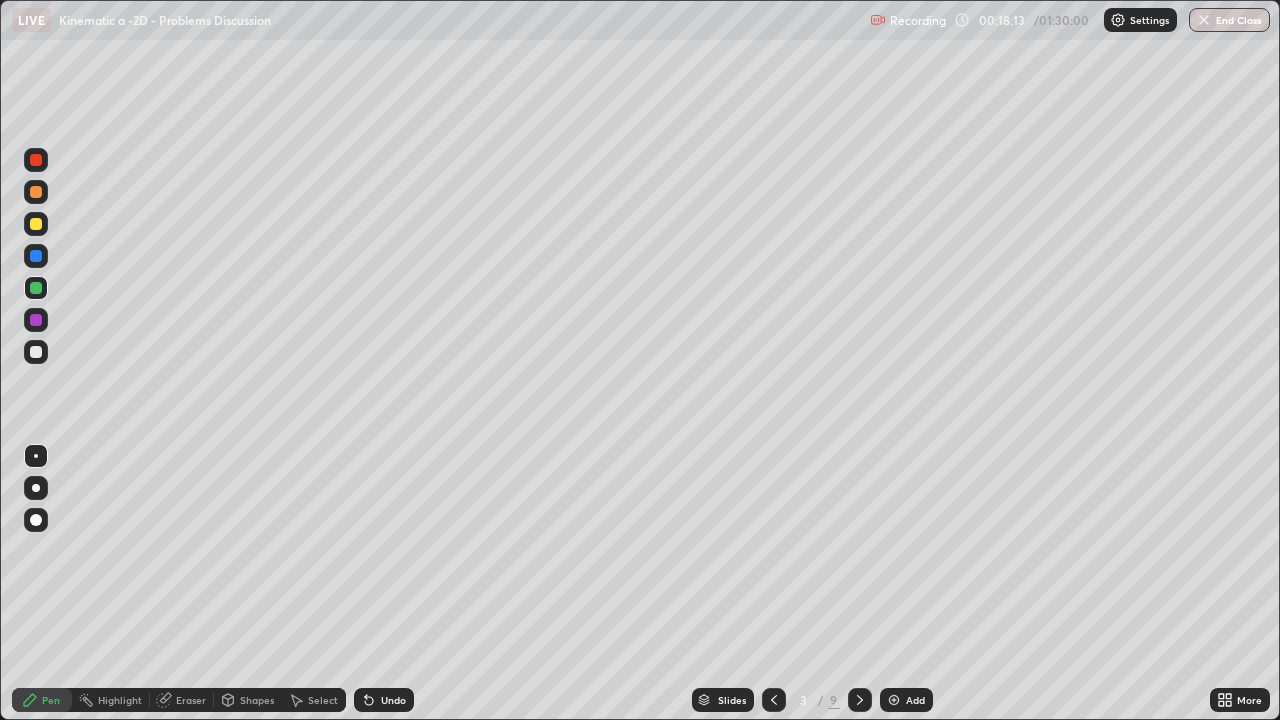 click at bounding box center (36, 192) 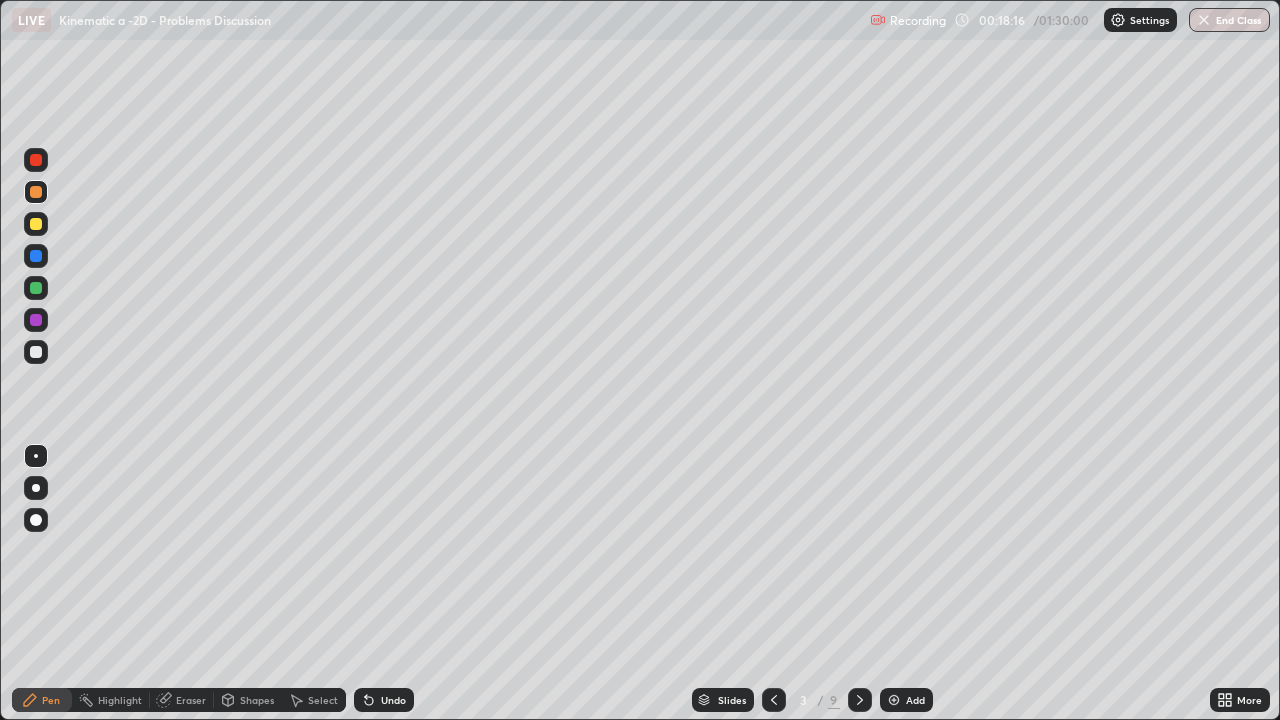 click at bounding box center [36, 288] 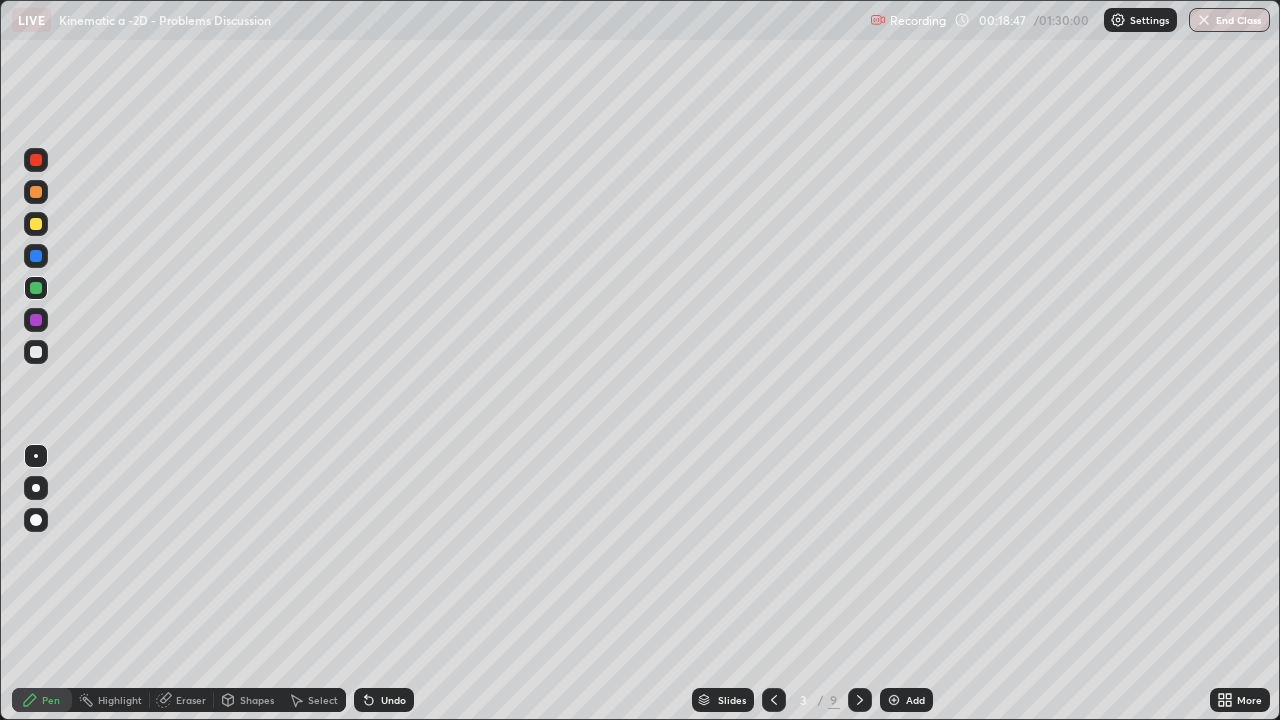 click at bounding box center [36, 352] 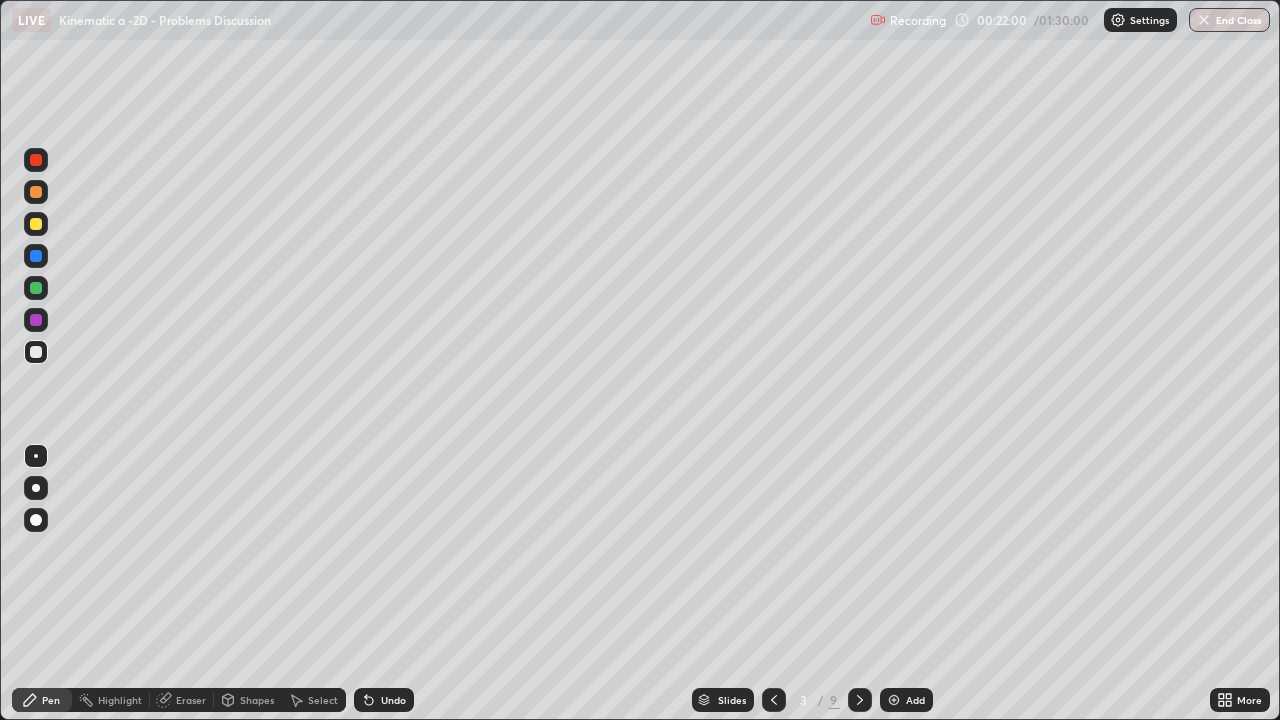 click on "Add" at bounding box center [906, 700] 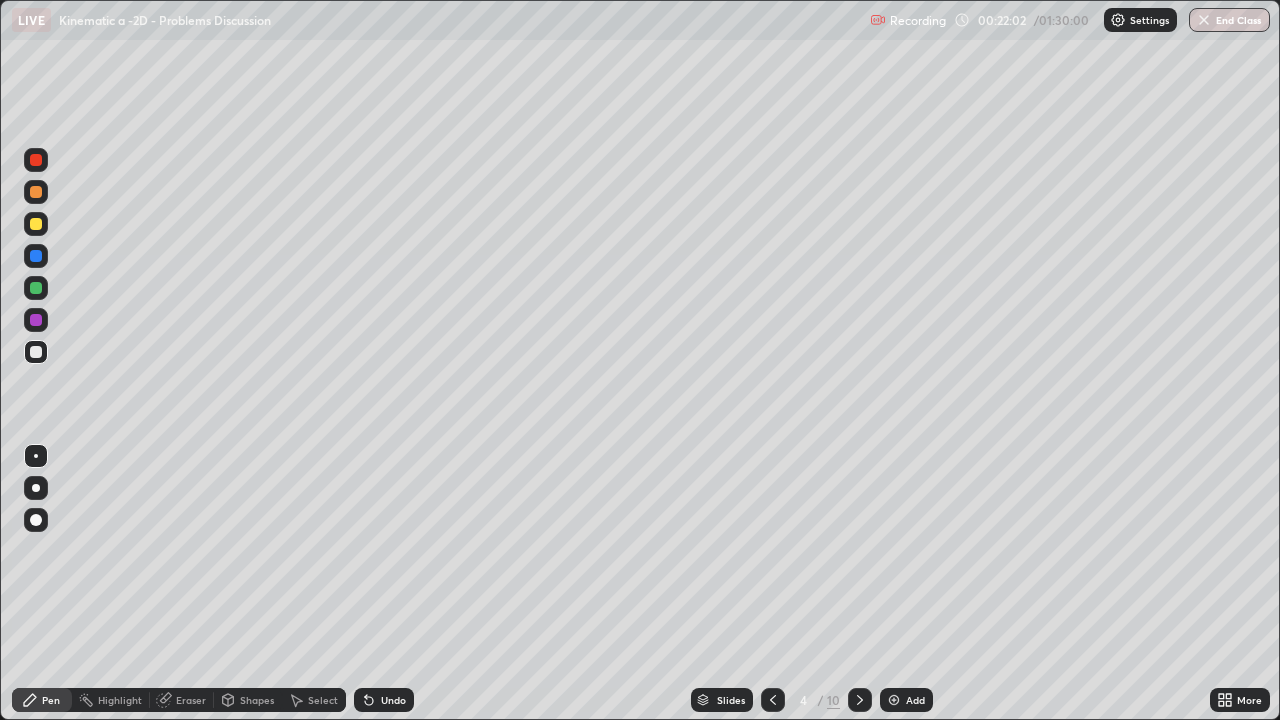 click at bounding box center [36, 224] 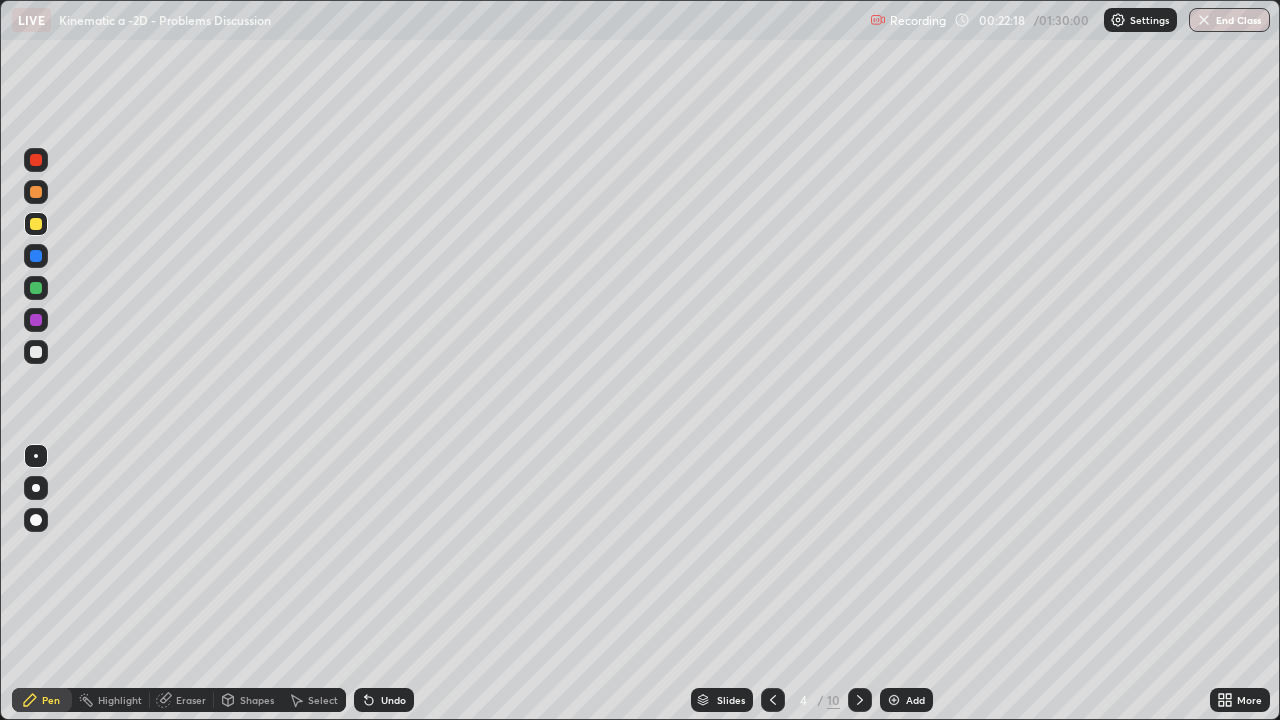 click on "Shapes" at bounding box center (257, 700) 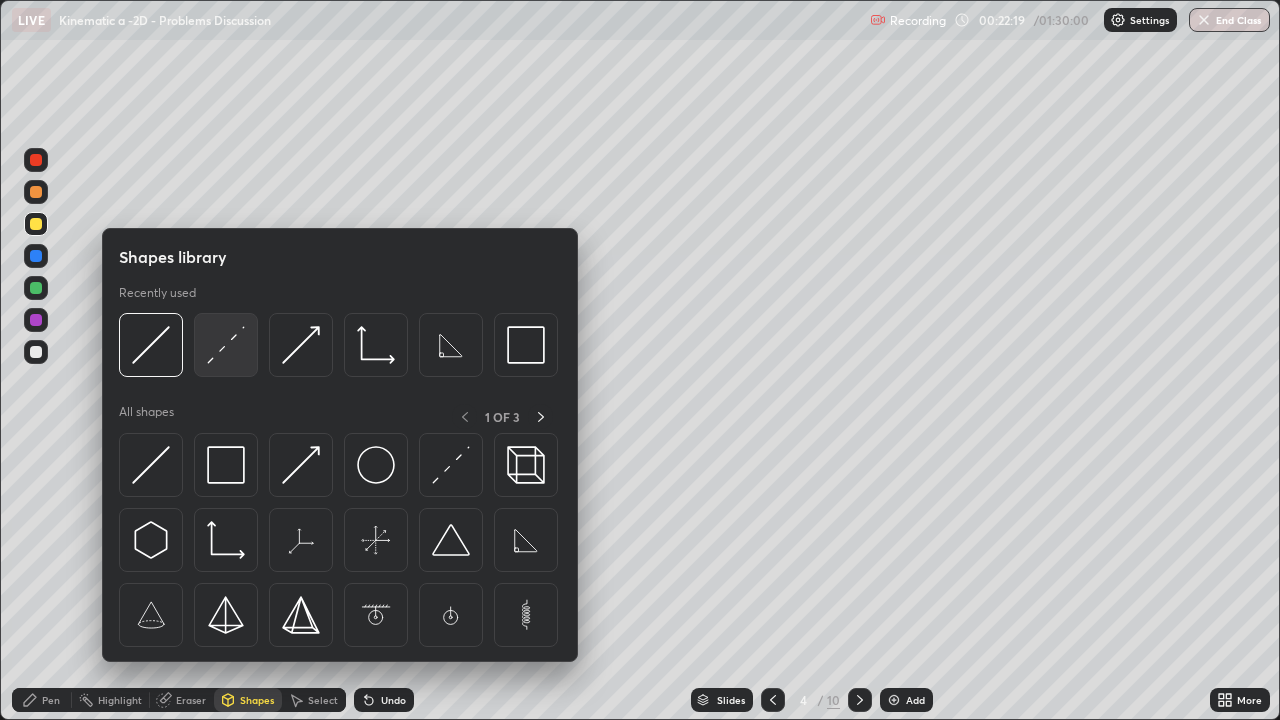 click at bounding box center [226, 345] 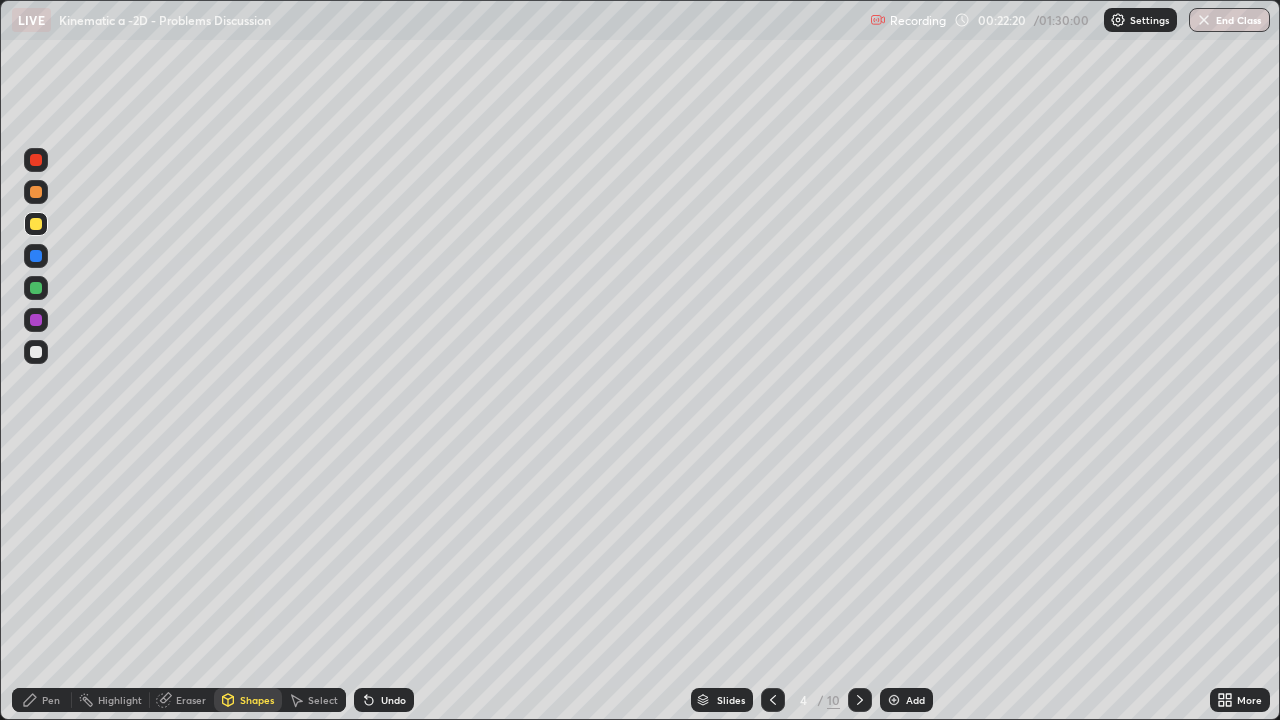 click at bounding box center [36, 288] 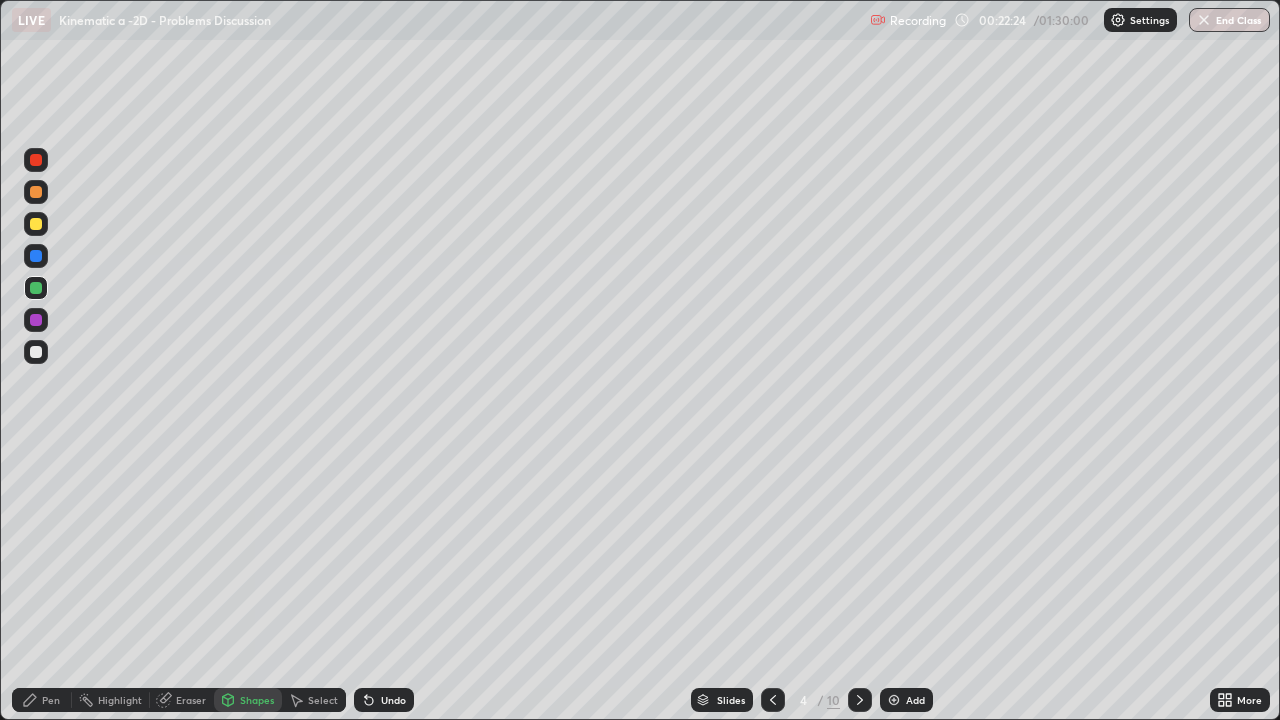 click on "Shapes" at bounding box center [248, 700] 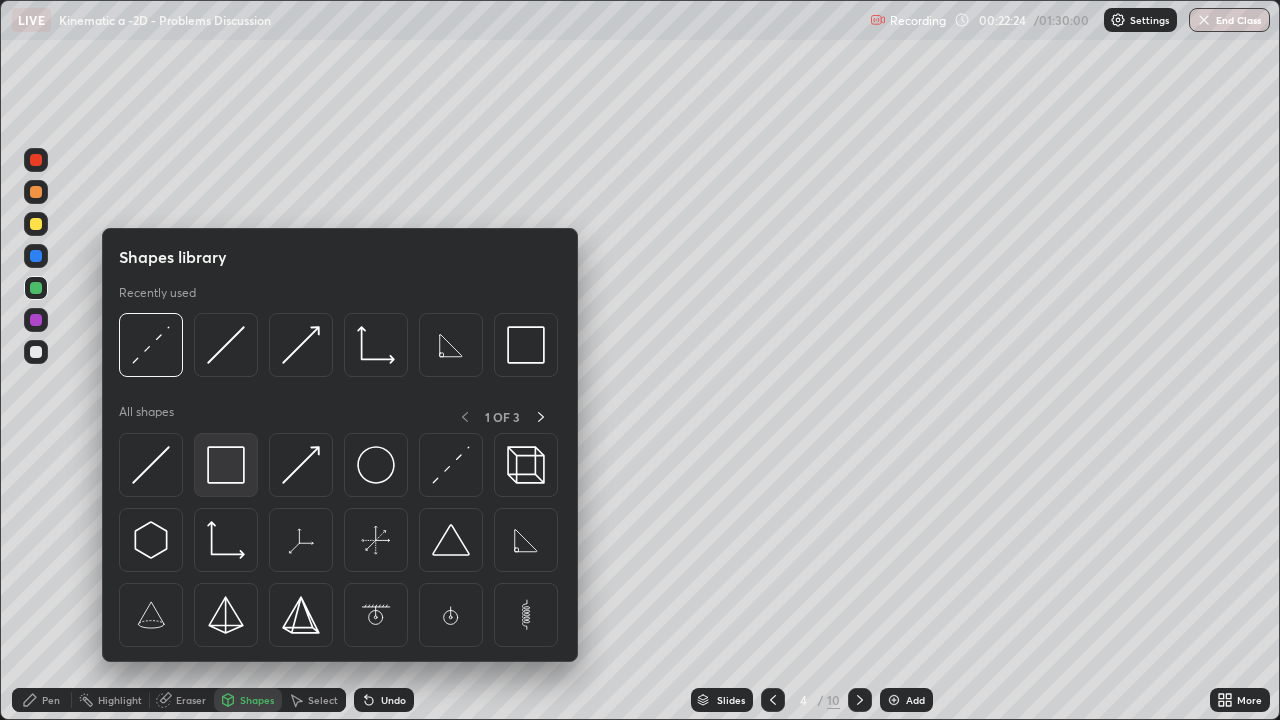 click at bounding box center (226, 465) 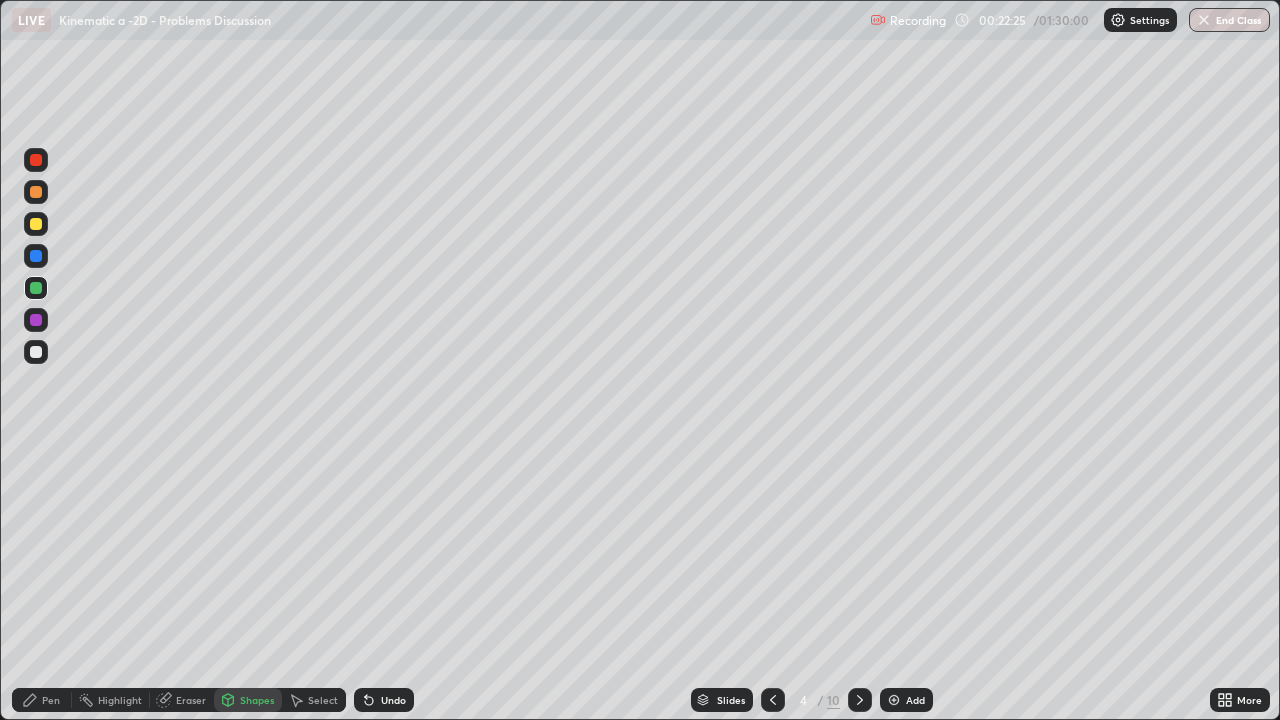 click at bounding box center [36, 192] 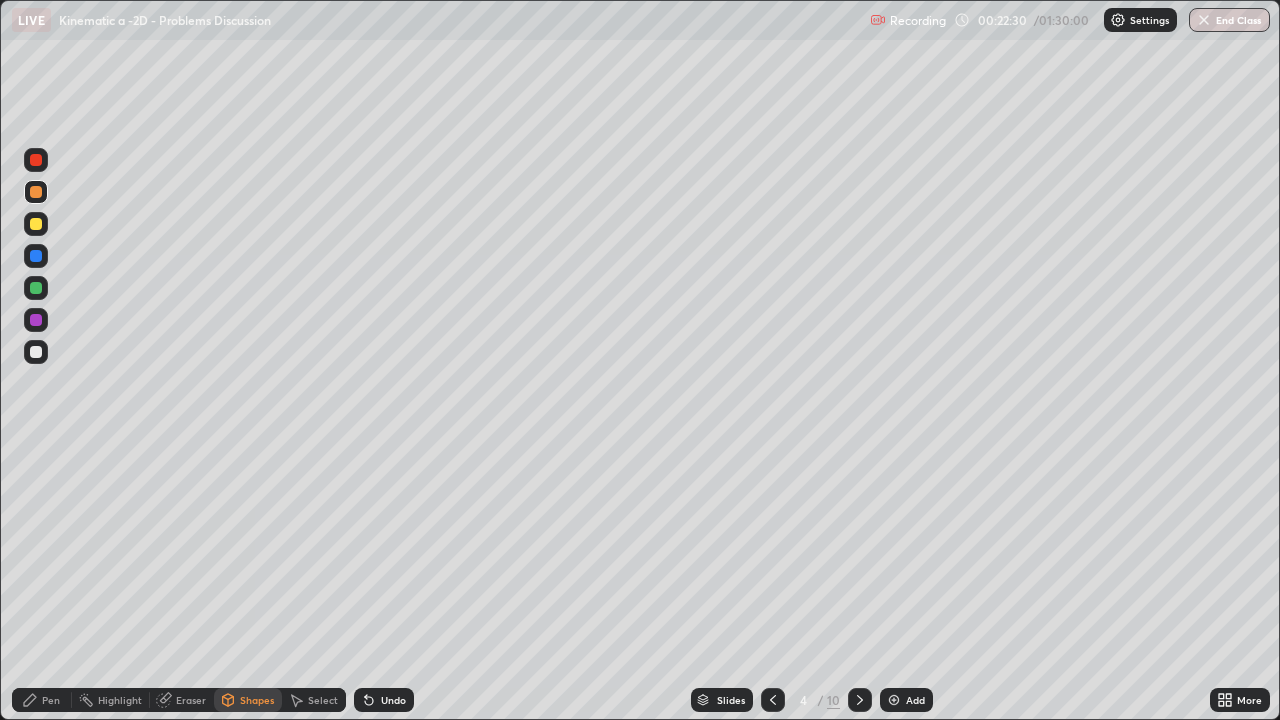 click at bounding box center (36, 320) 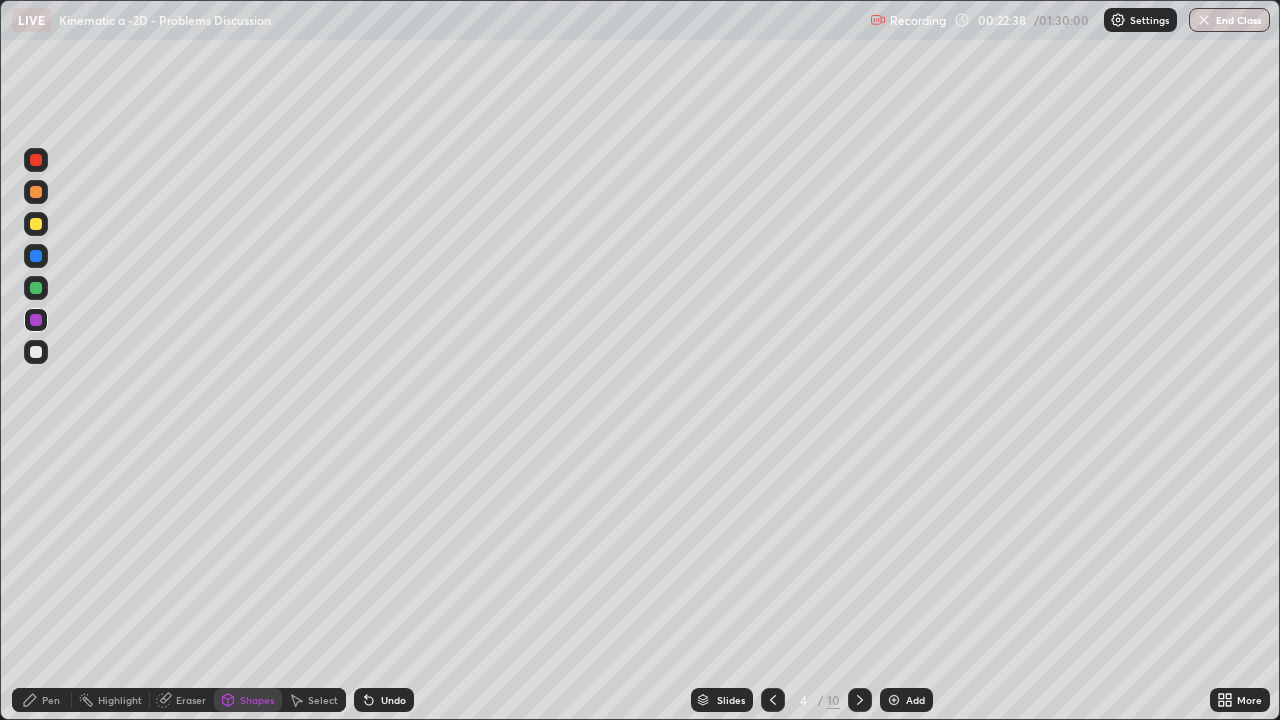 click on "Shapes" at bounding box center [248, 700] 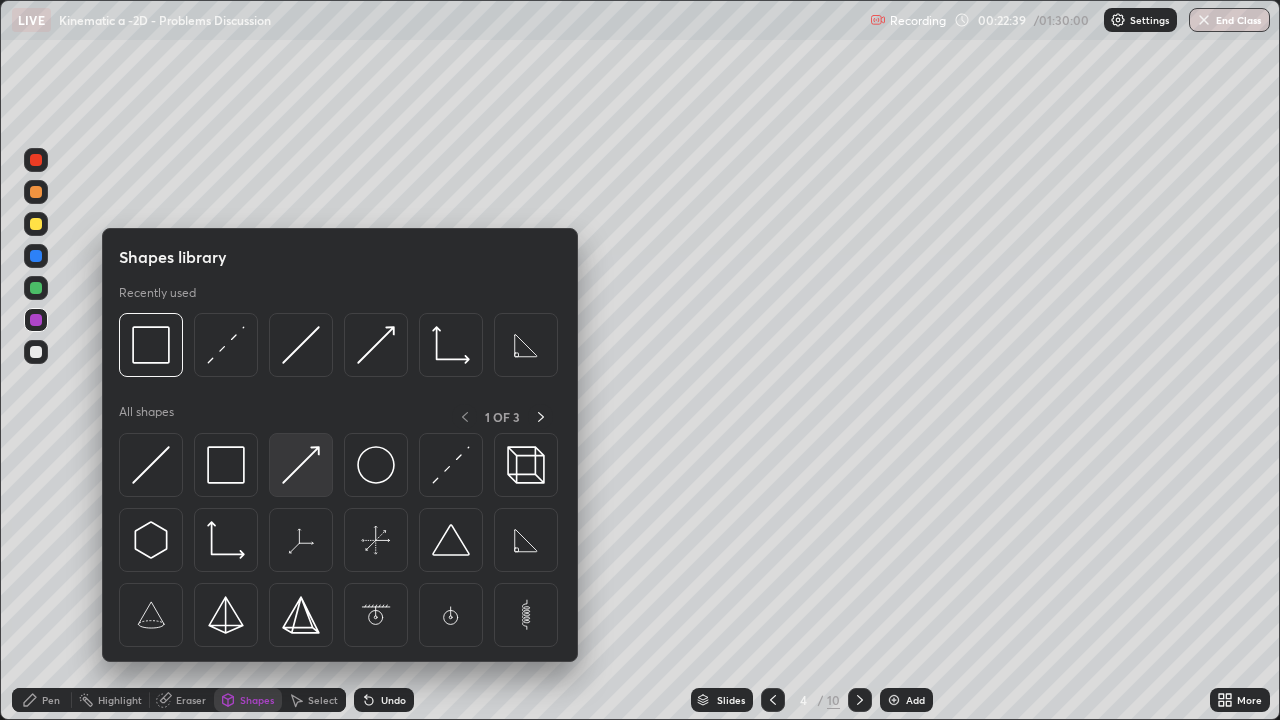 click at bounding box center [301, 465] 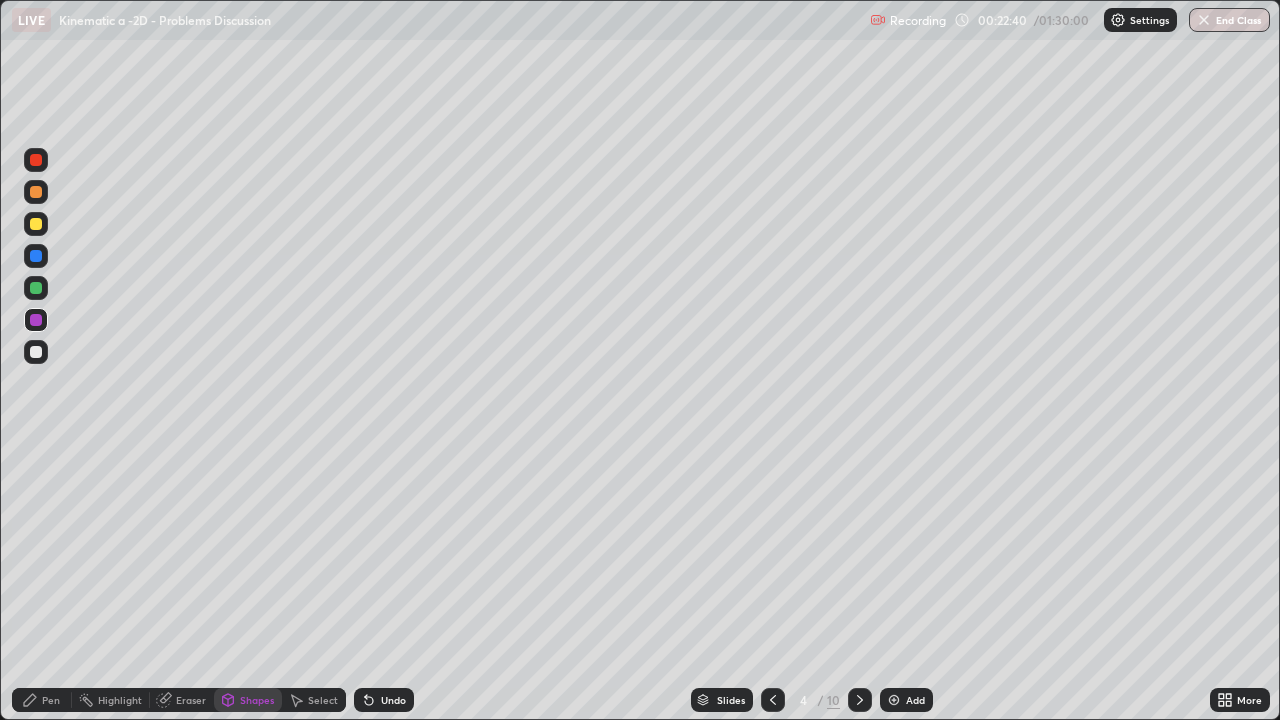 click at bounding box center [36, 352] 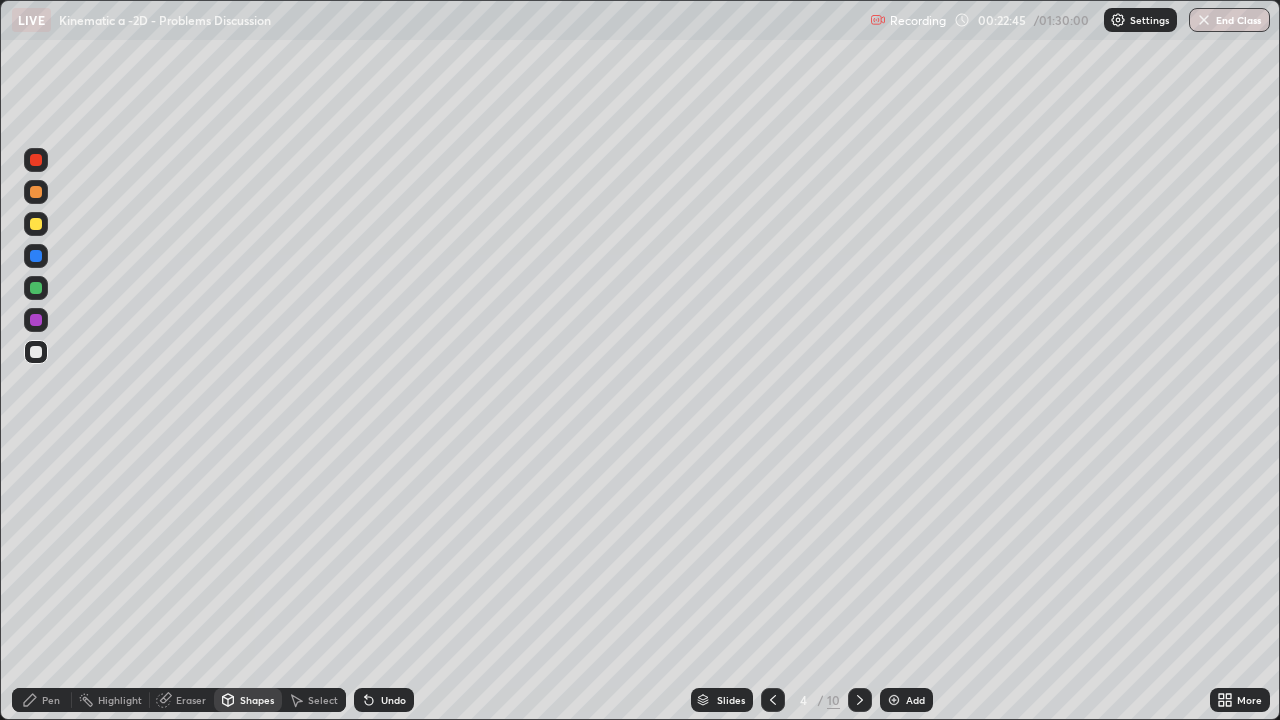 click on "Pen" at bounding box center [51, 700] 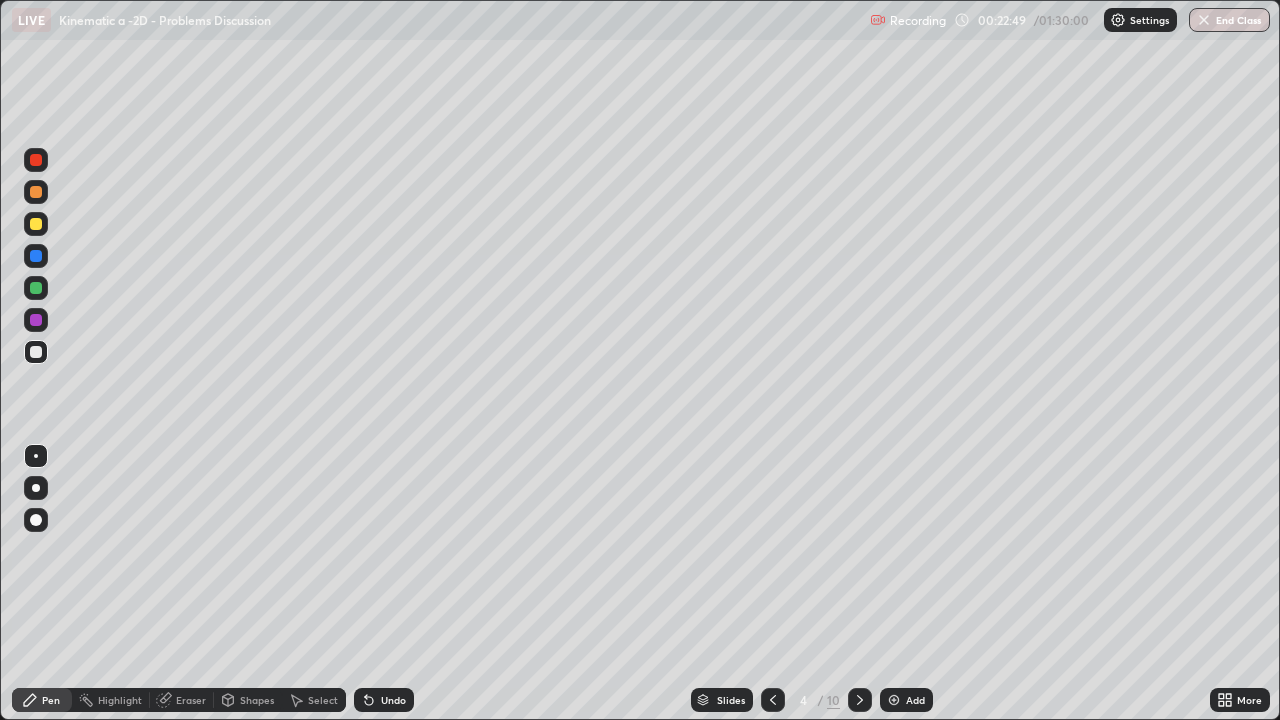 click on "Undo" at bounding box center [393, 700] 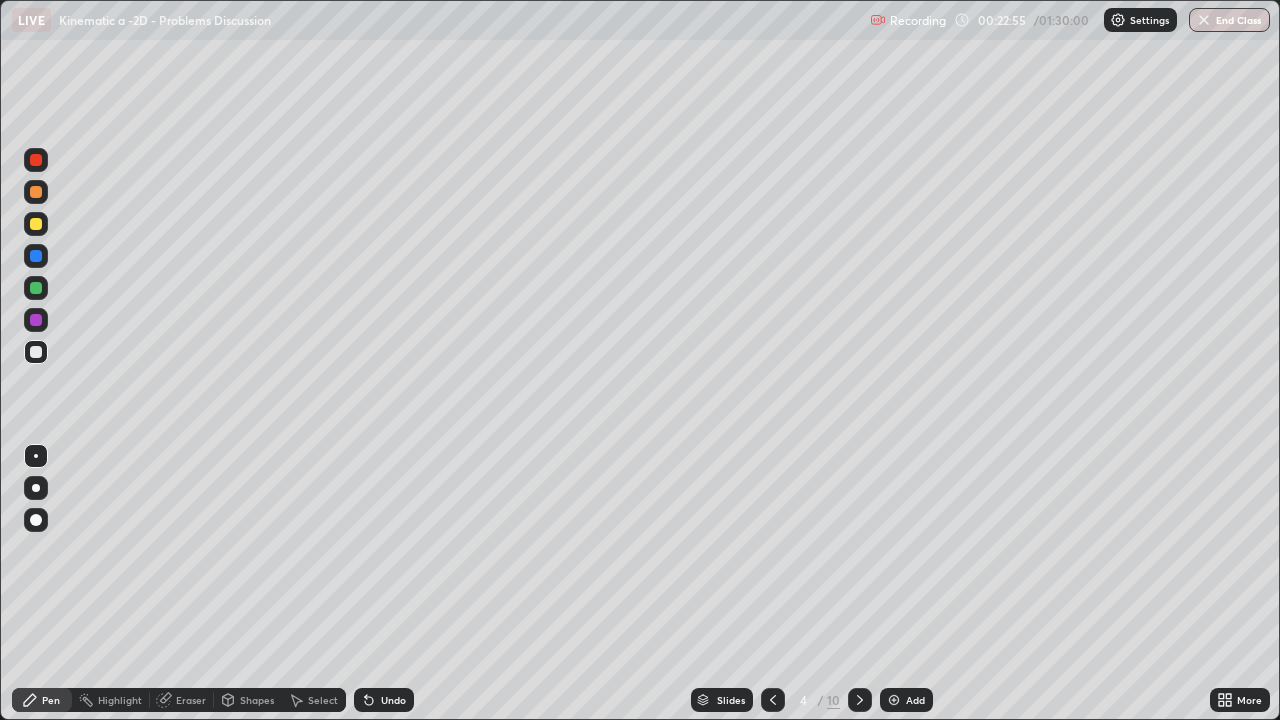 click at bounding box center (36, 224) 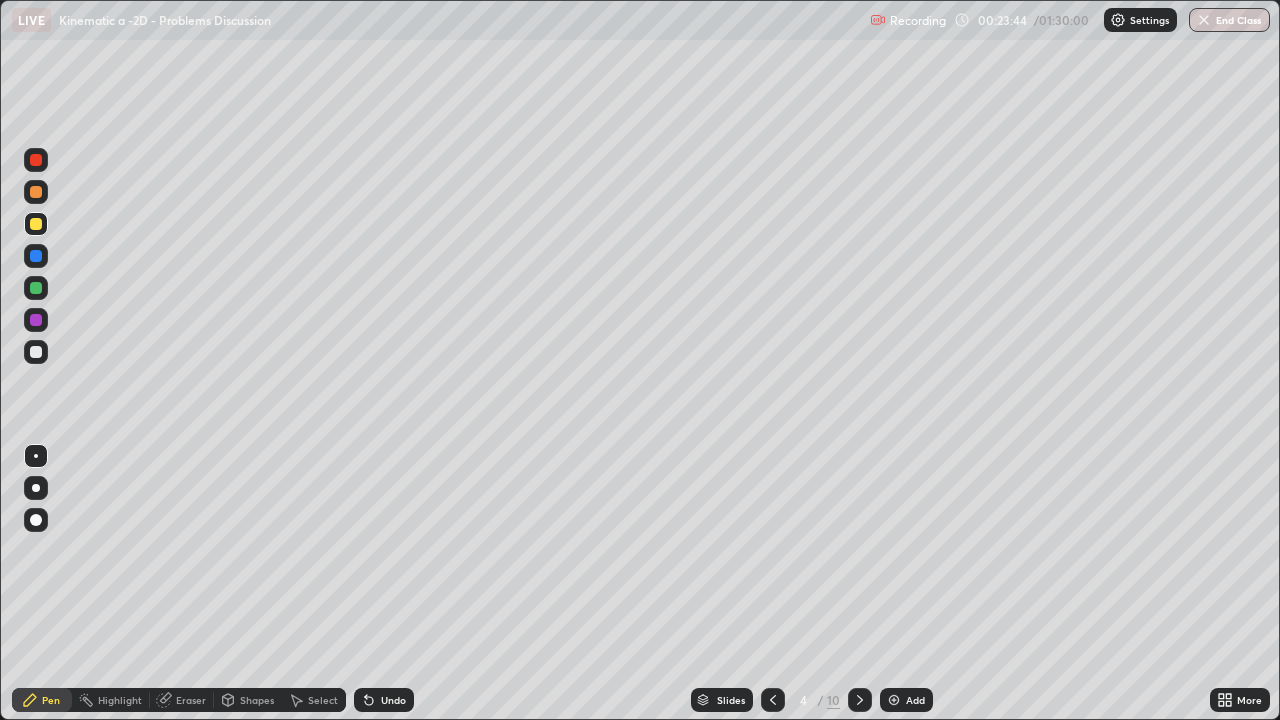 click at bounding box center (36, 256) 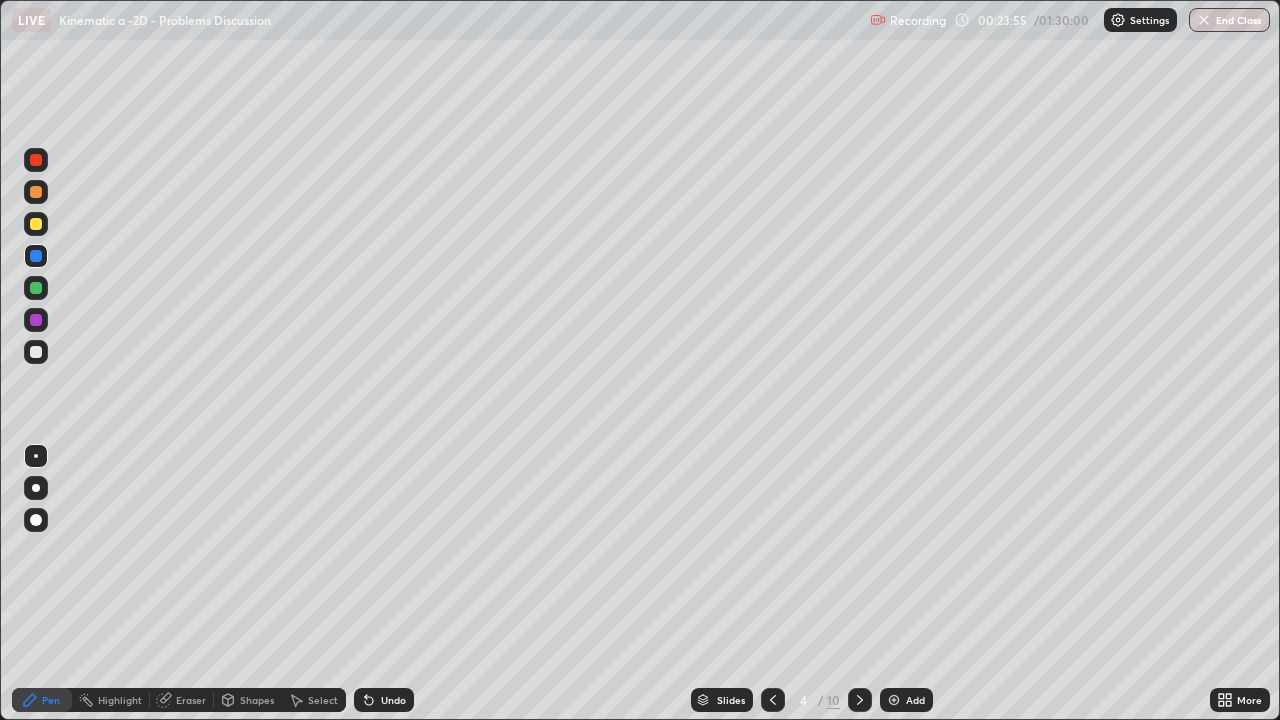 click at bounding box center (36, 224) 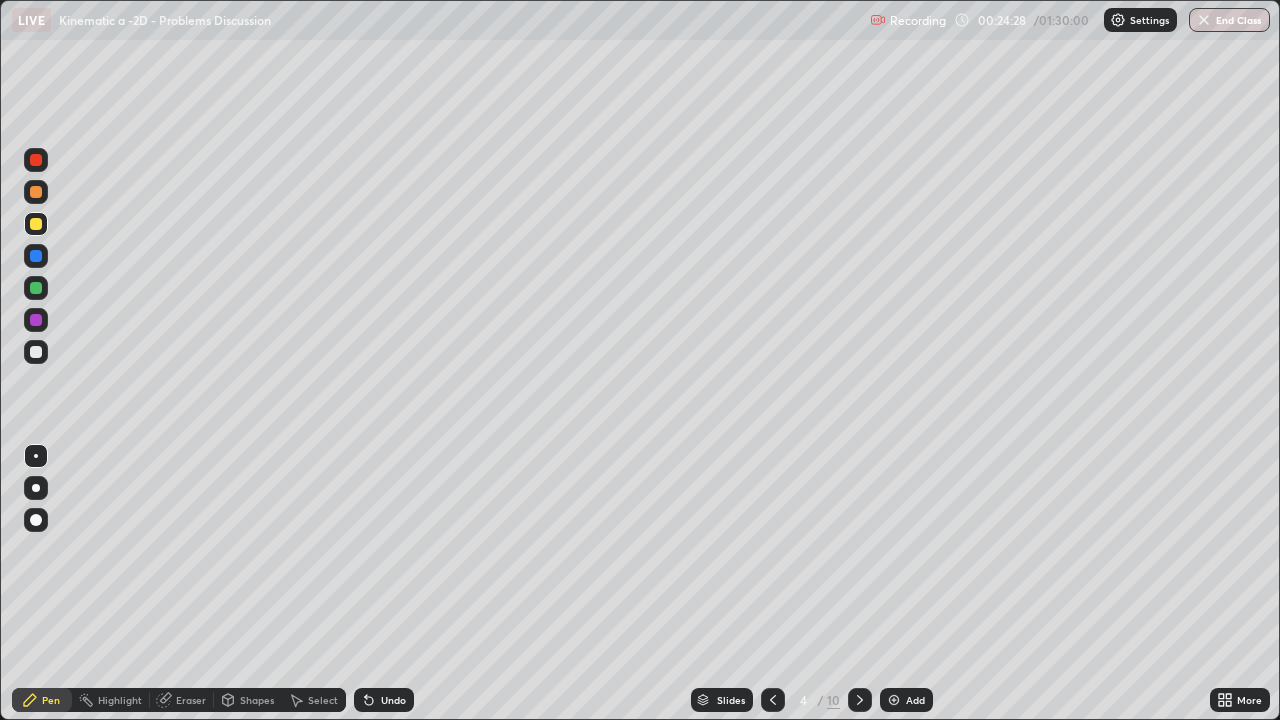 click on "Shapes" at bounding box center (257, 700) 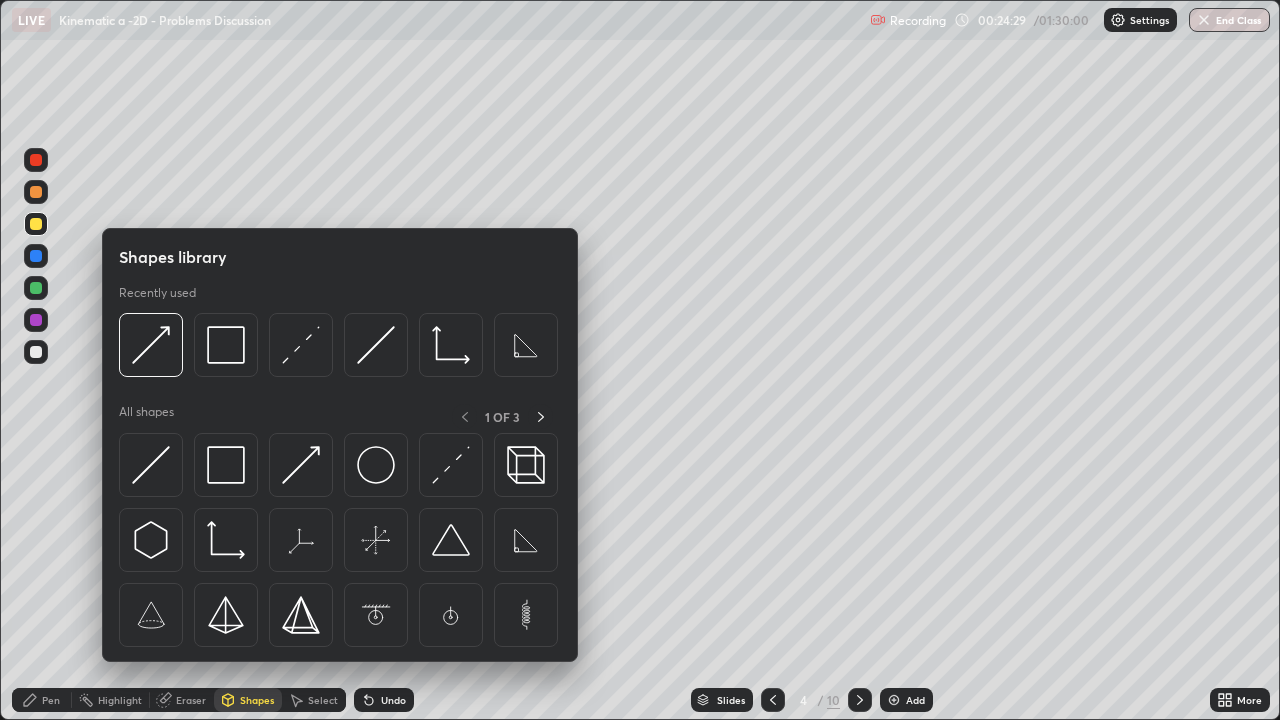click on "Pen" at bounding box center [51, 700] 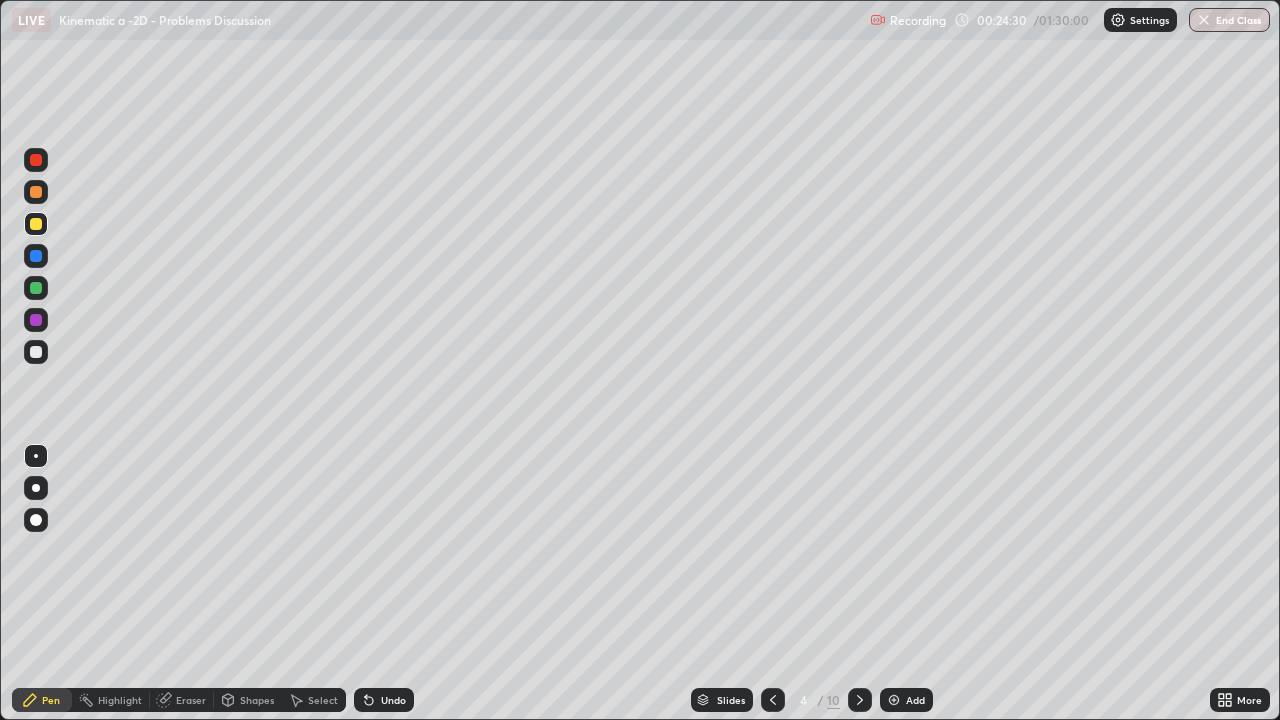 click at bounding box center (36, 352) 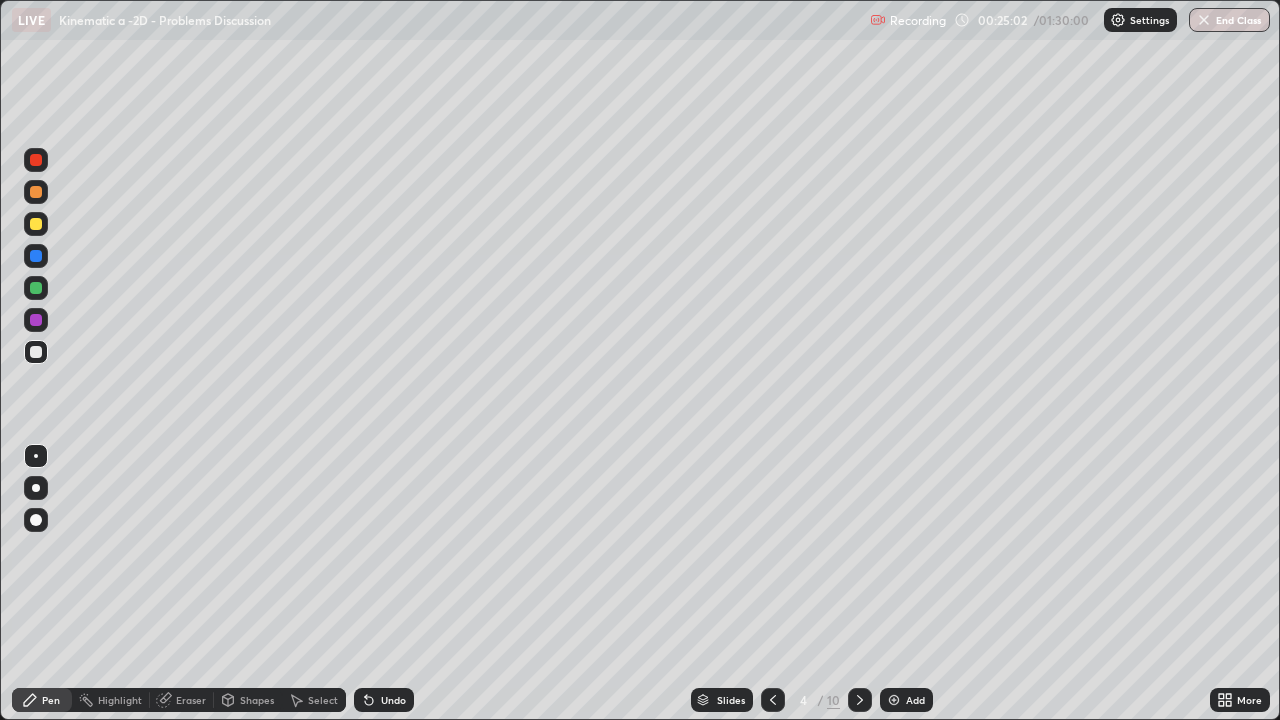 click at bounding box center [36, 224] 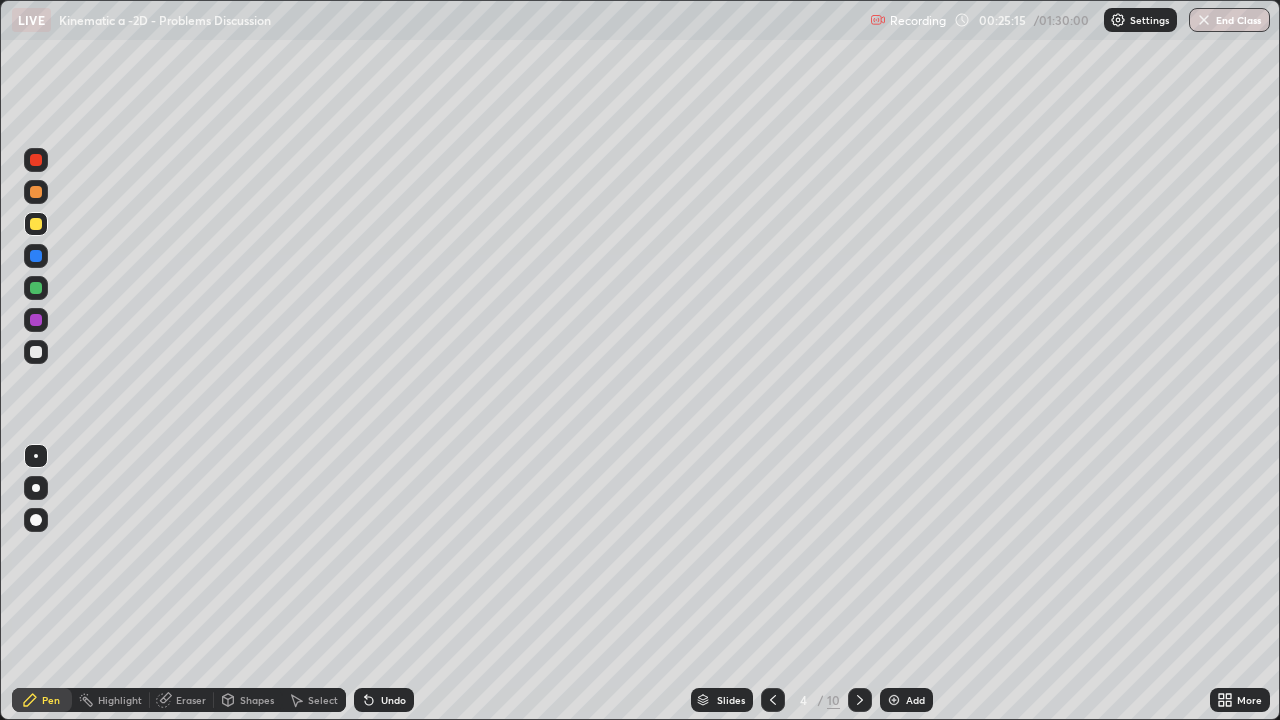 click at bounding box center [36, 256] 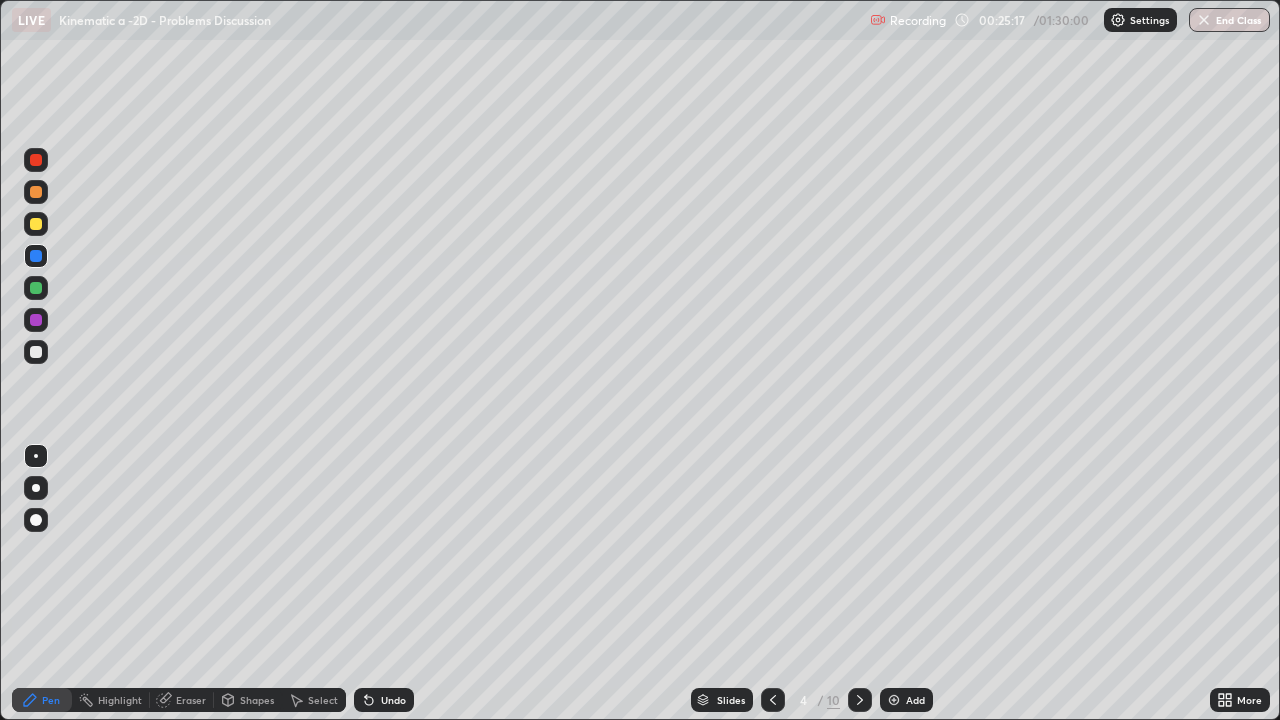 click at bounding box center (36, 288) 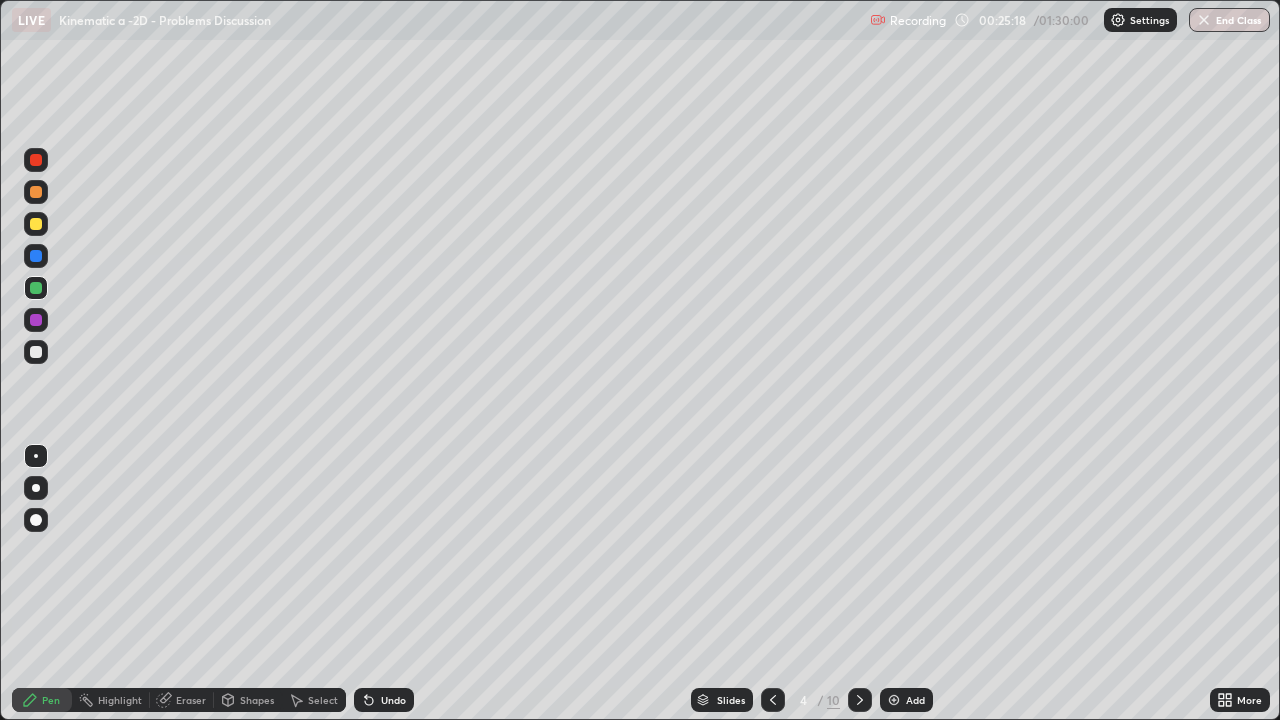click on "Shapes" at bounding box center (257, 700) 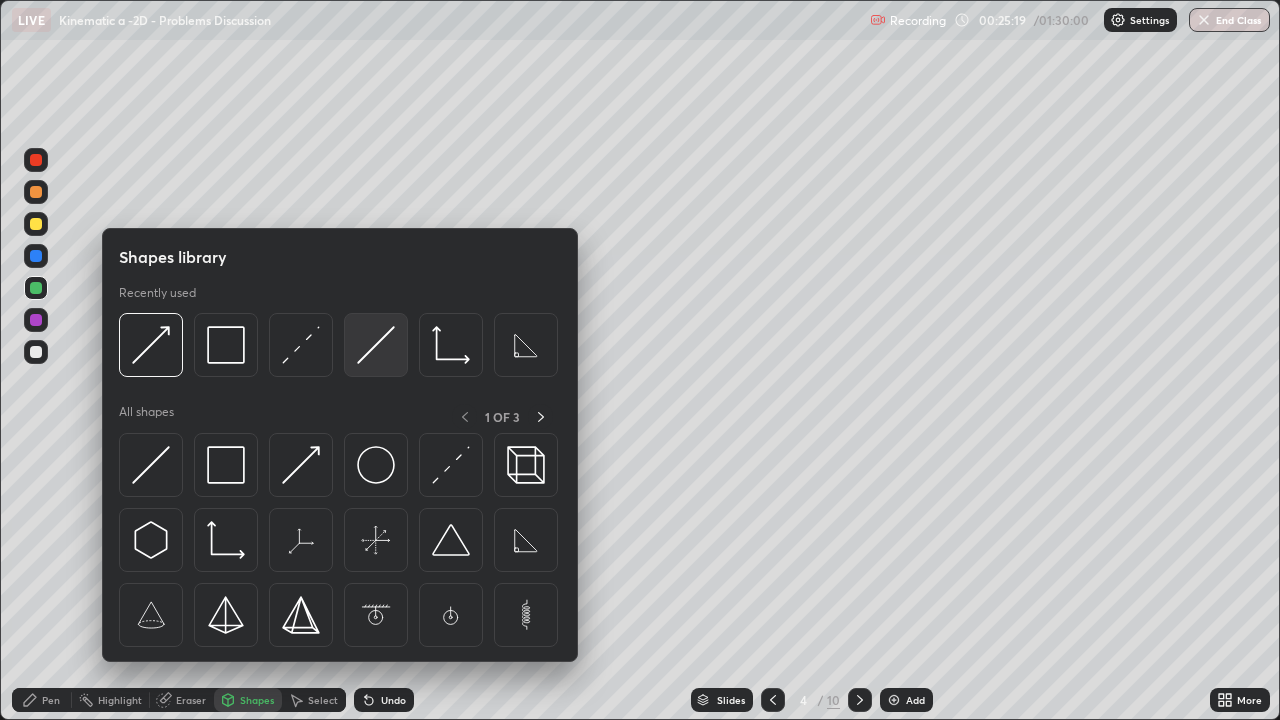 click at bounding box center [376, 345] 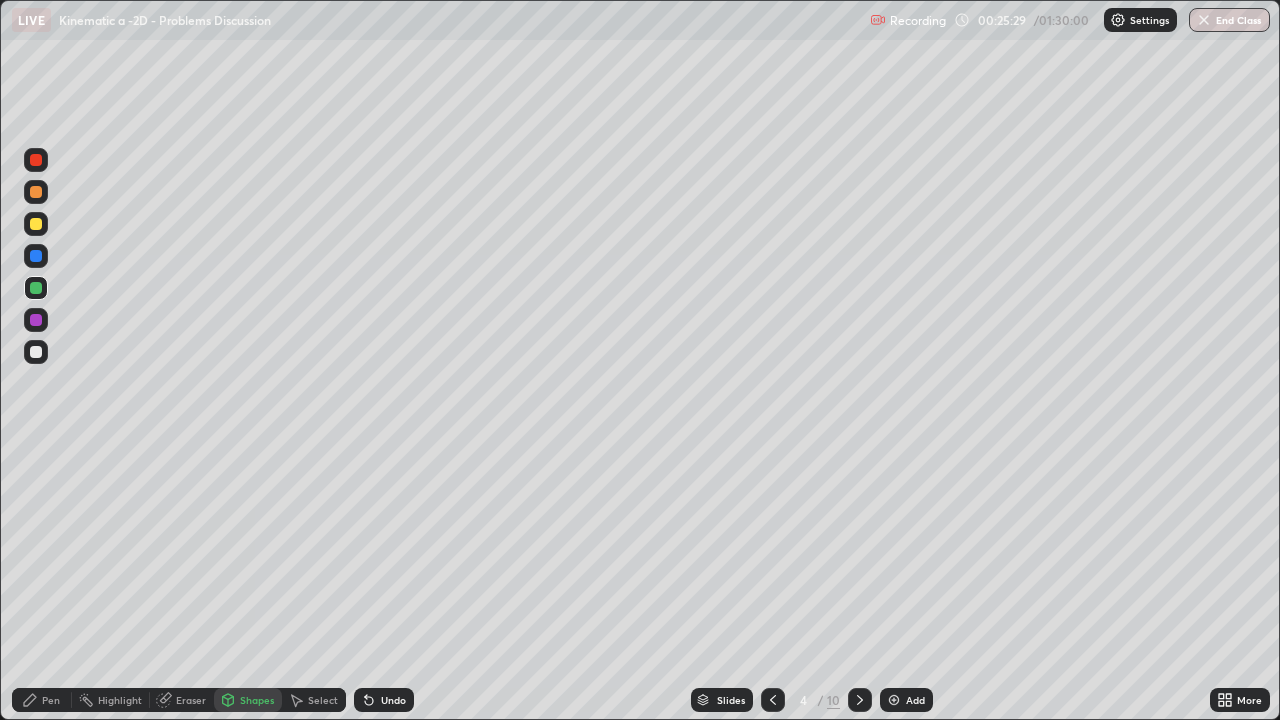 click on "Pen" at bounding box center (51, 700) 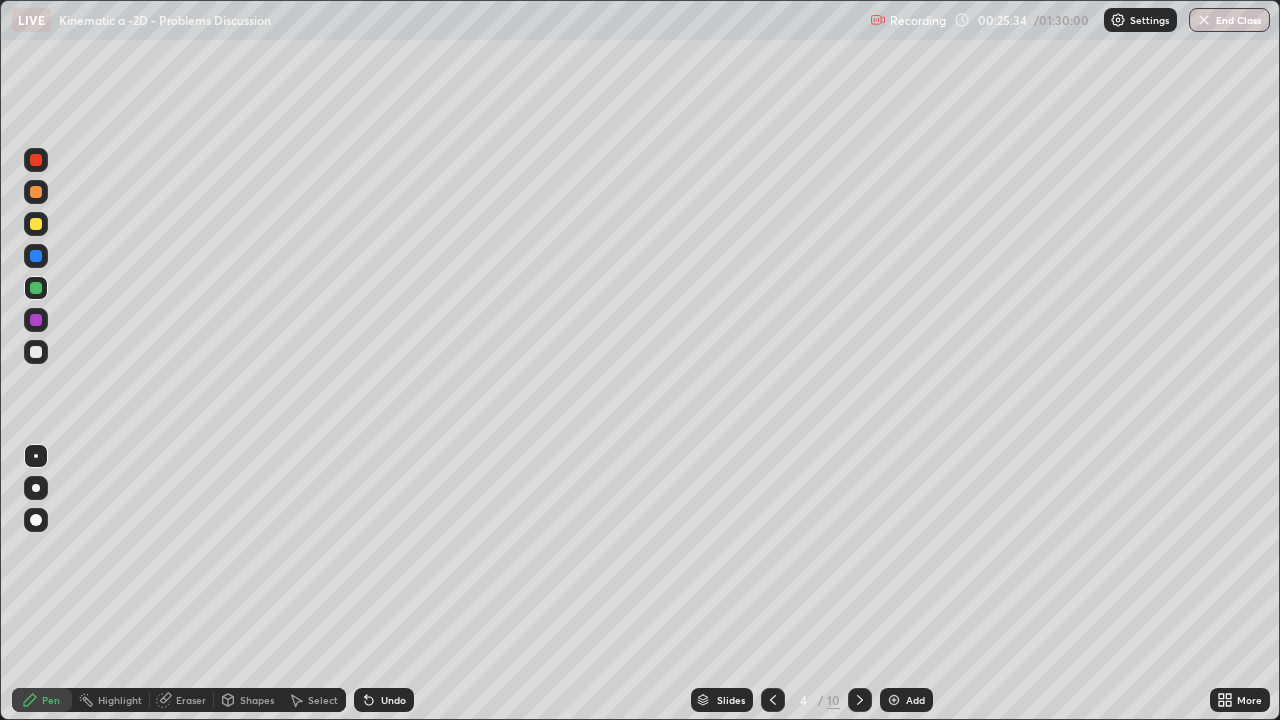 click at bounding box center [36, 256] 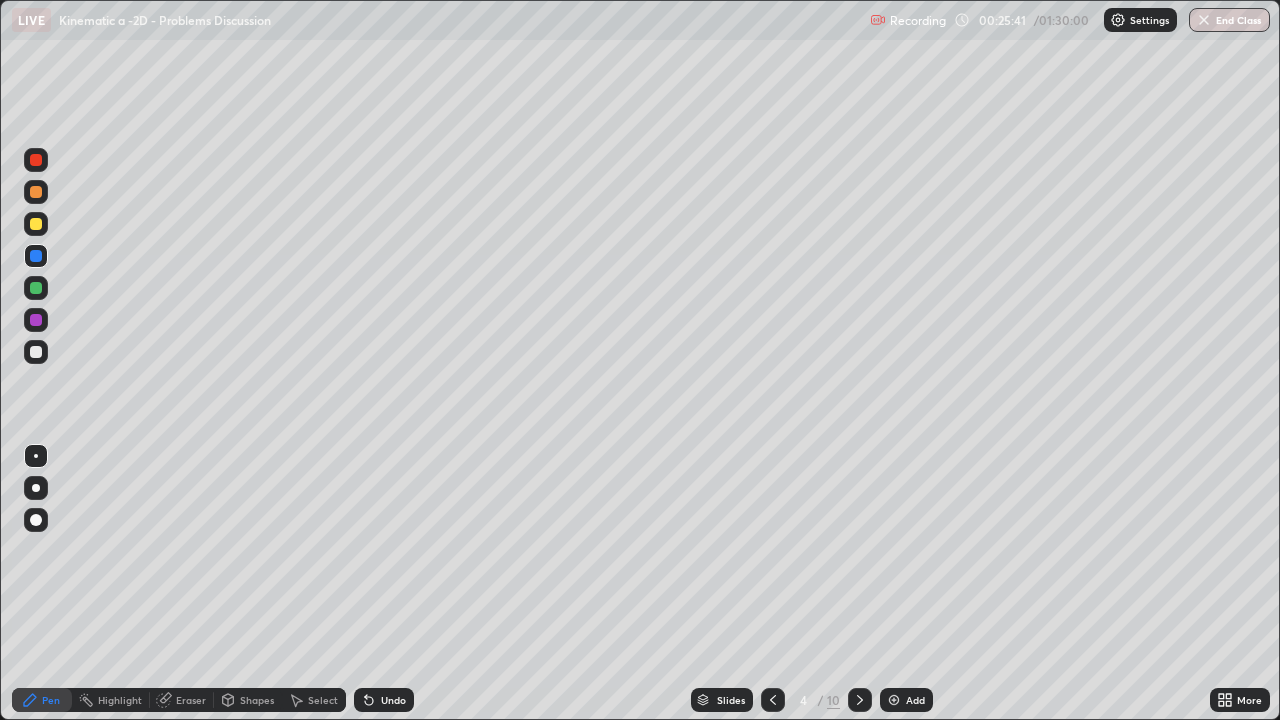 click on "Undo" at bounding box center (393, 700) 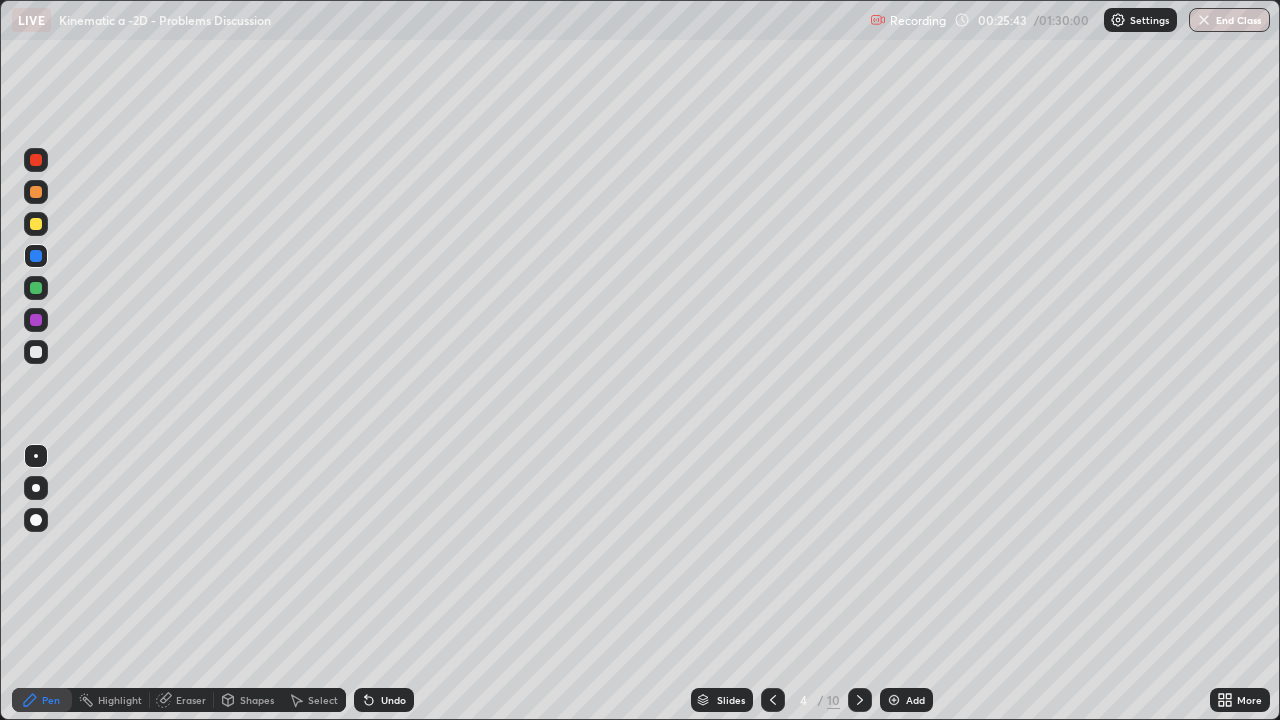 click at bounding box center (36, 192) 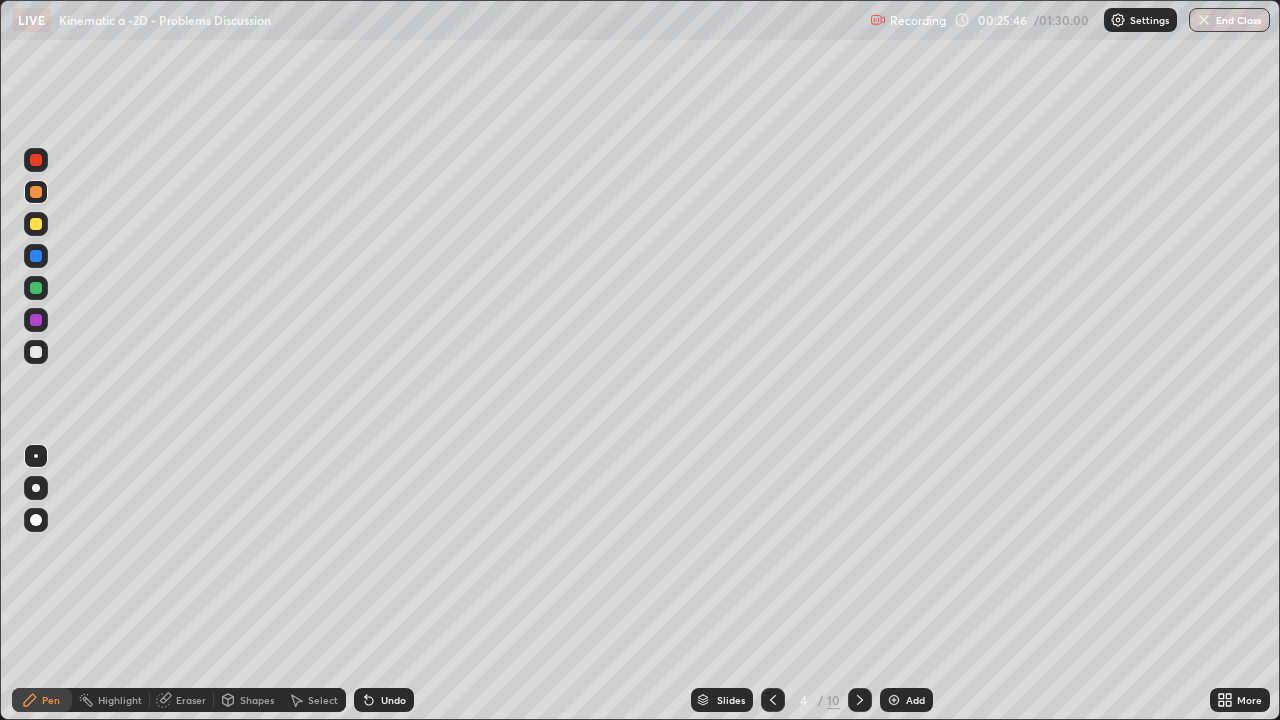 click on "Undo" at bounding box center [393, 700] 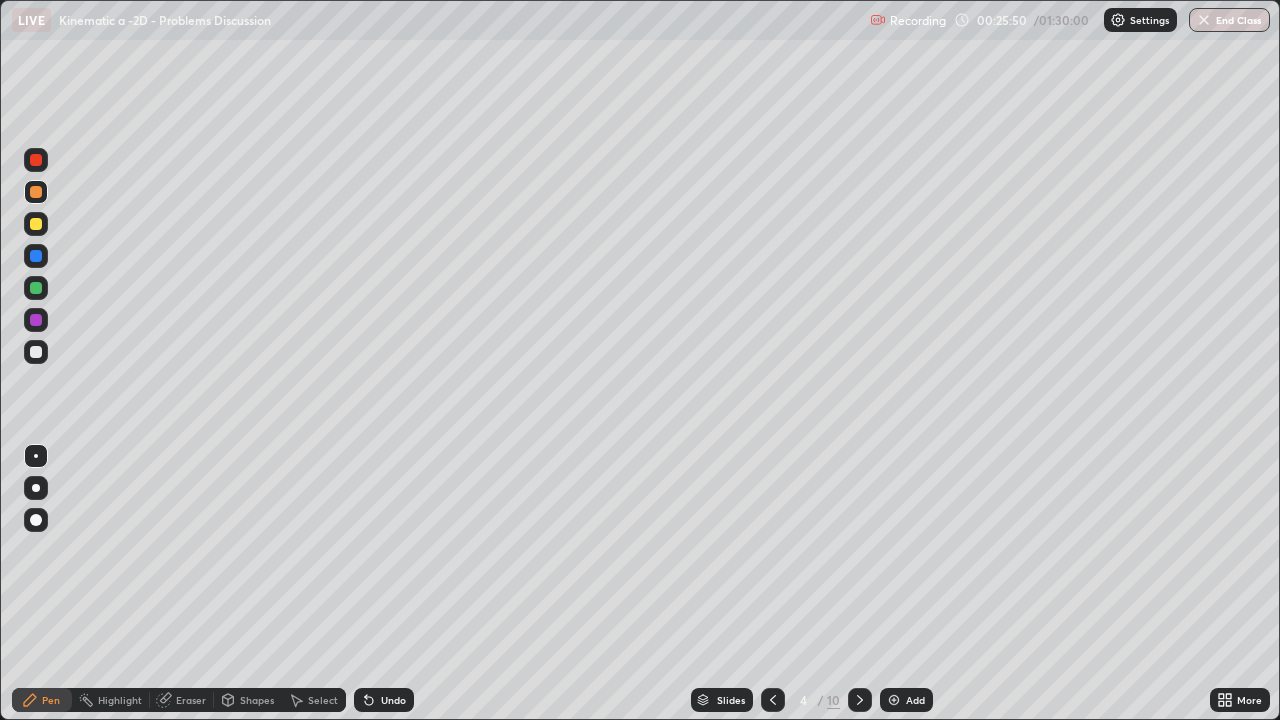click at bounding box center [36, 320] 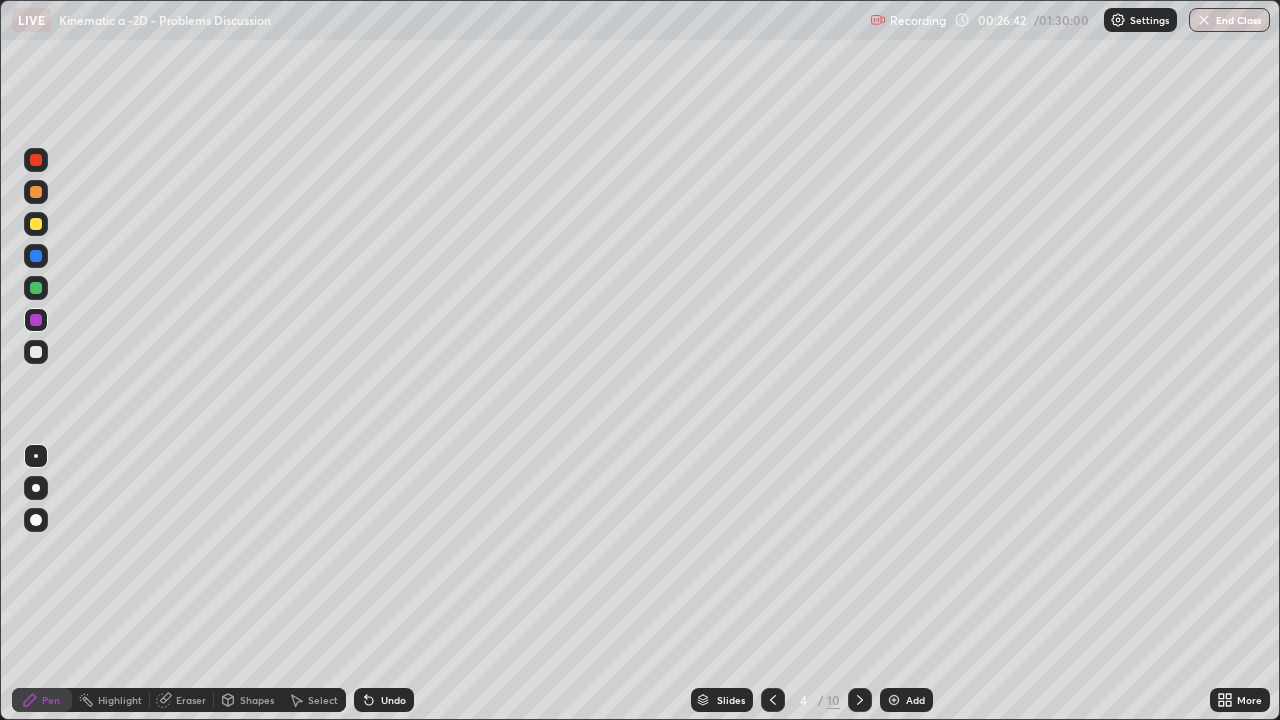 click at bounding box center (36, 288) 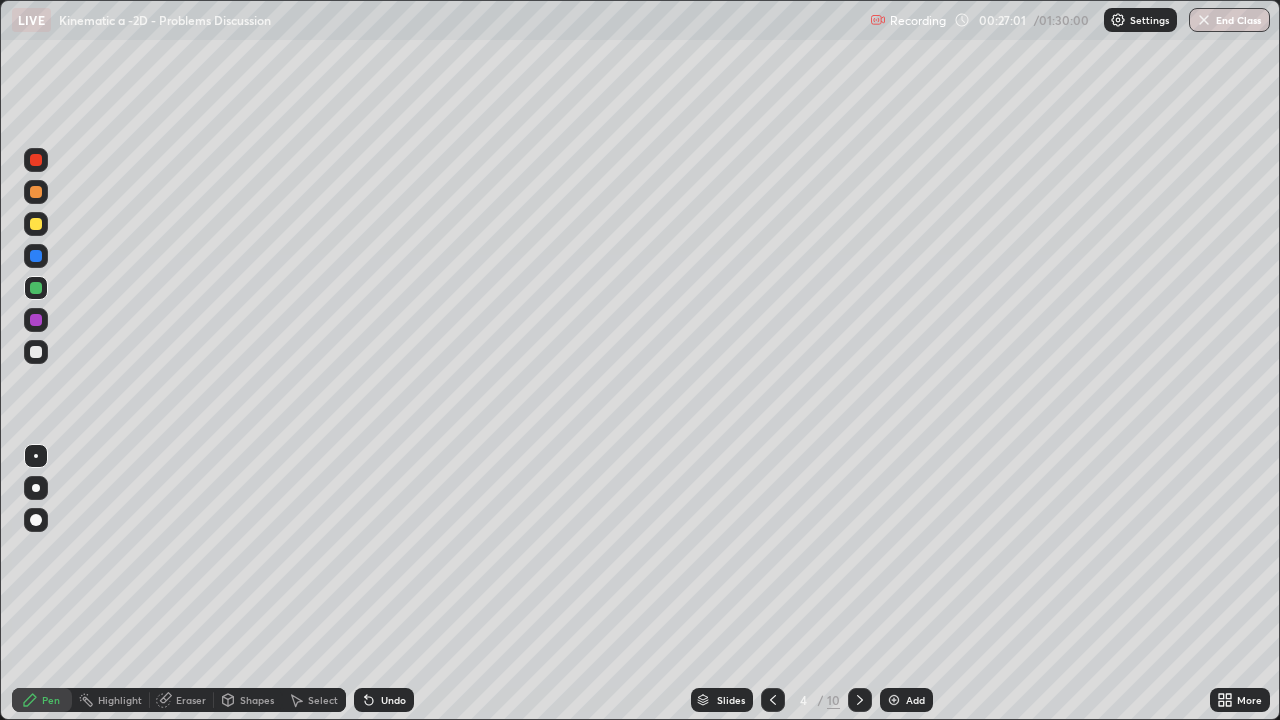 click at bounding box center [36, 352] 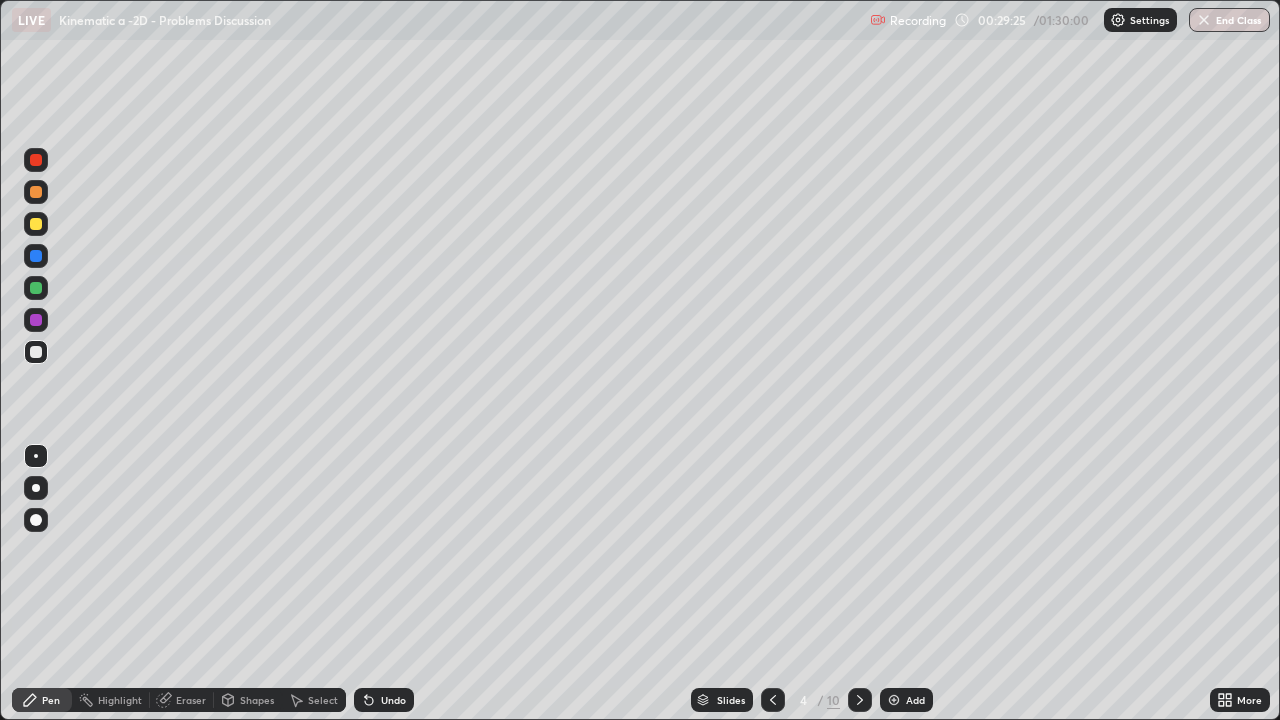 click at bounding box center (36, 224) 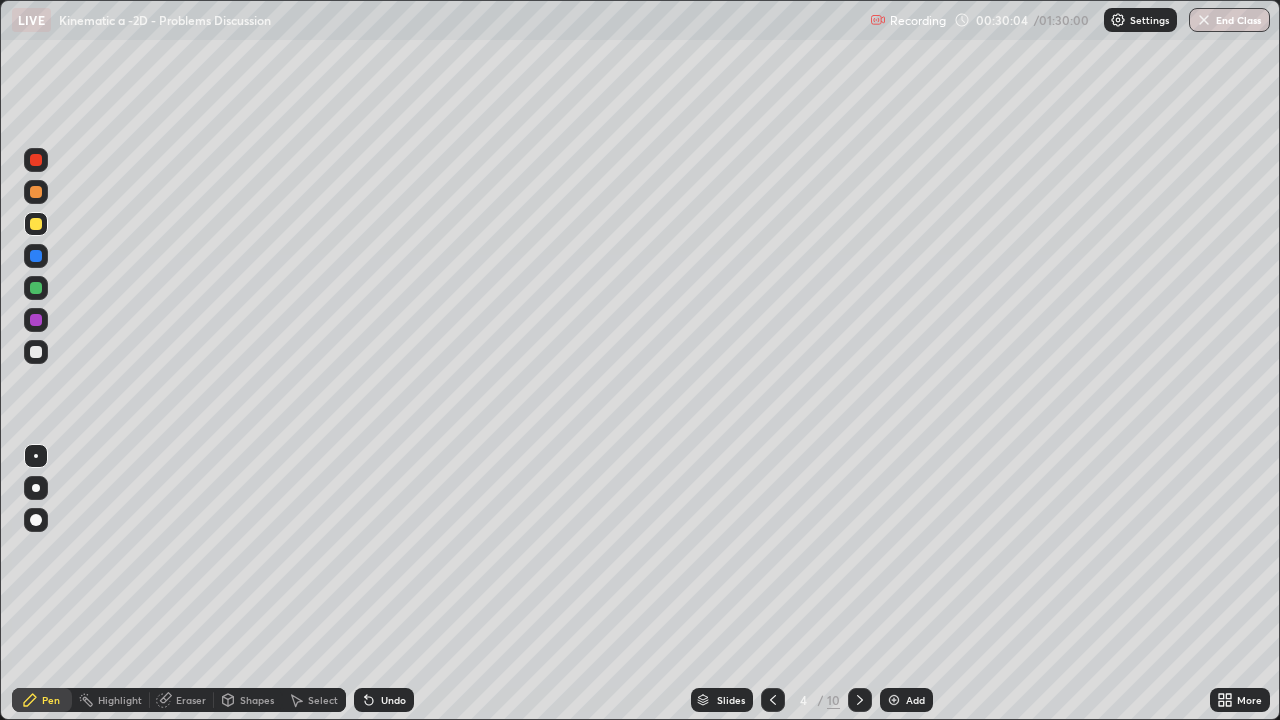 click at bounding box center (36, 352) 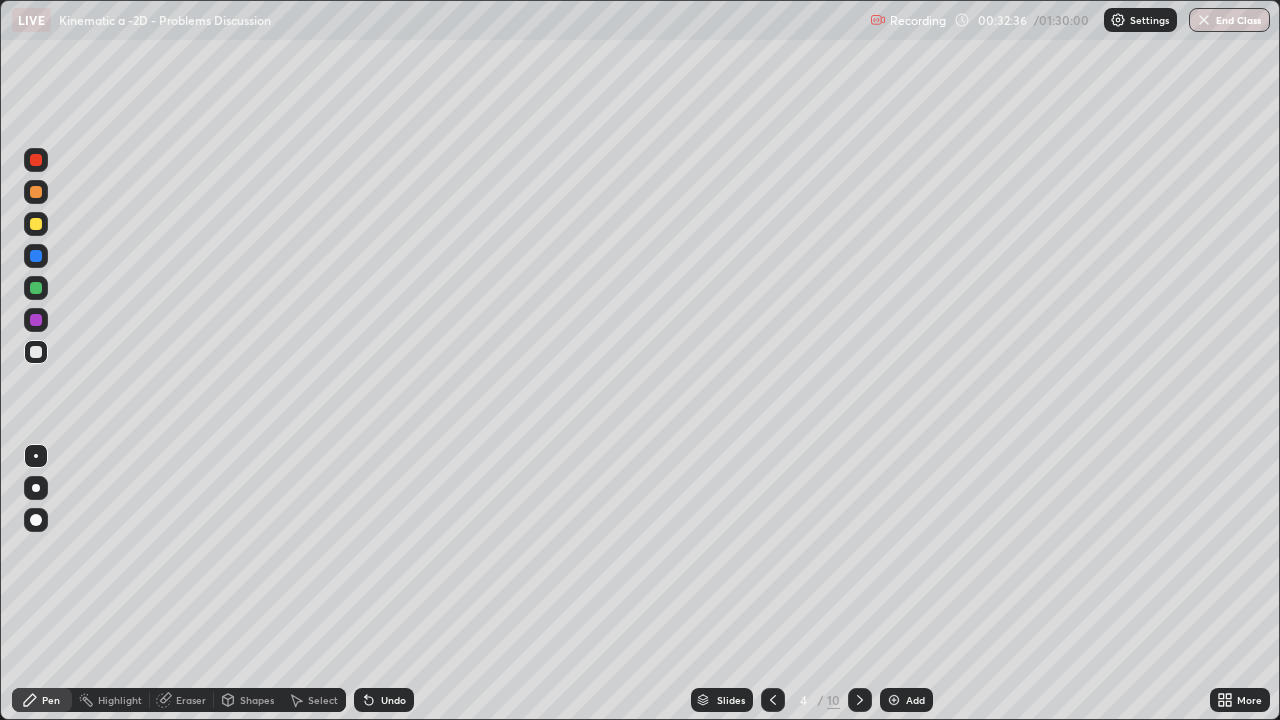 click at bounding box center [860, 700] 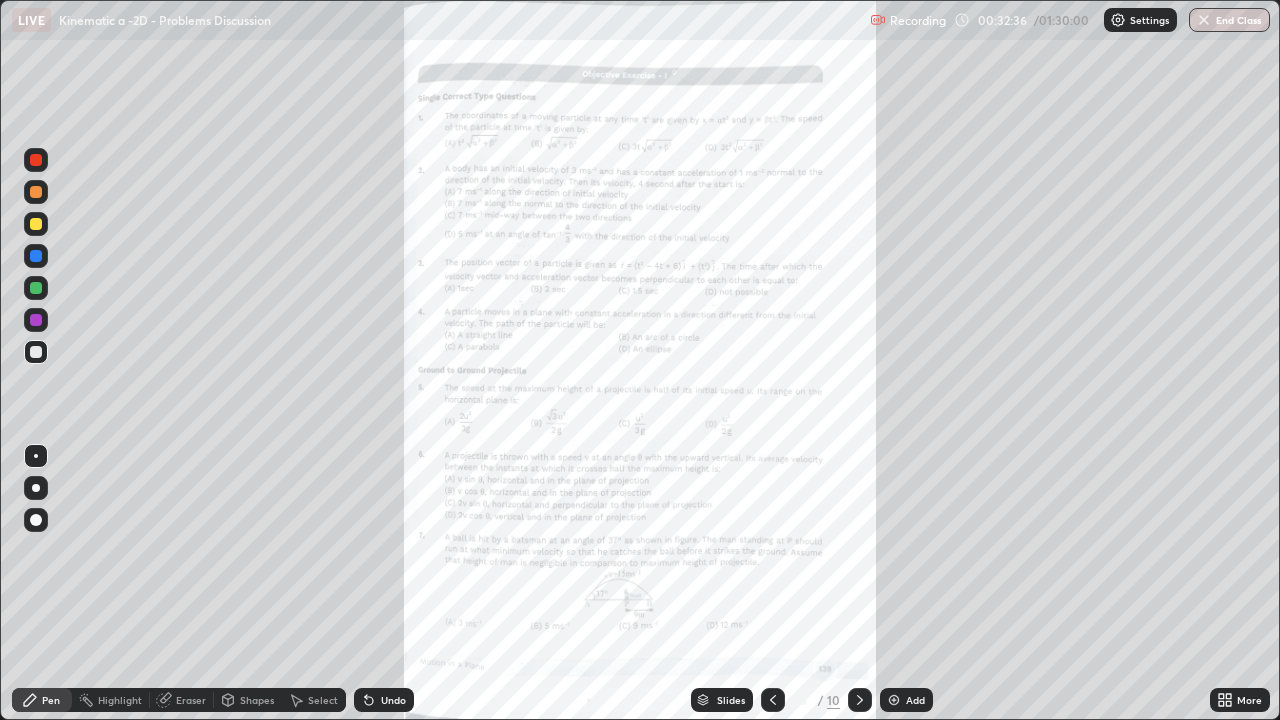 click 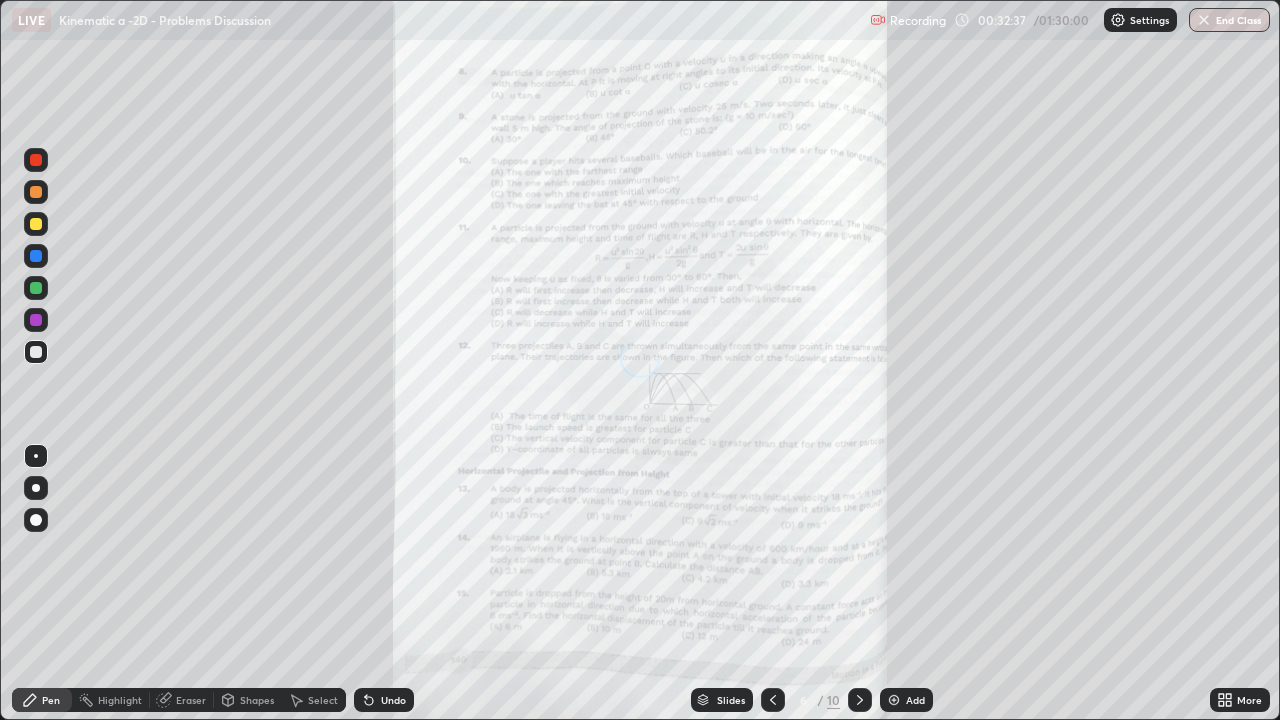 click at bounding box center [773, 700] 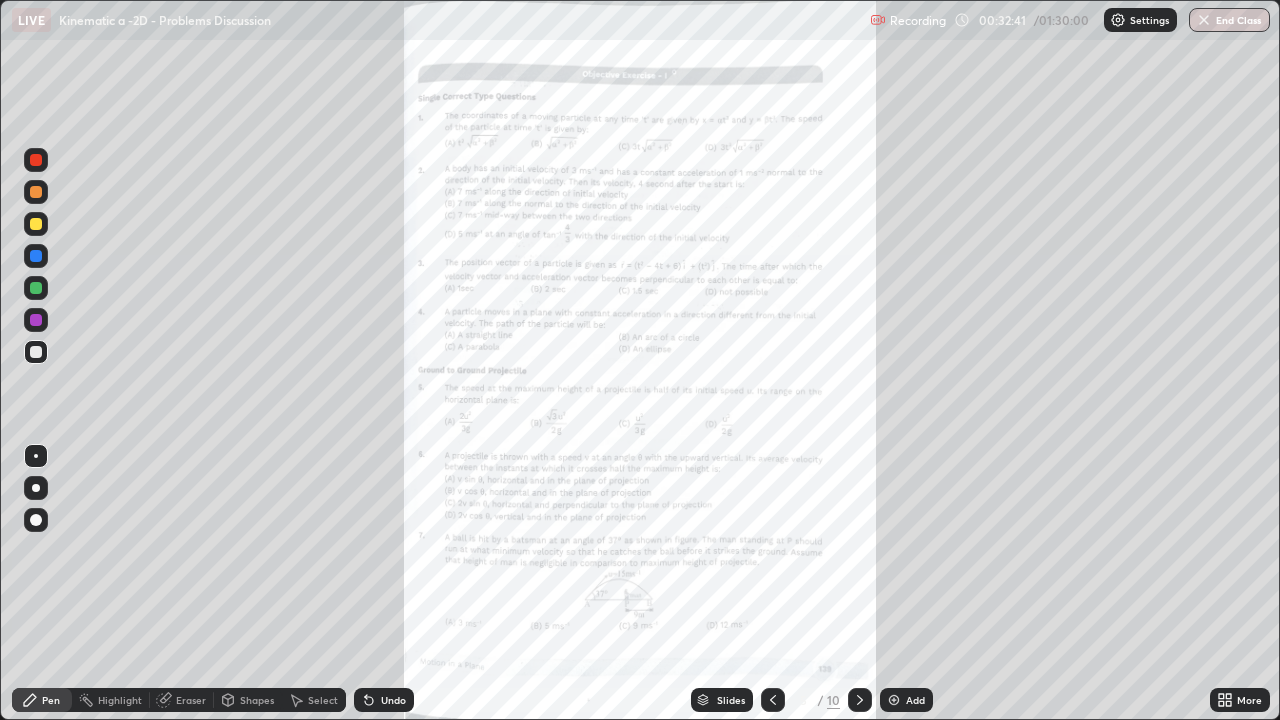 click 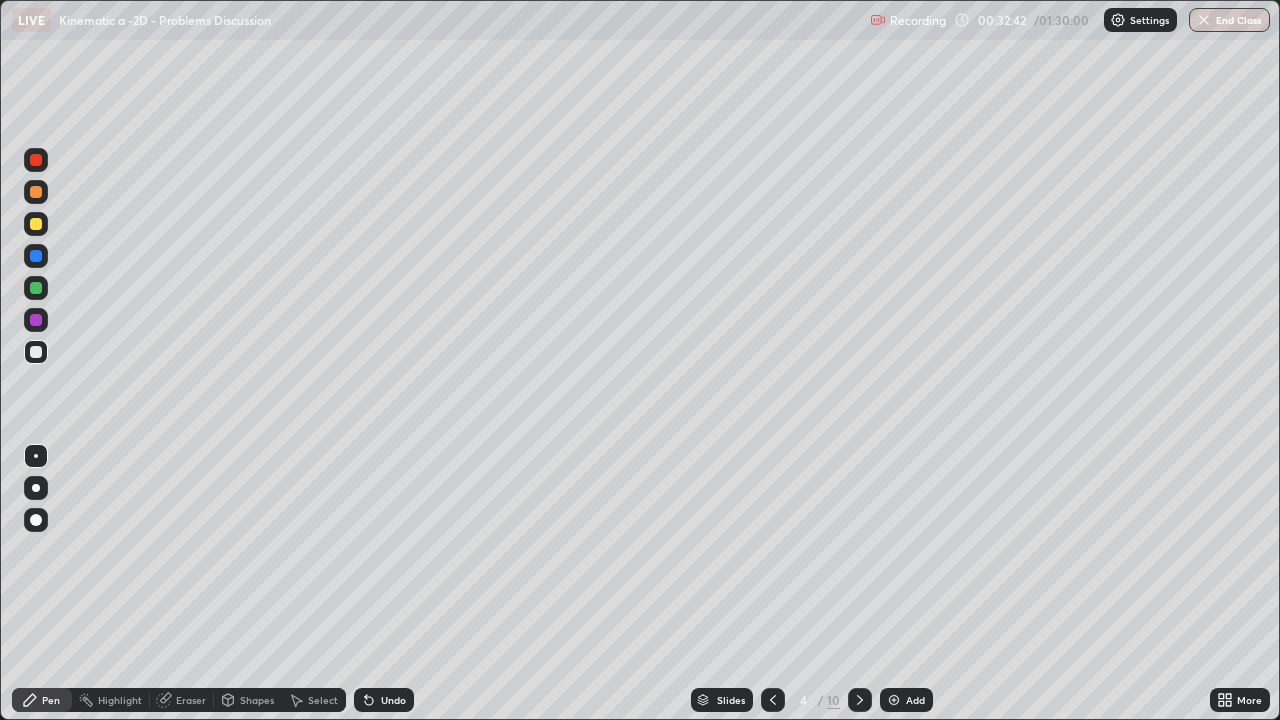 click on "Add" at bounding box center (906, 700) 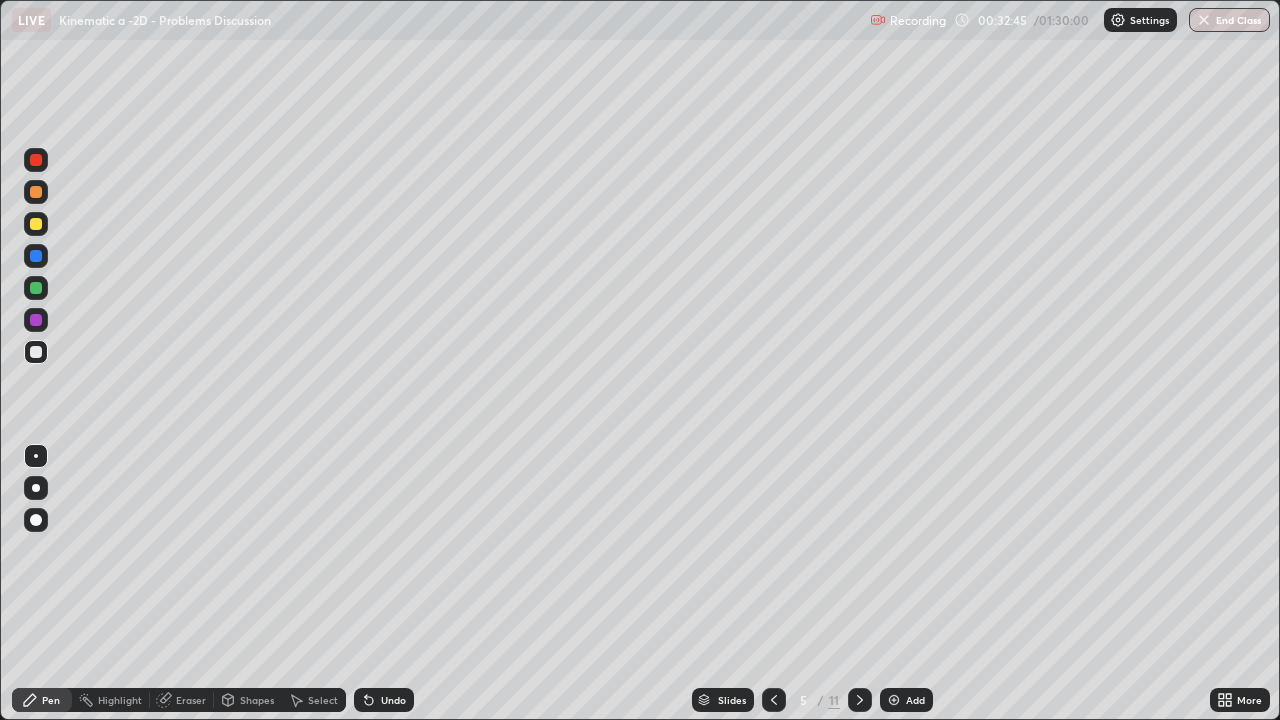 click at bounding box center (36, 224) 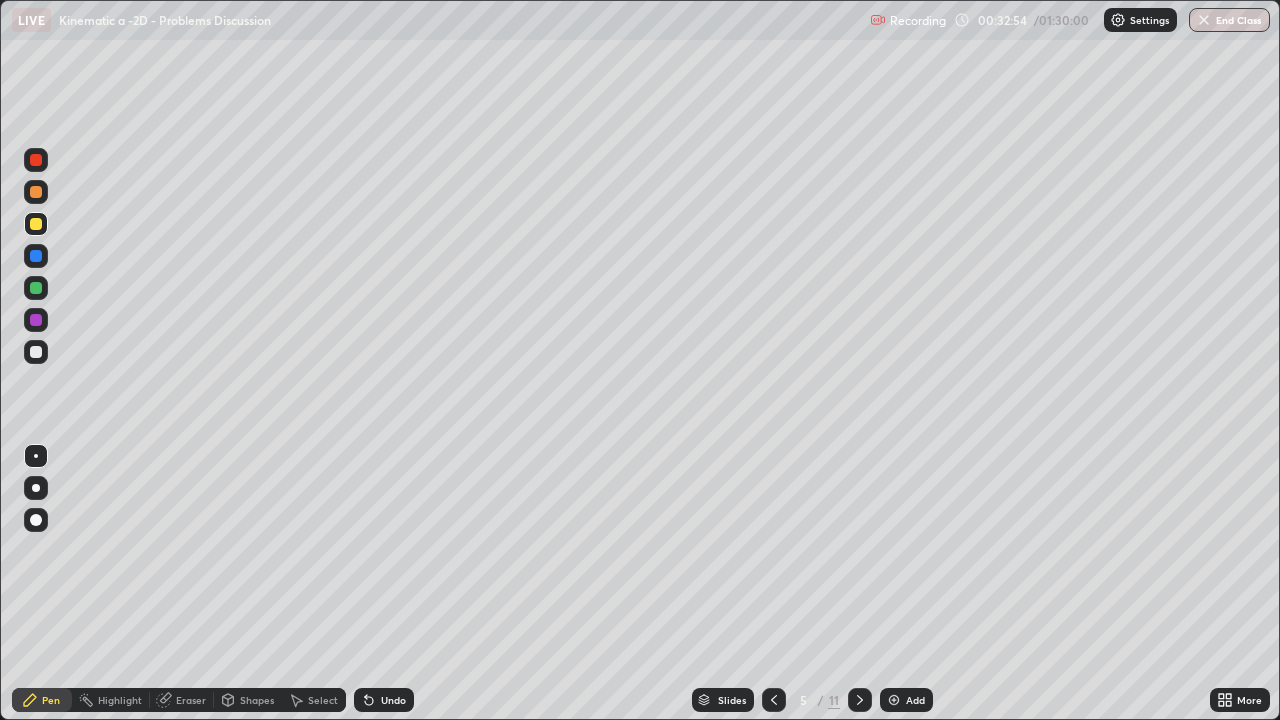 click 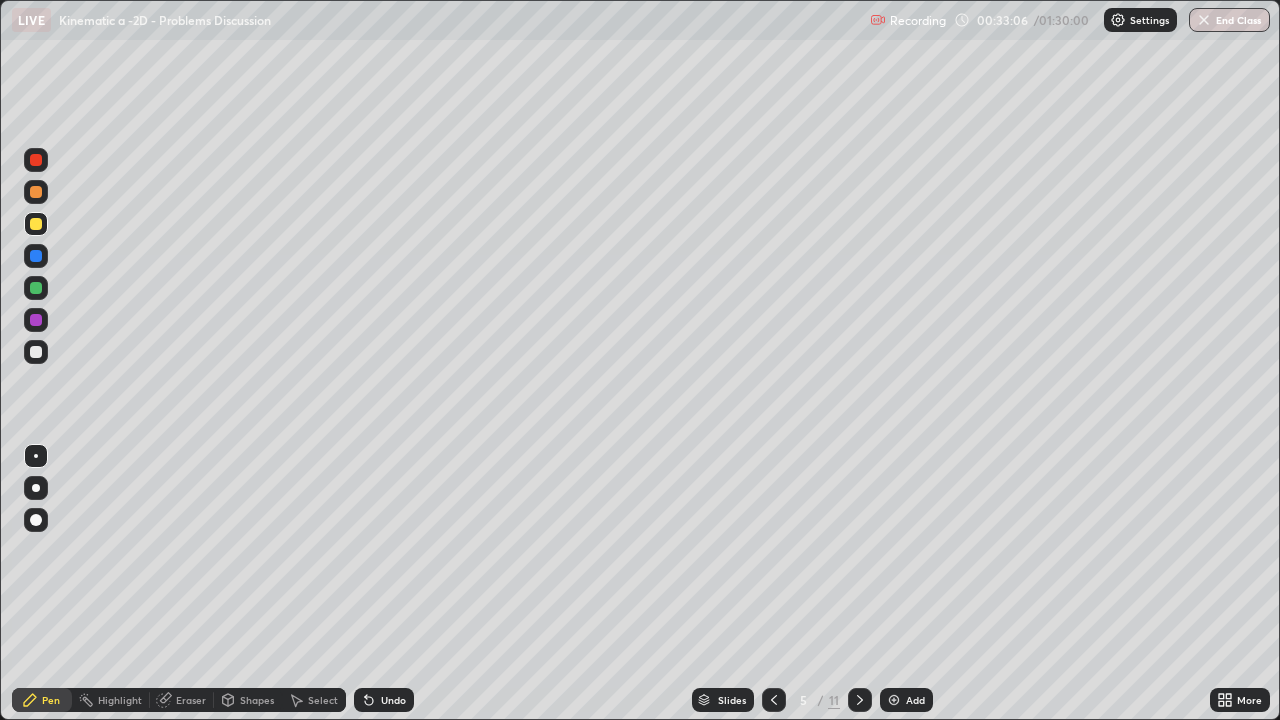 click on "Shapes" at bounding box center [257, 700] 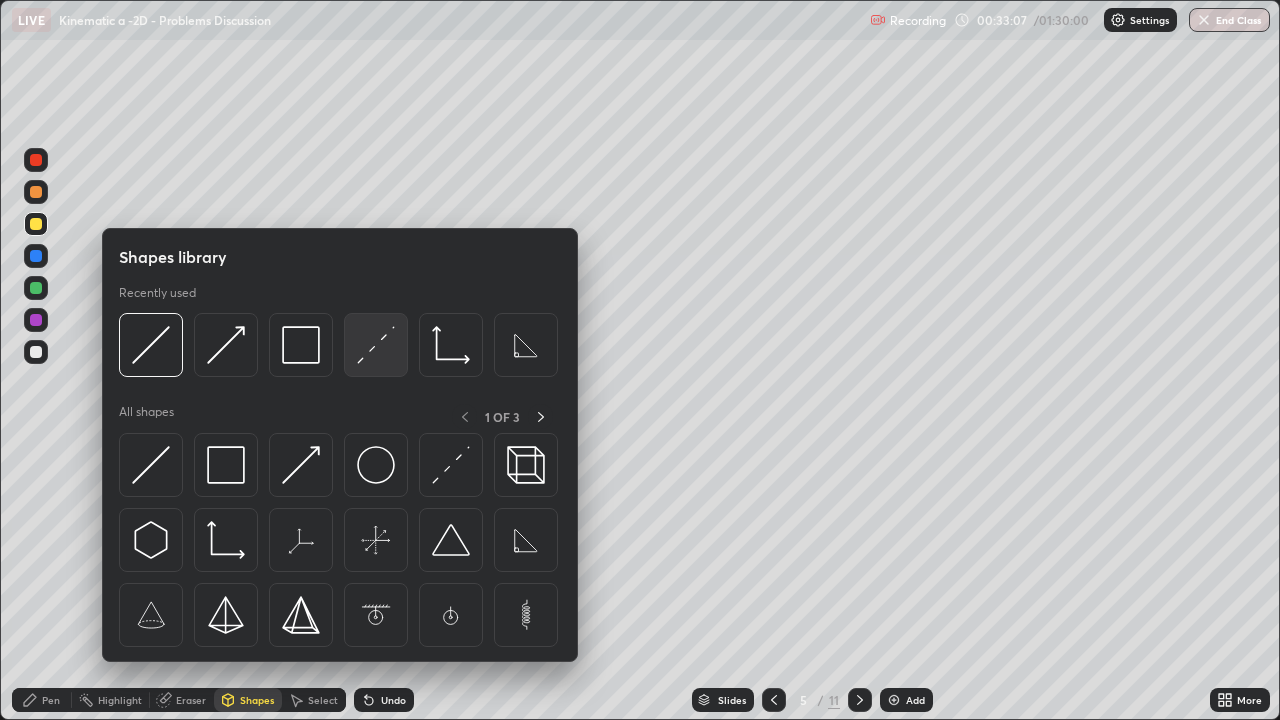 click at bounding box center (376, 345) 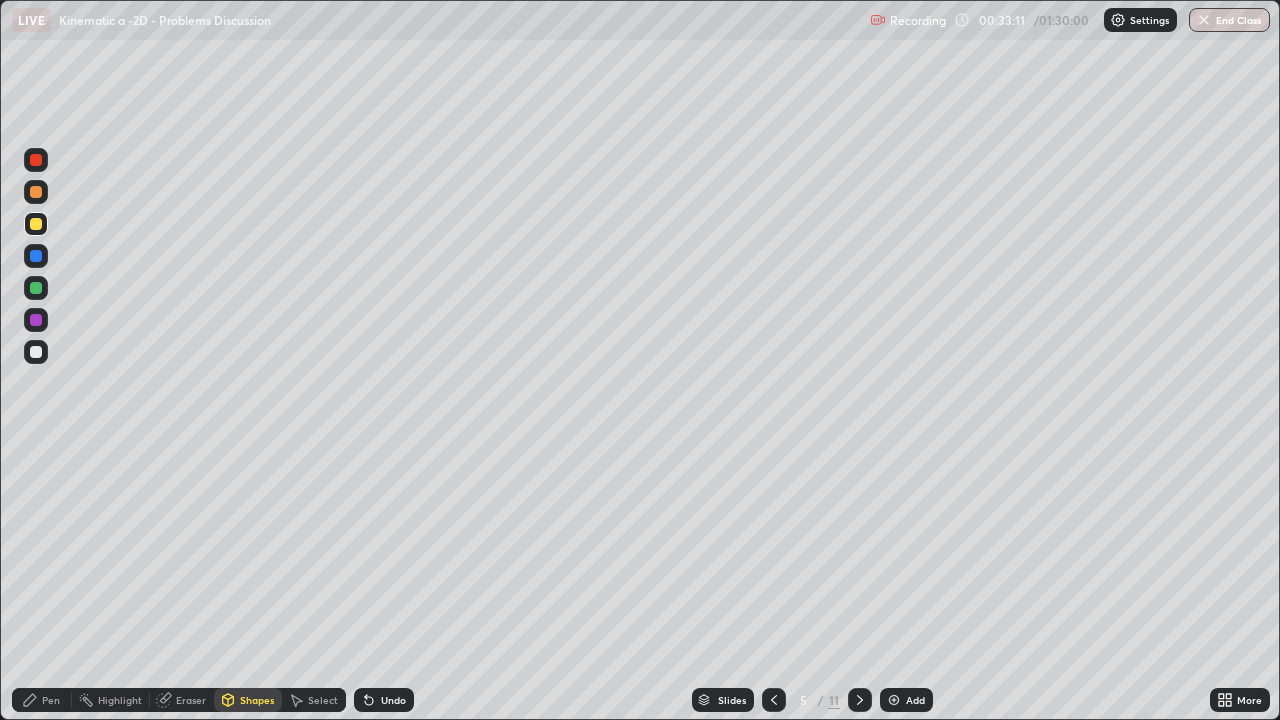 click on "Pen" at bounding box center [42, 700] 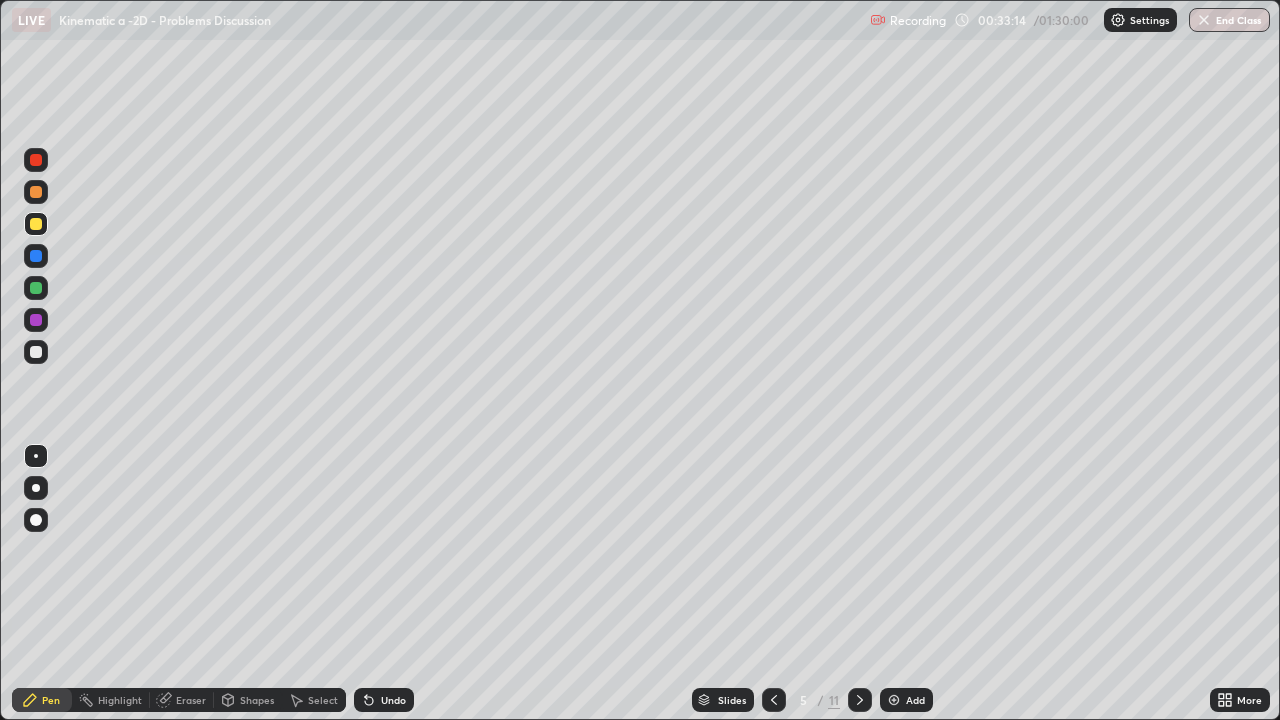 click at bounding box center [36, 352] 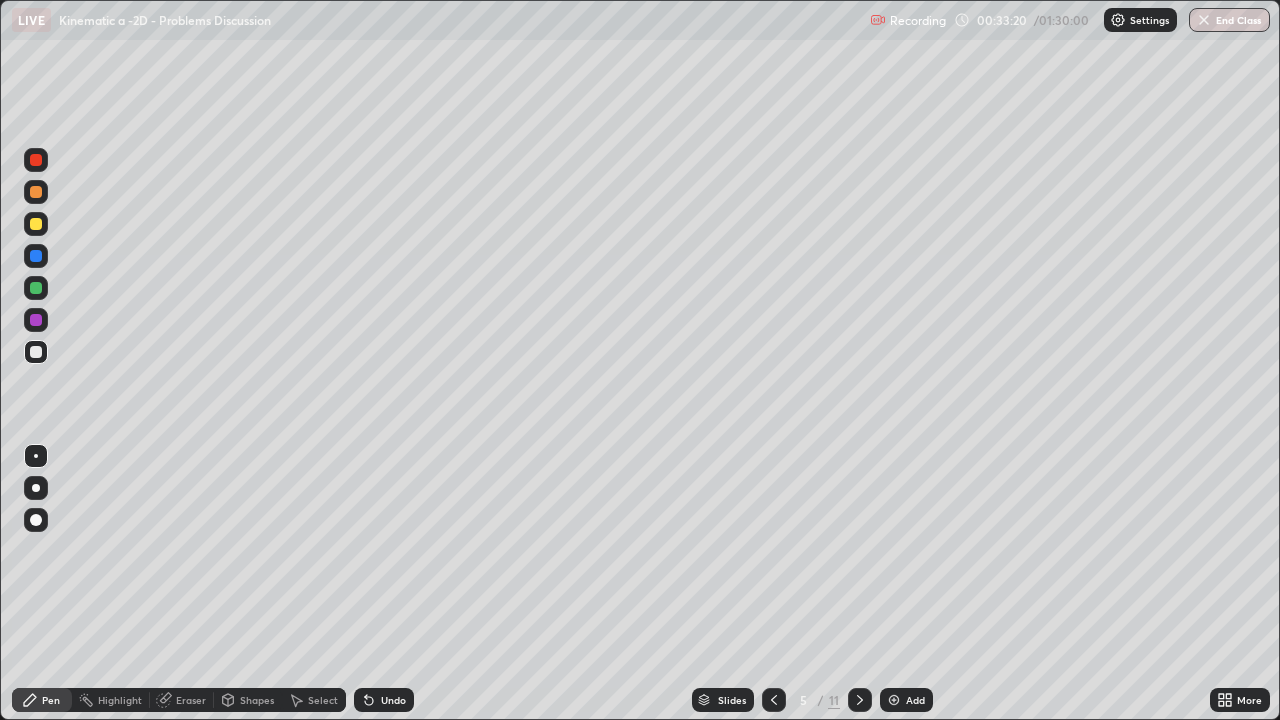 click on "Select" at bounding box center (323, 700) 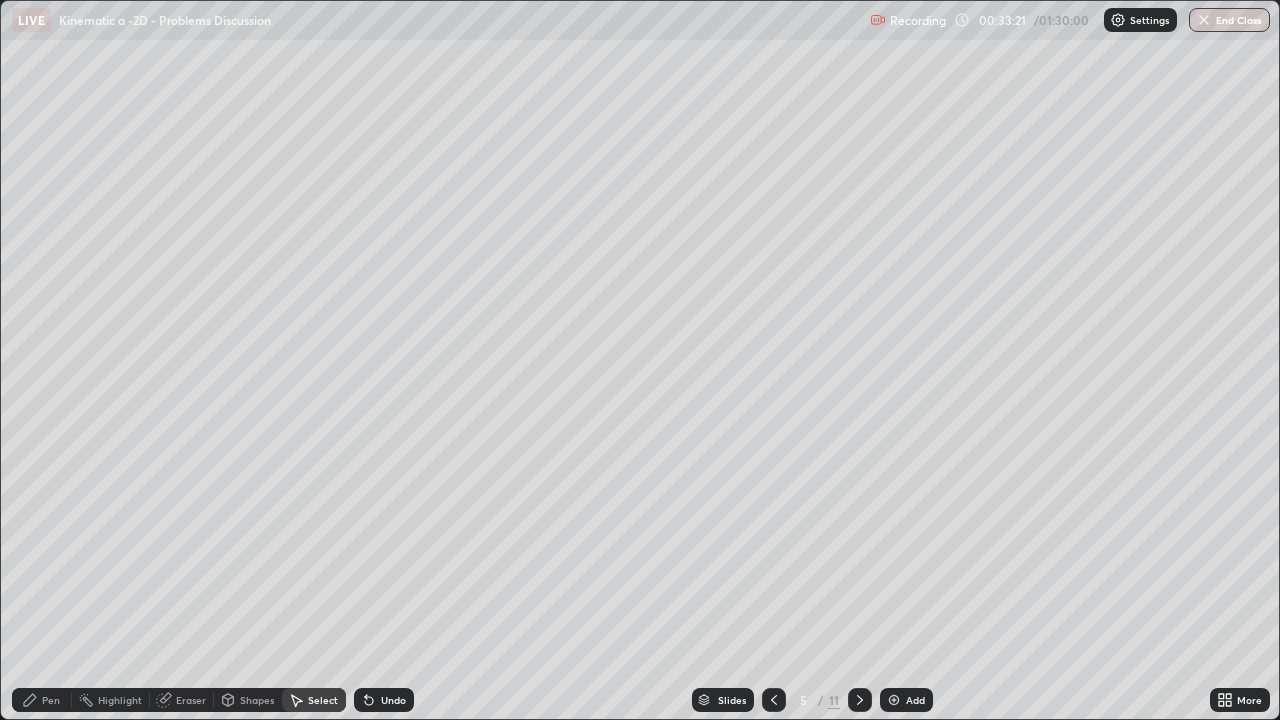 click on "Shapes" at bounding box center [257, 700] 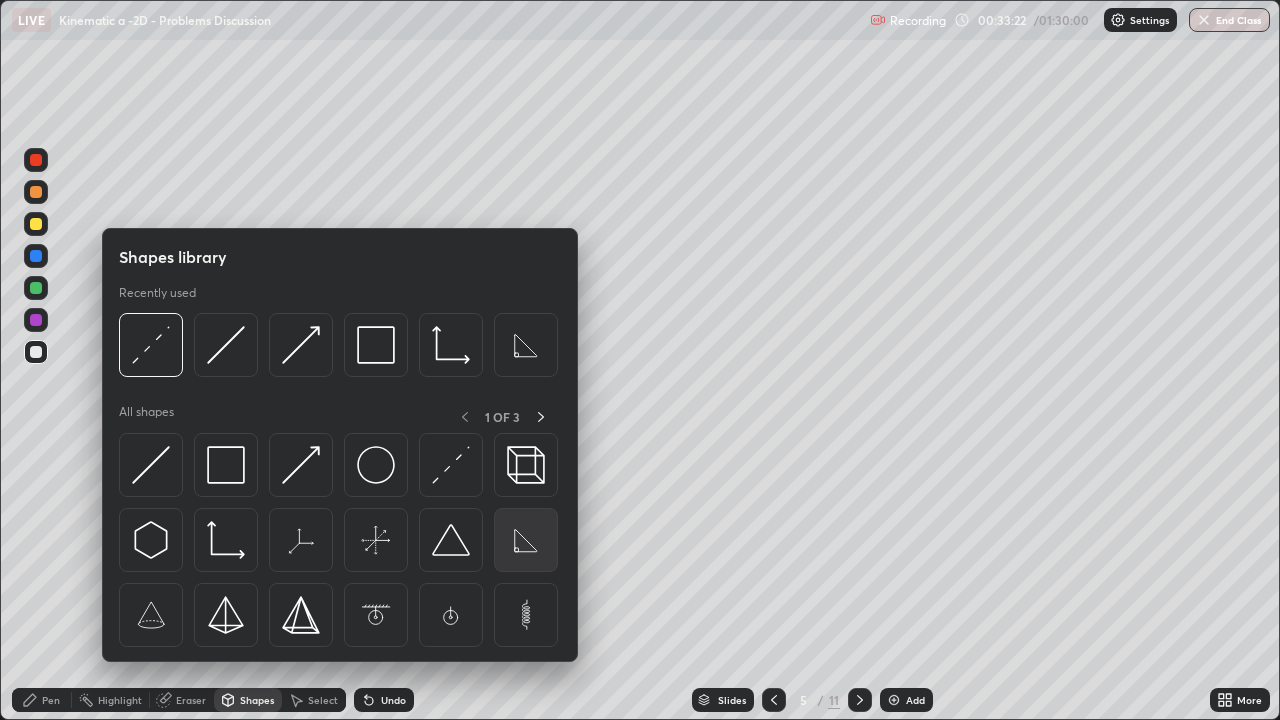 click at bounding box center [526, 540] 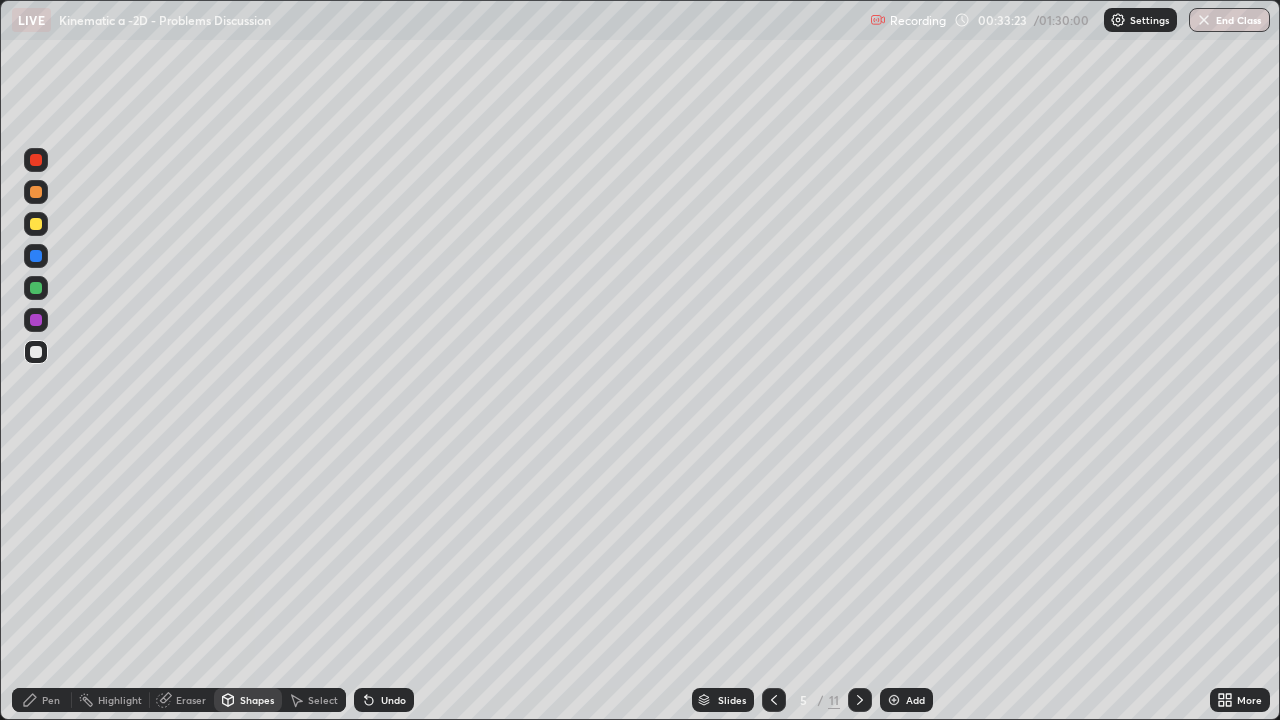 click at bounding box center [36, 192] 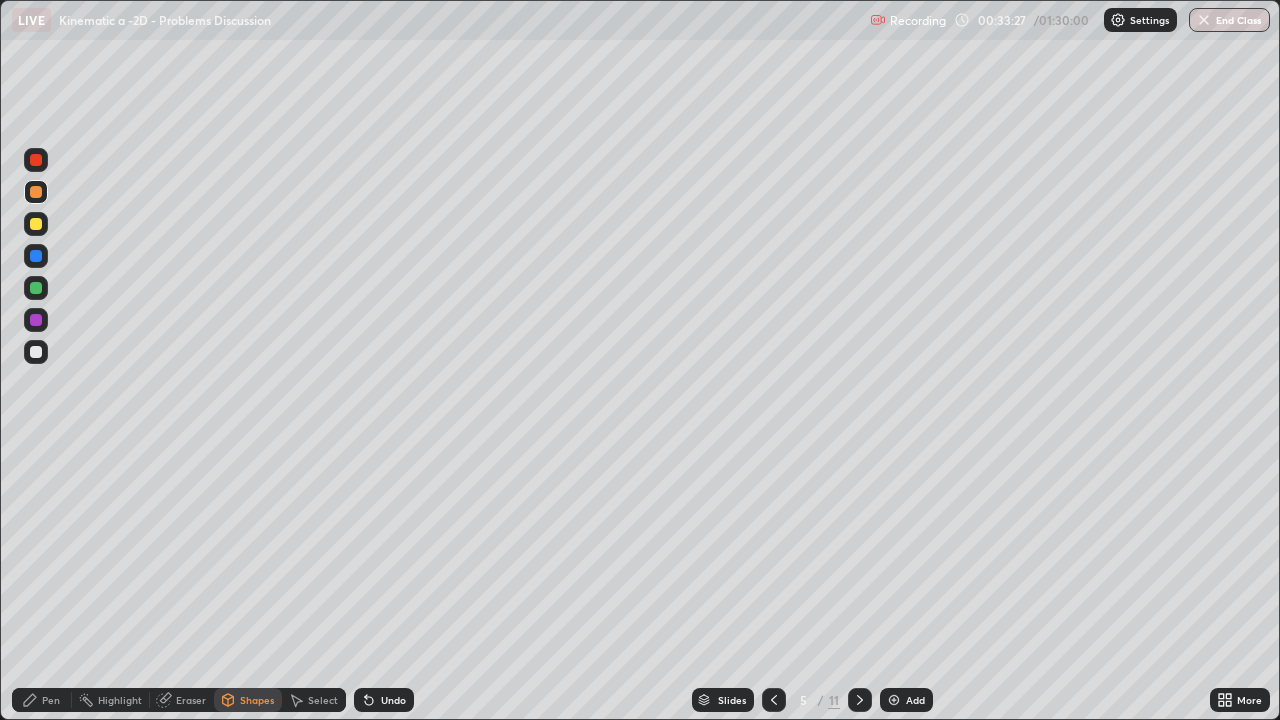 click on "Select" at bounding box center [314, 700] 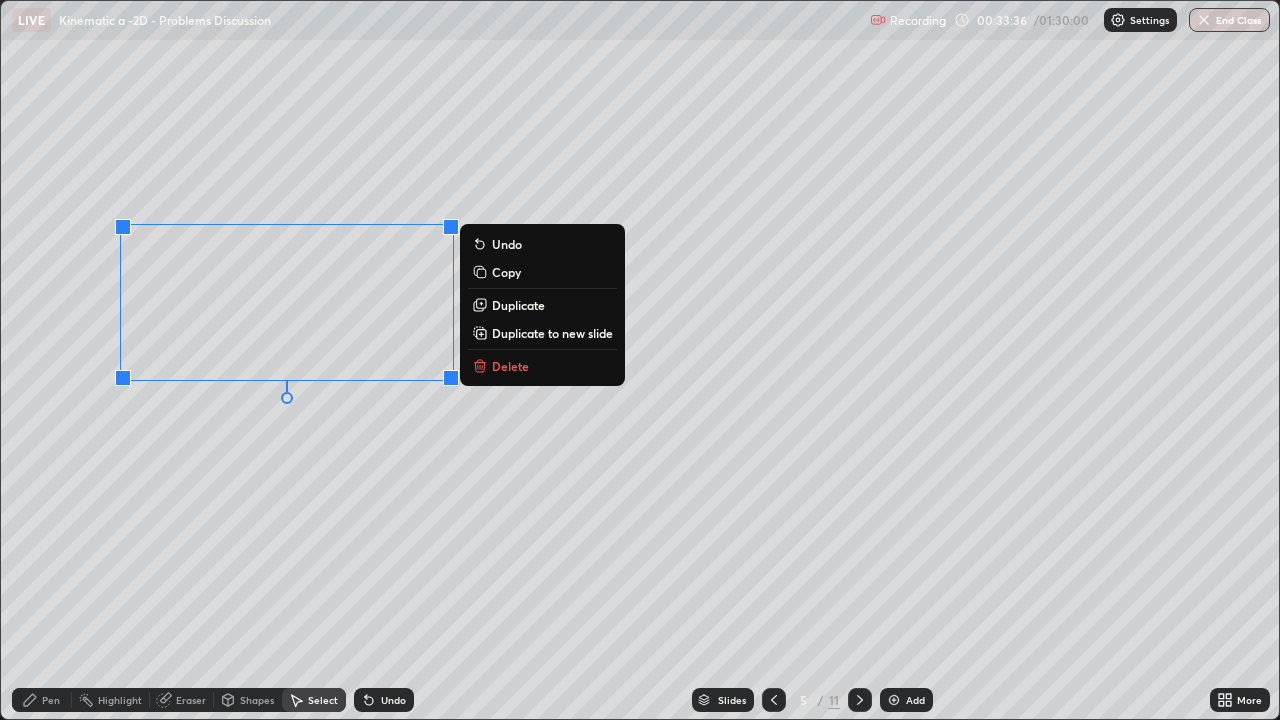 click on "Pen" at bounding box center (51, 700) 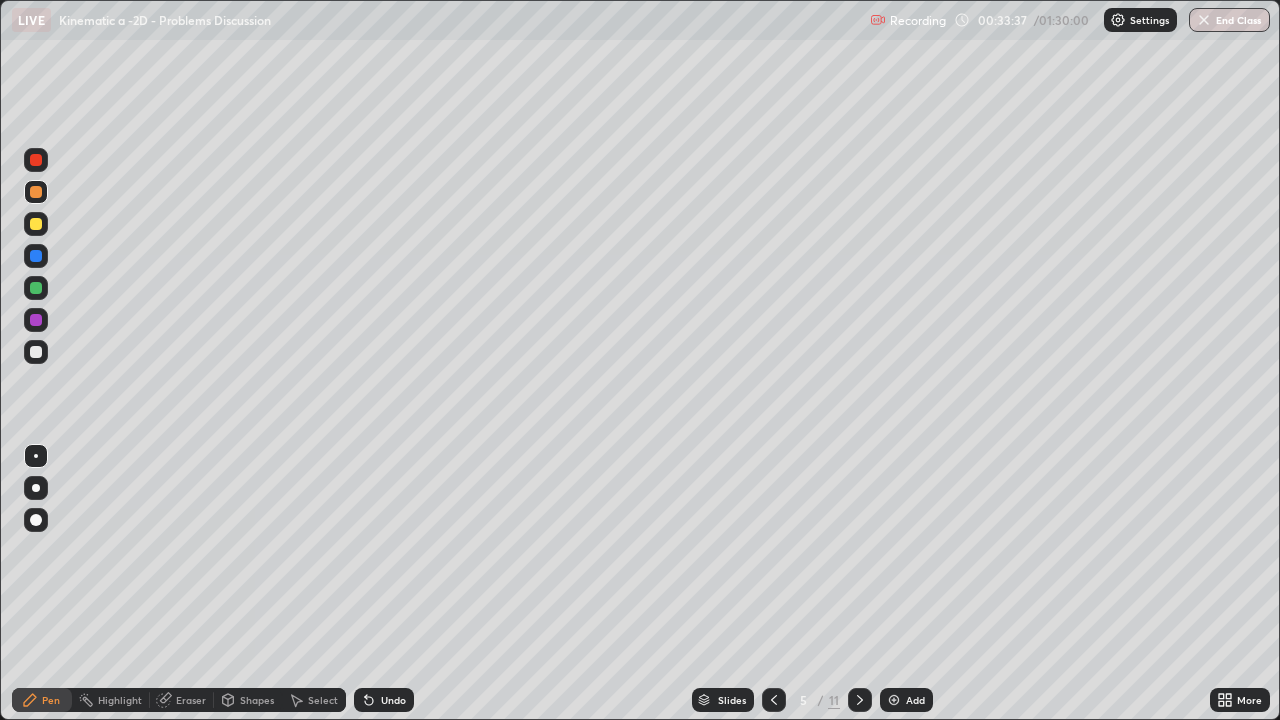 click on "Shapes" at bounding box center (257, 700) 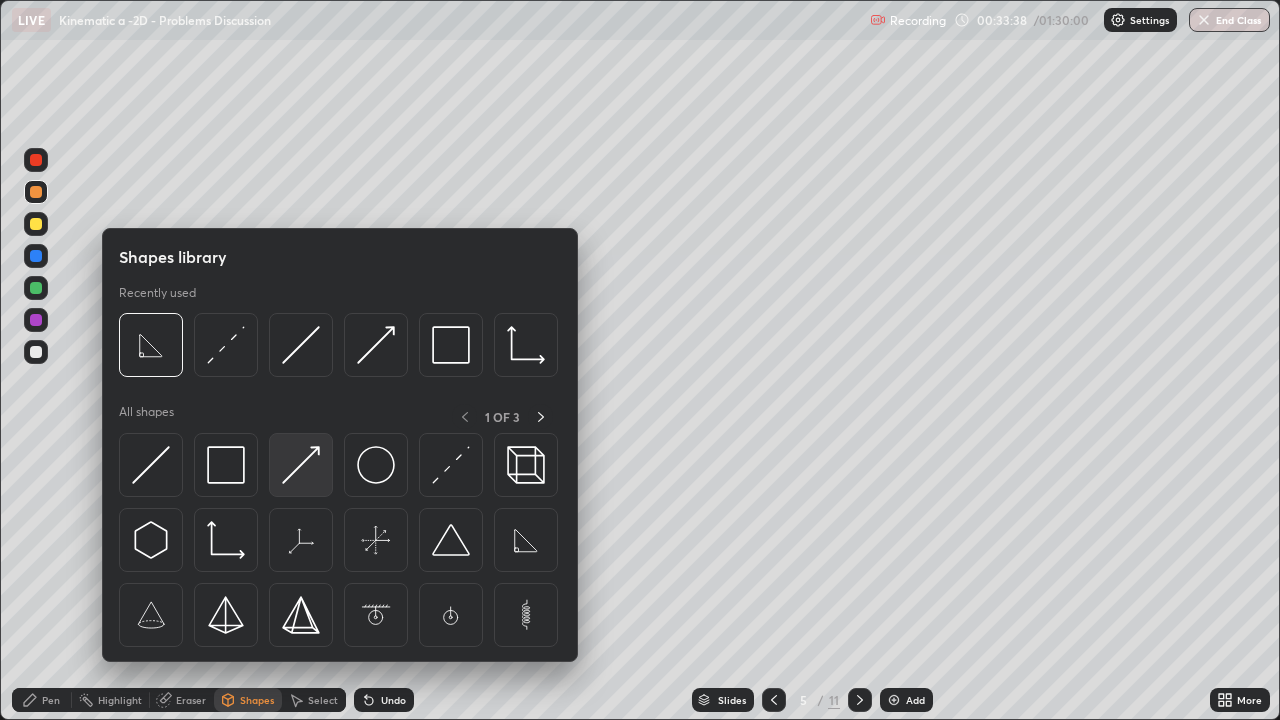click at bounding box center [301, 465] 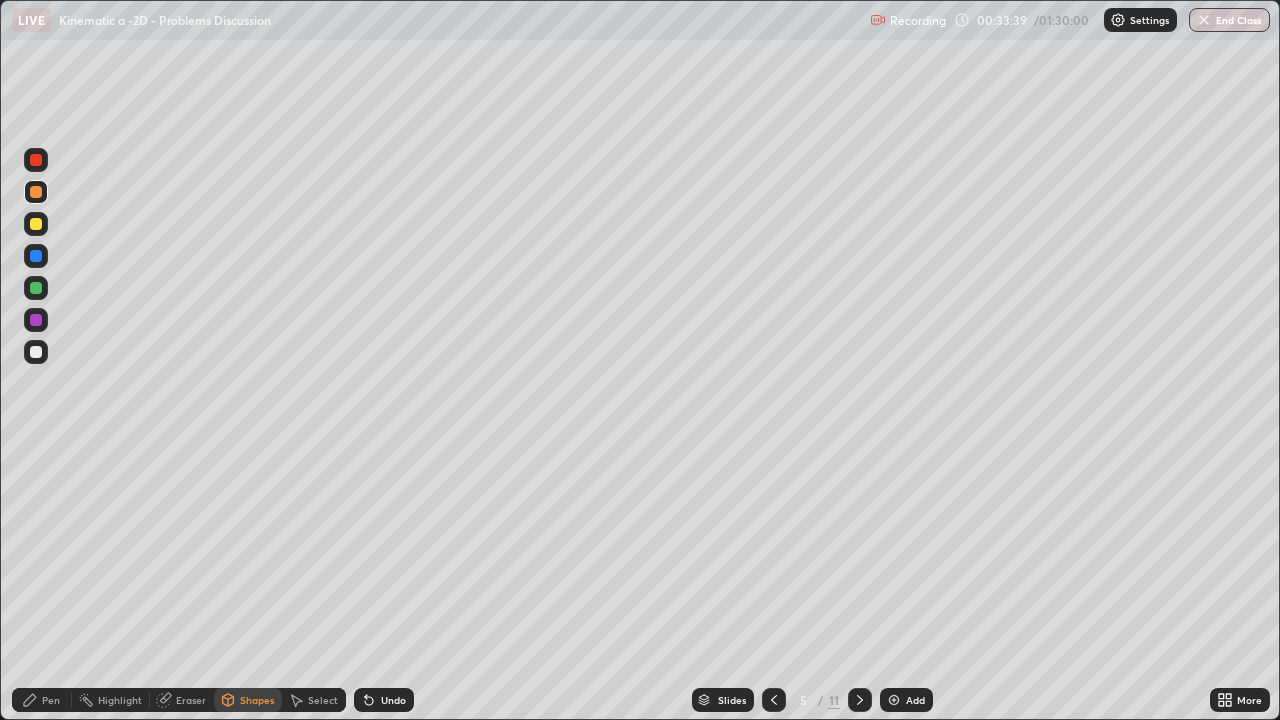 click at bounding box center [36, 224] 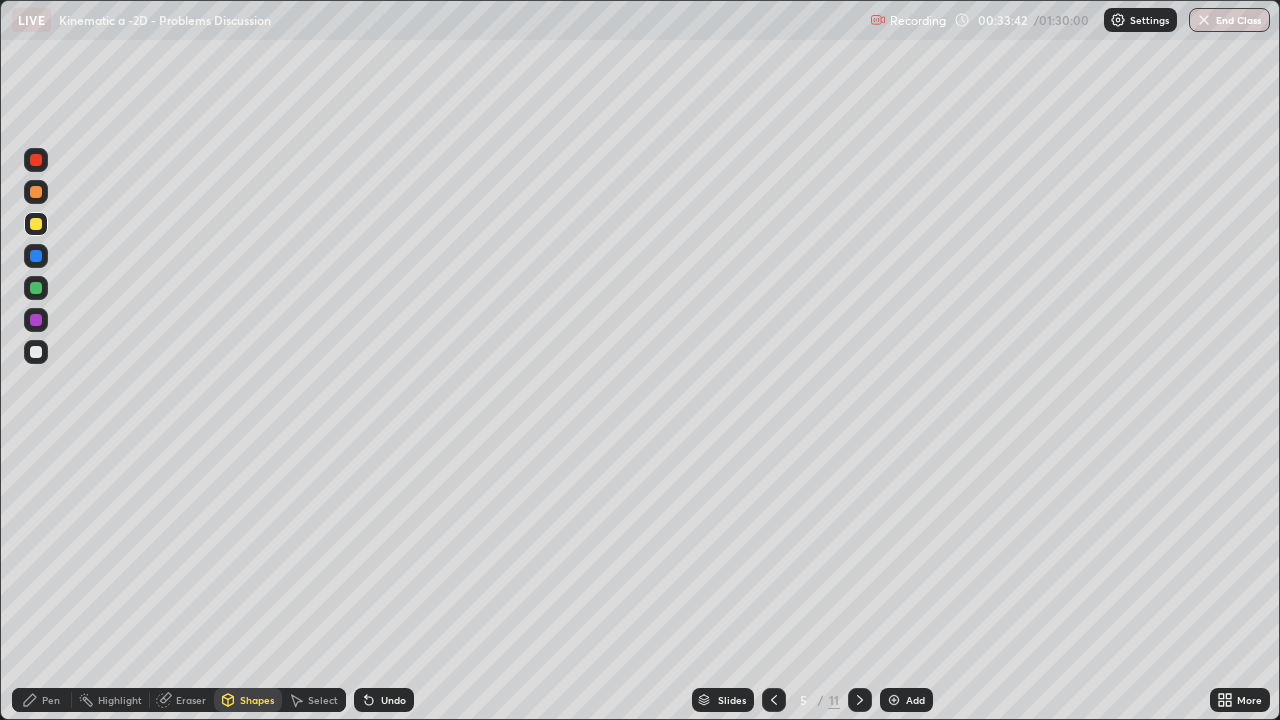 click on "Pen" at bounding box center [51, 700] 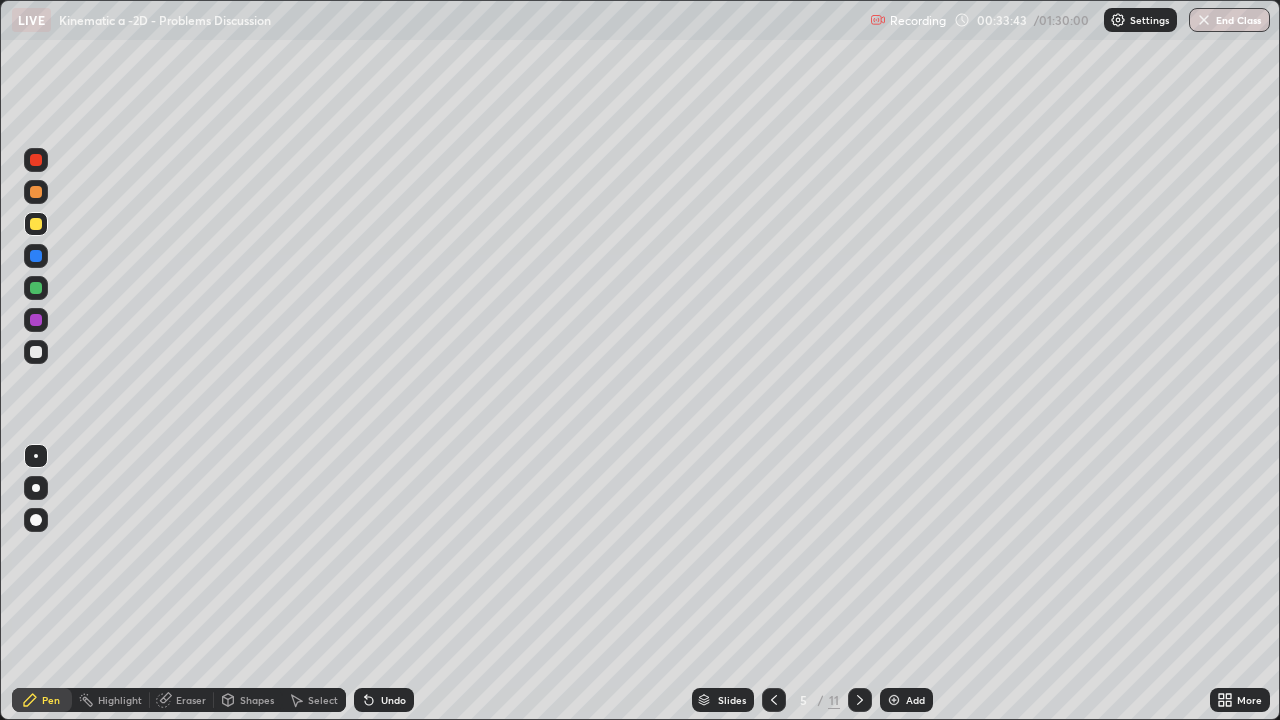 click at bounding box center (36, 352) 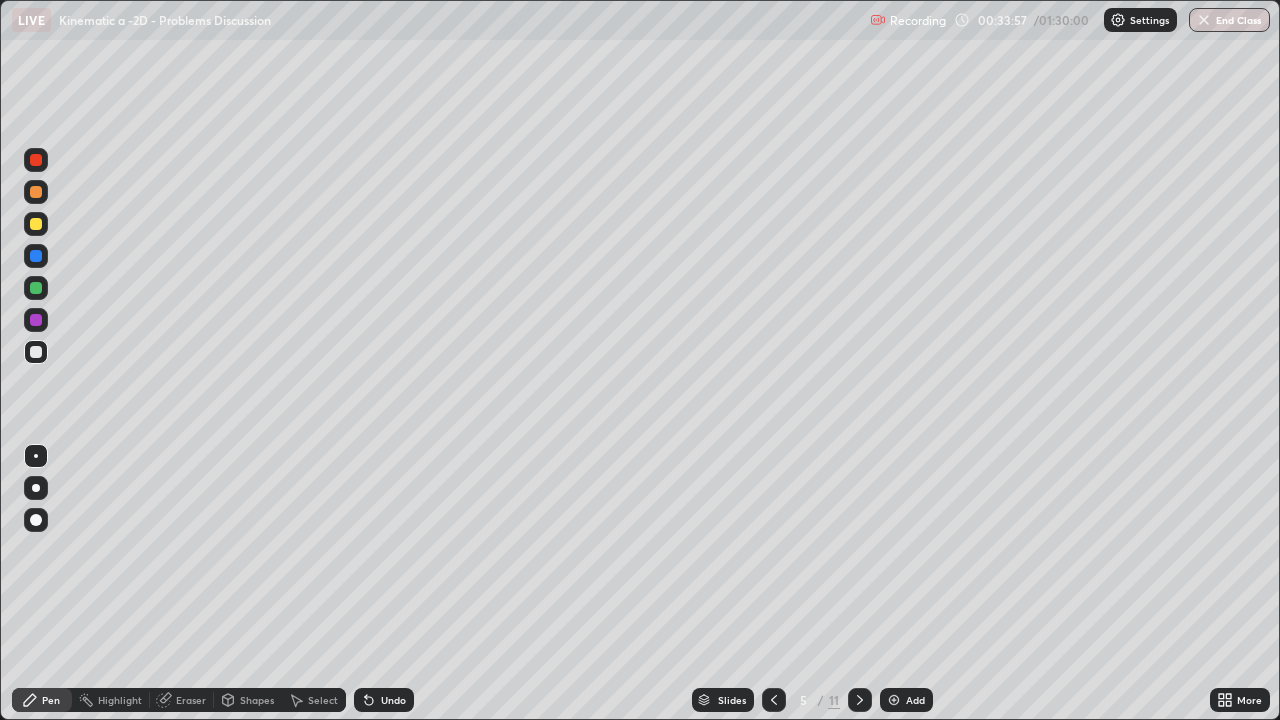 click at bounding box center (36, 224) 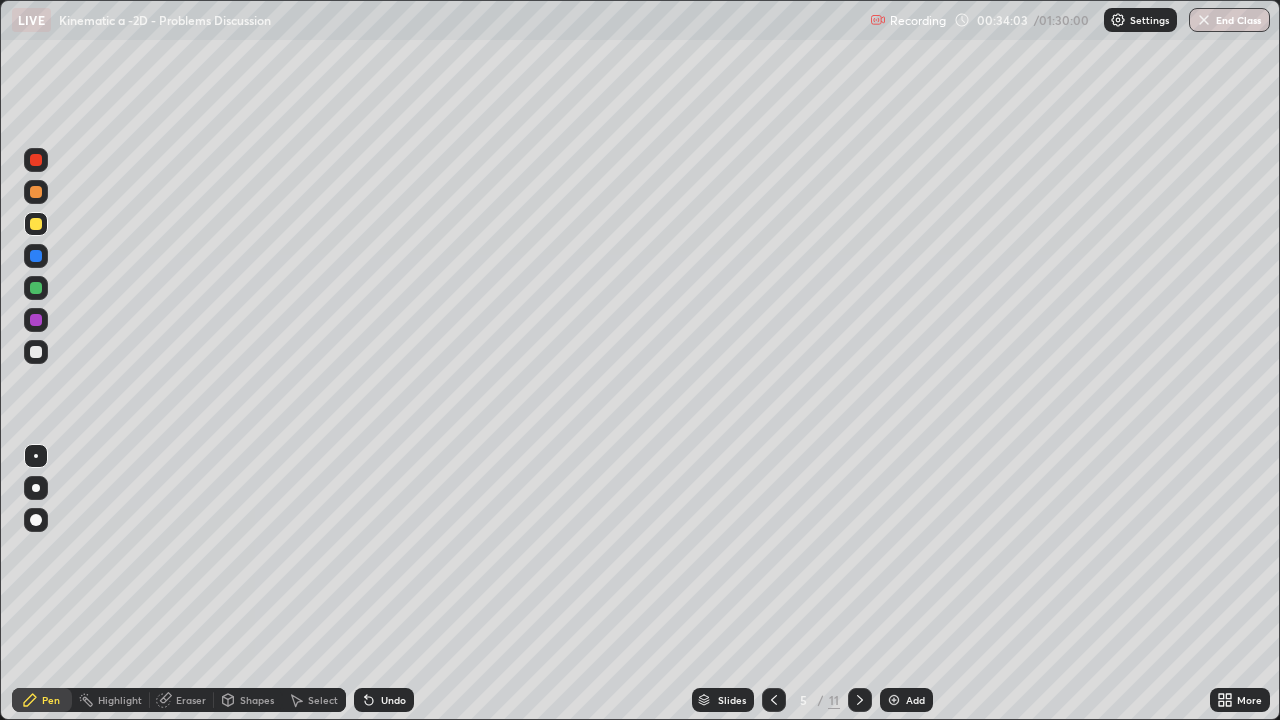 click on "Shapes" at bounding box center (257, 700) 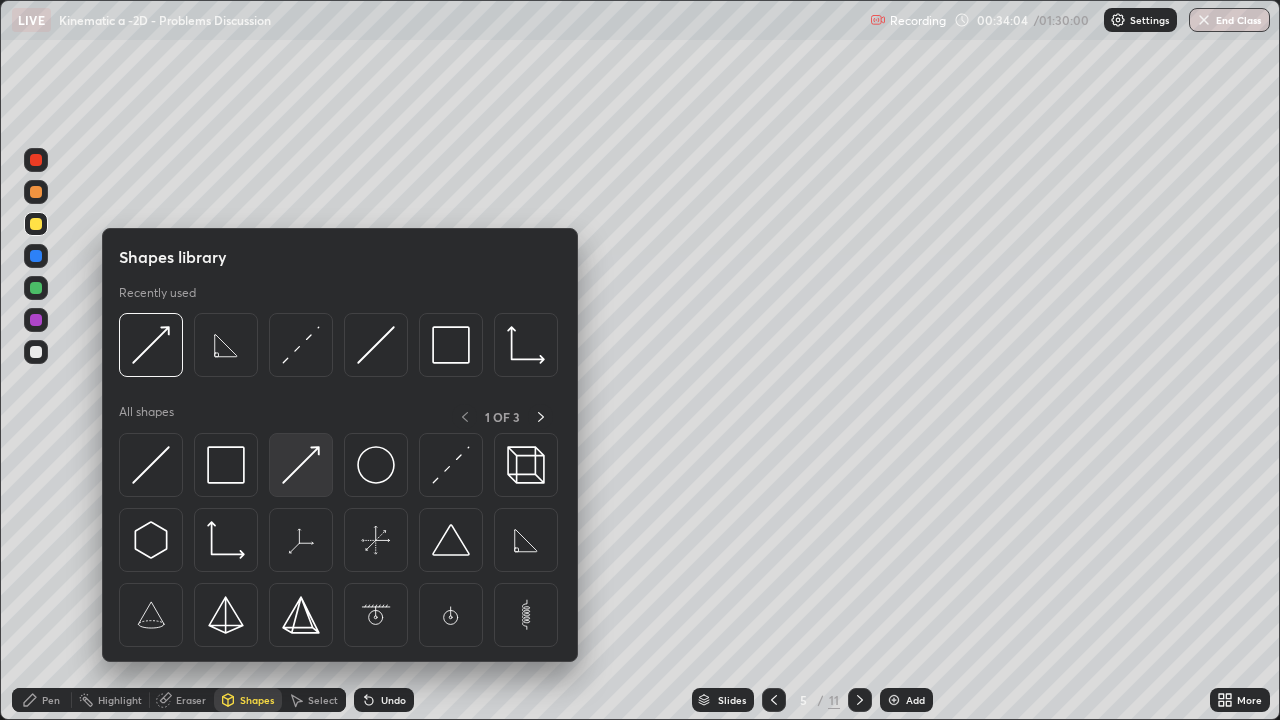 click at bounding box center (301, 465) 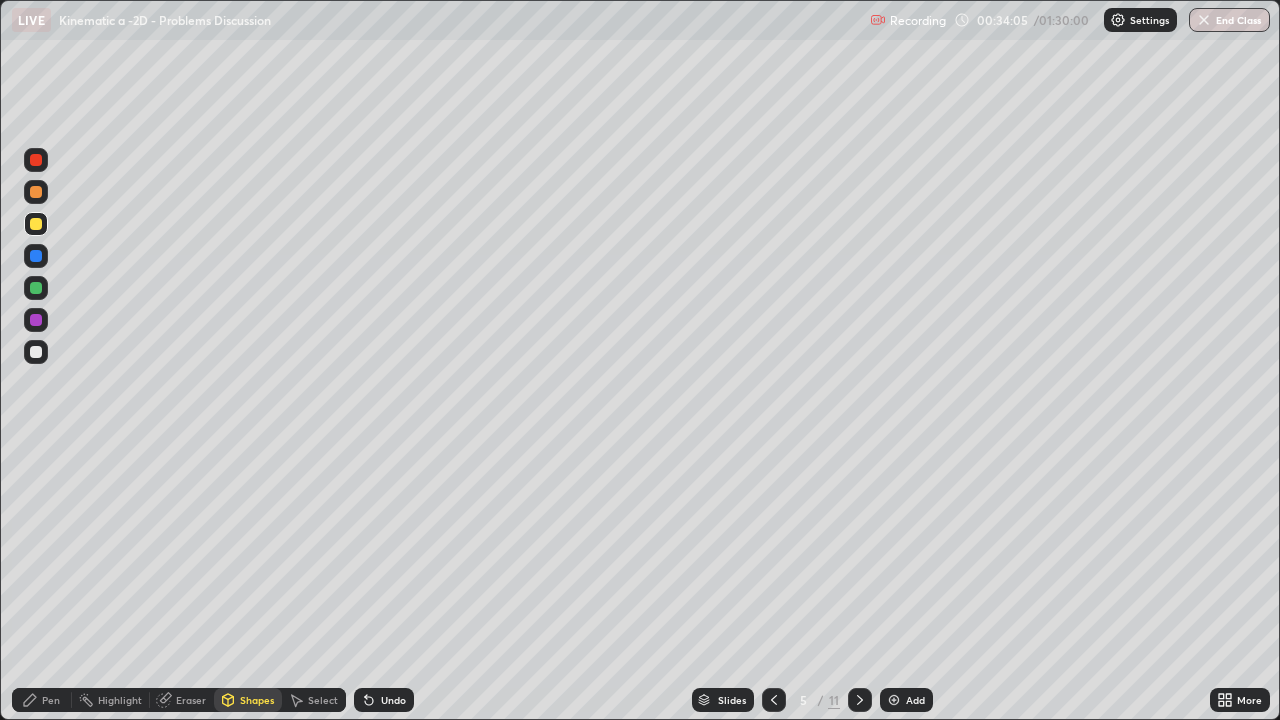 click at bounding box center (36, 256) 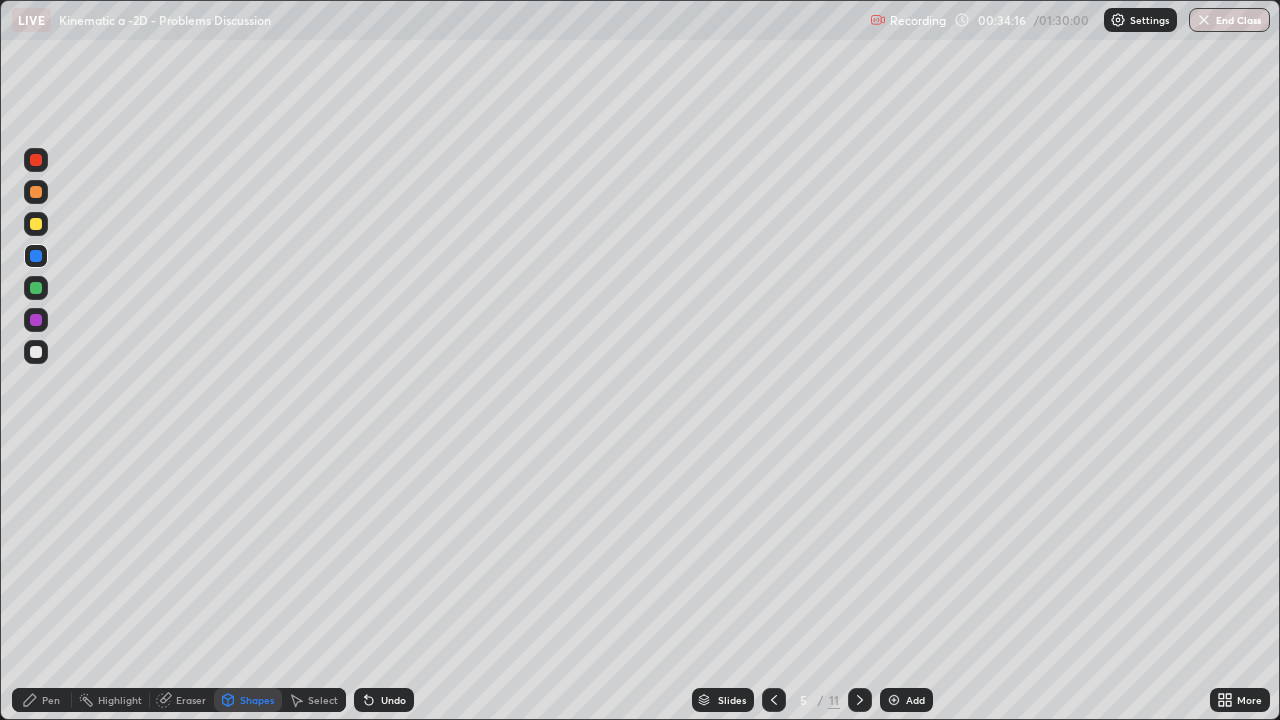 click on "Shapes" at bounding box center (257, 700) 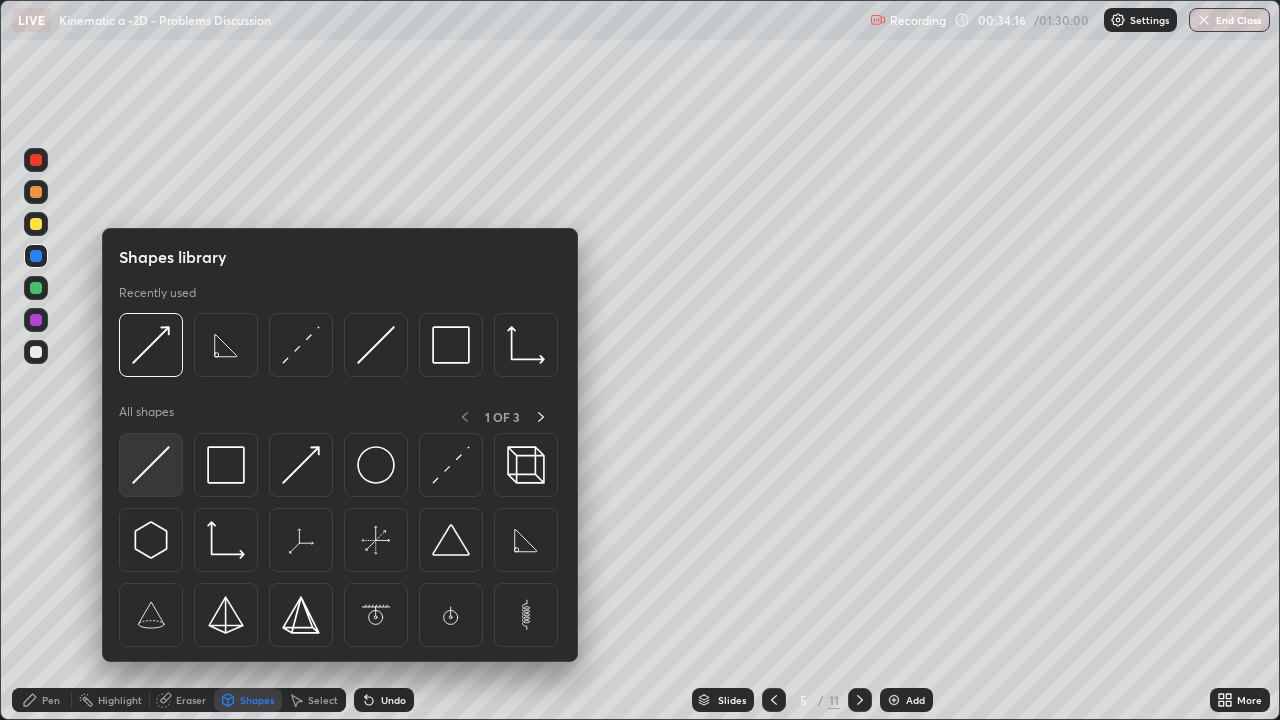 click at bounding box center (151, 465) 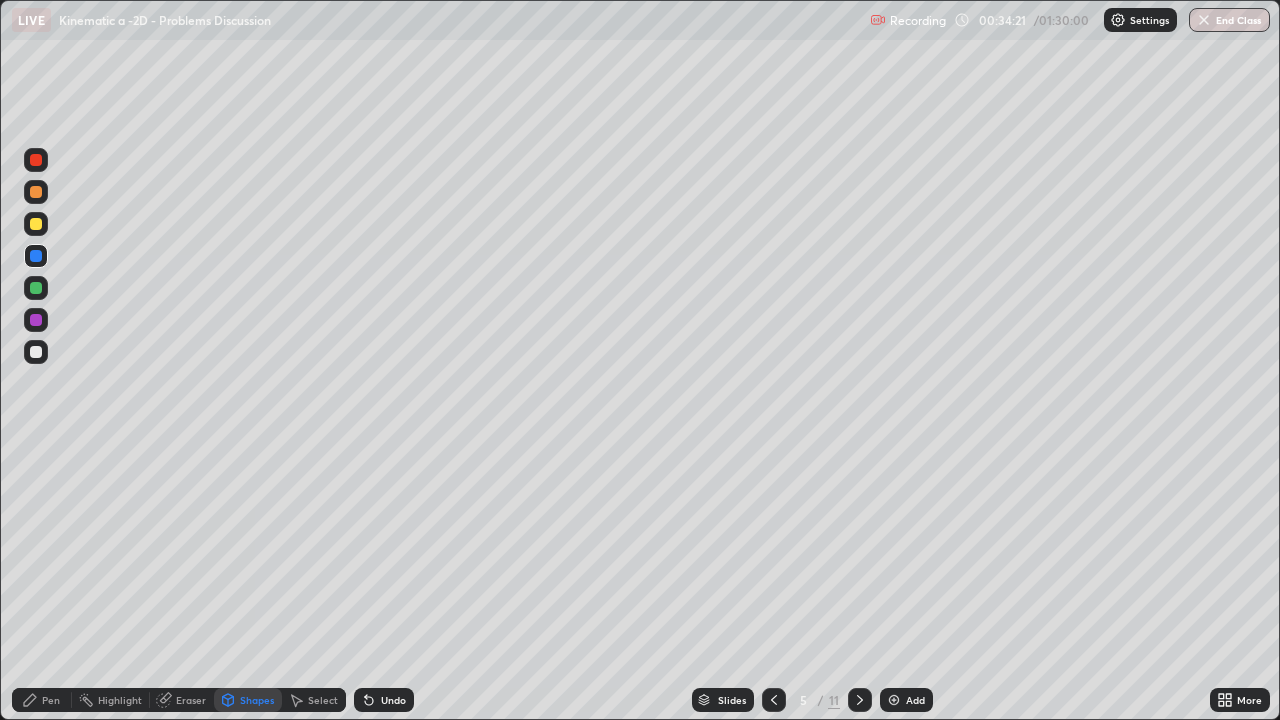 click on "Pen" at bounding box center (42, 700) 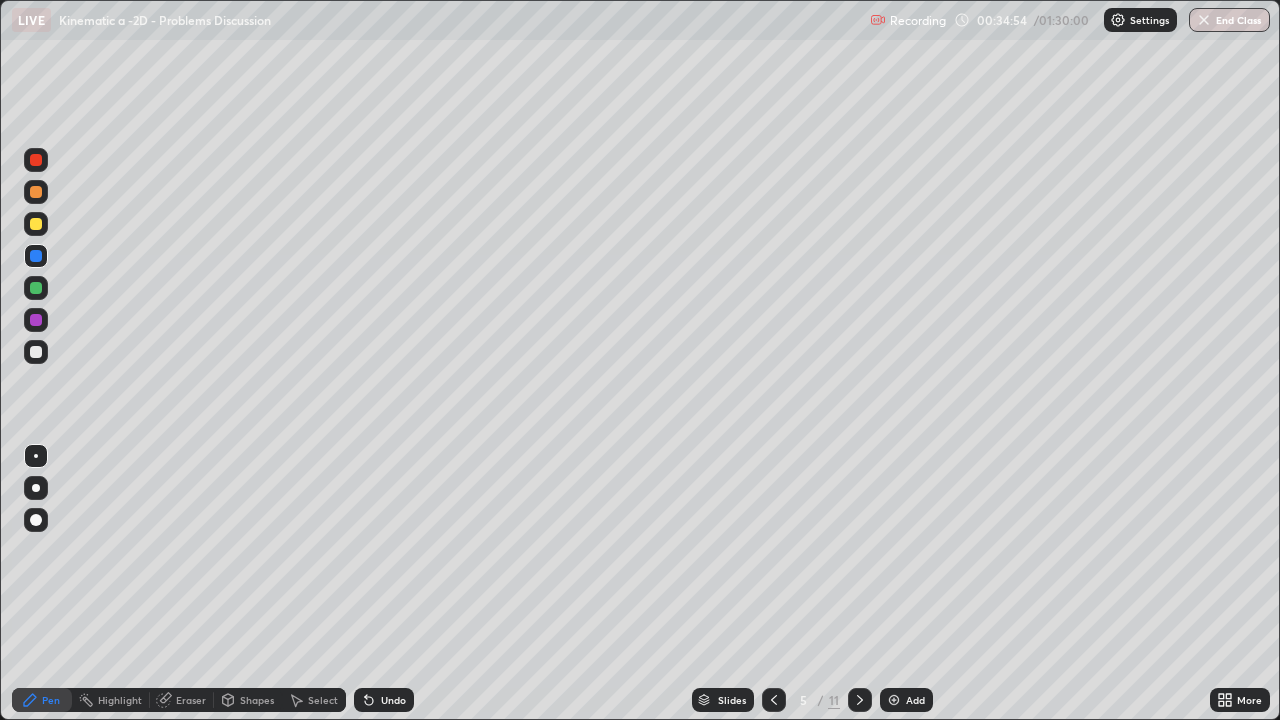 click at bounding box center (36, 224) 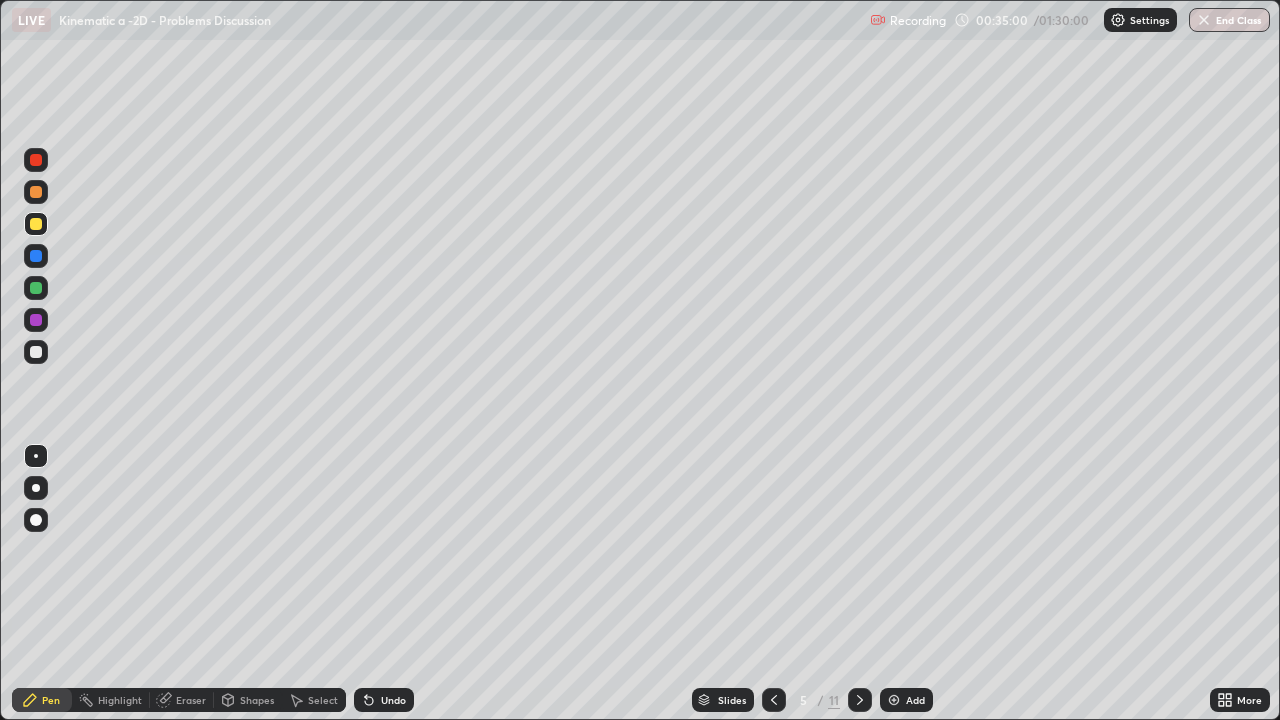 click at bounding box center (36, 352) 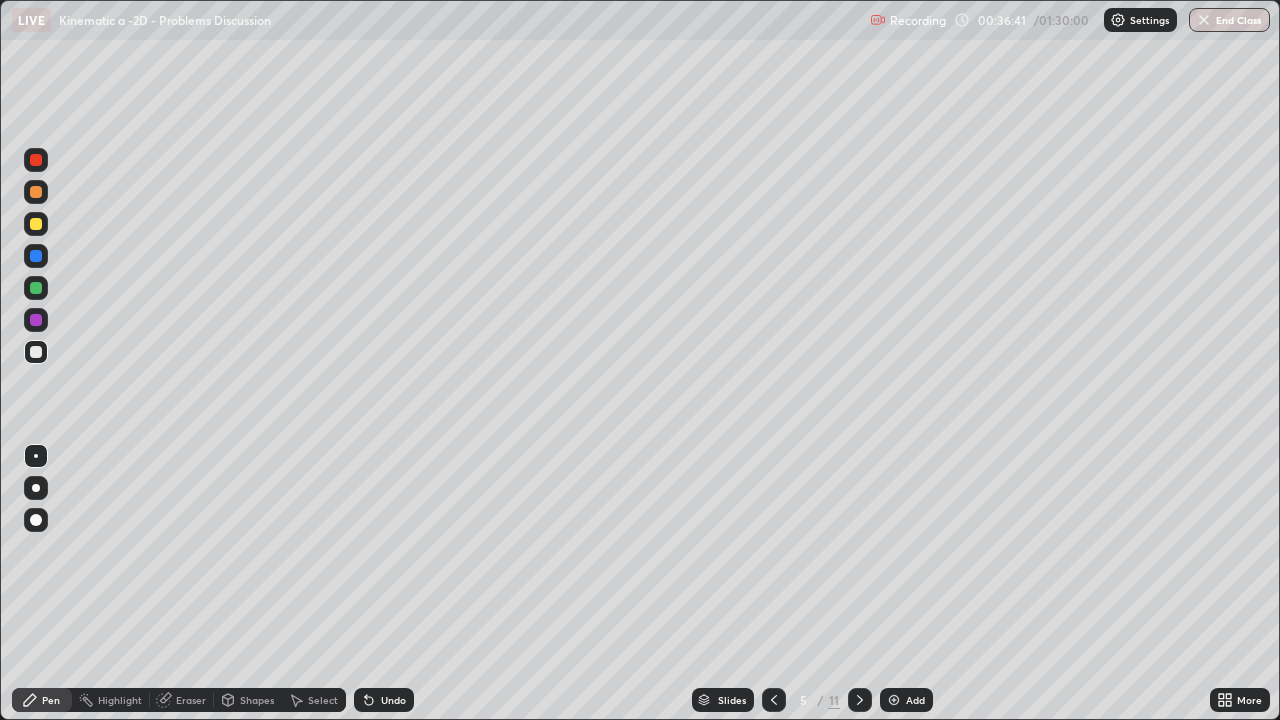 click at bounding box center [36, 224] 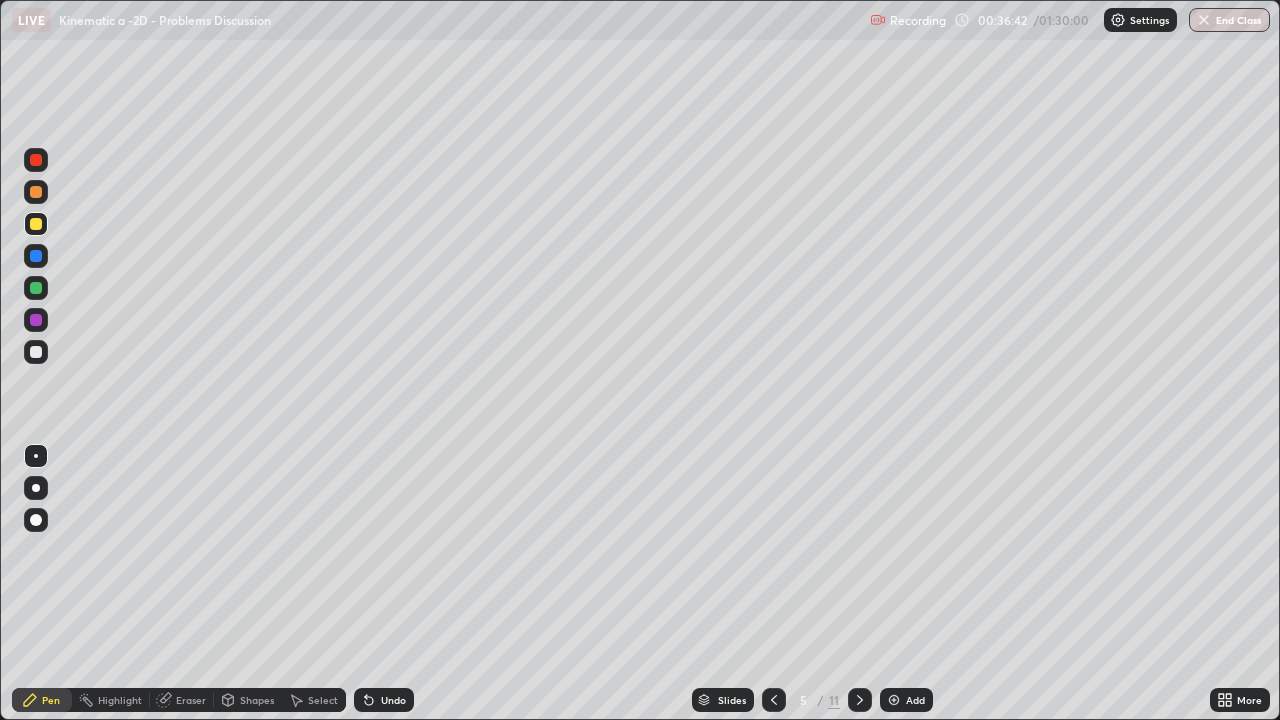 click on "Shapes" at bounding box center (257, 700) 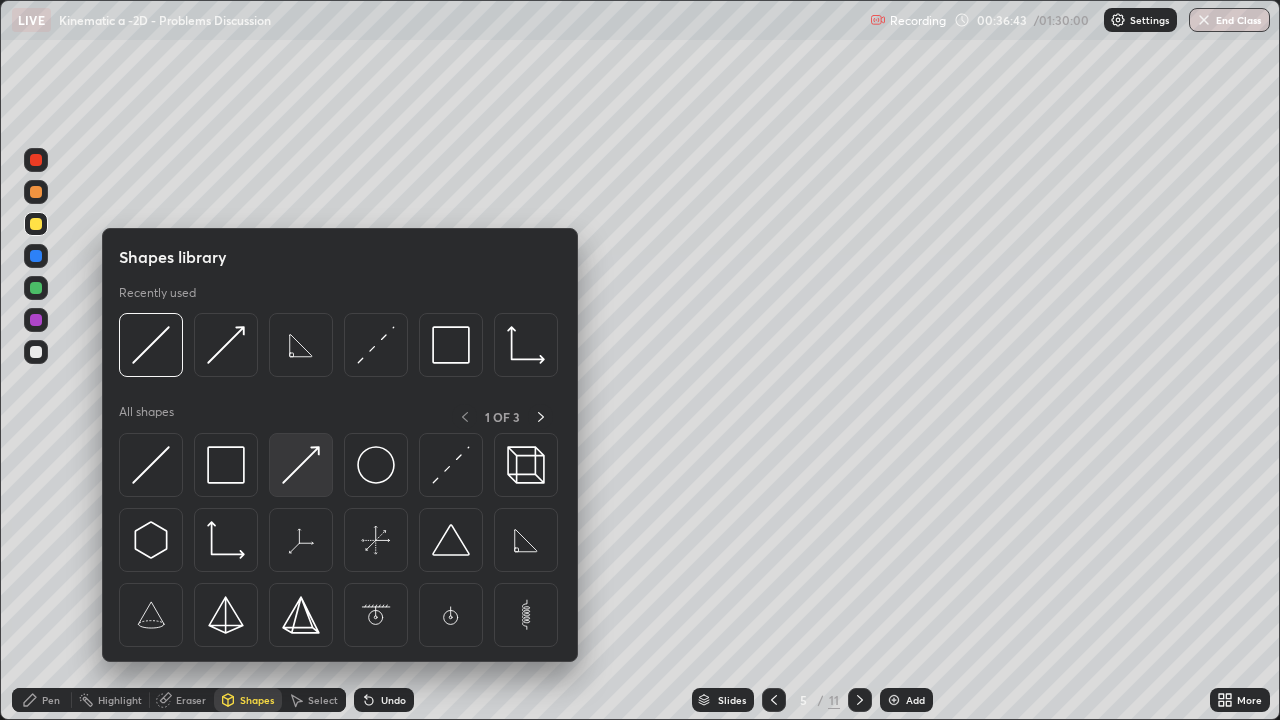click at bounding box center (301, 465) 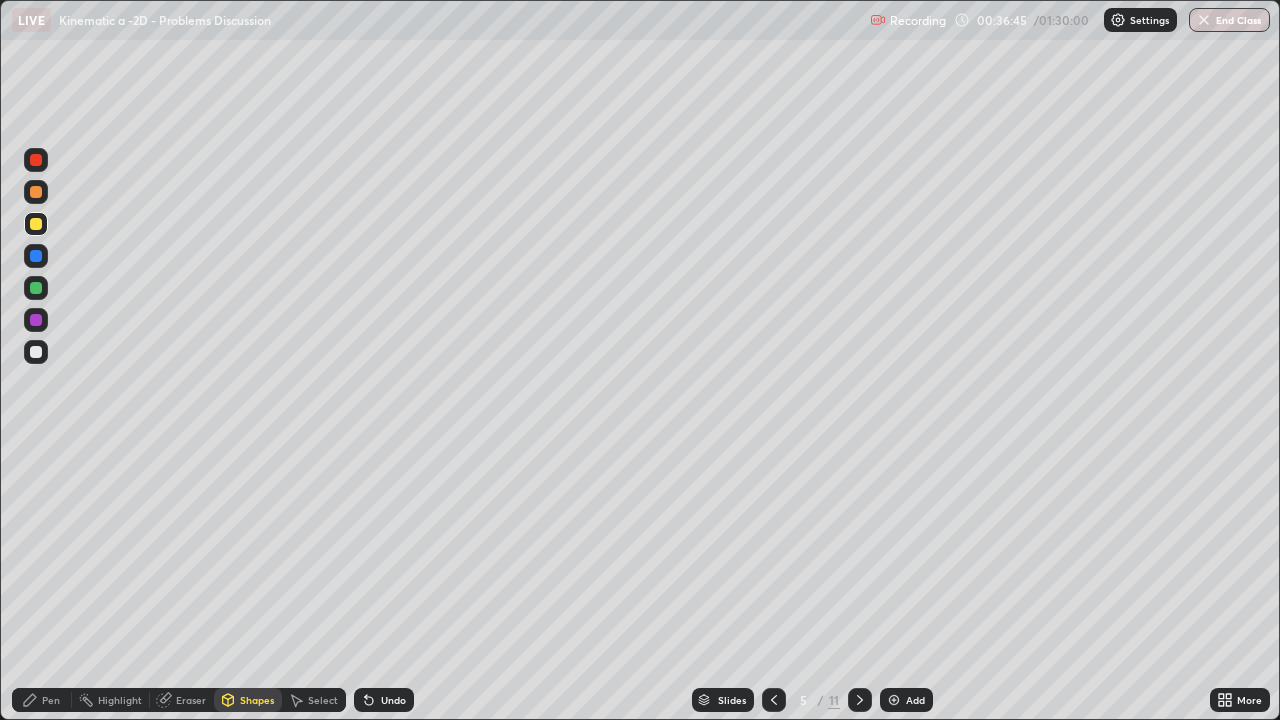 click at bounding box center [36, 288] 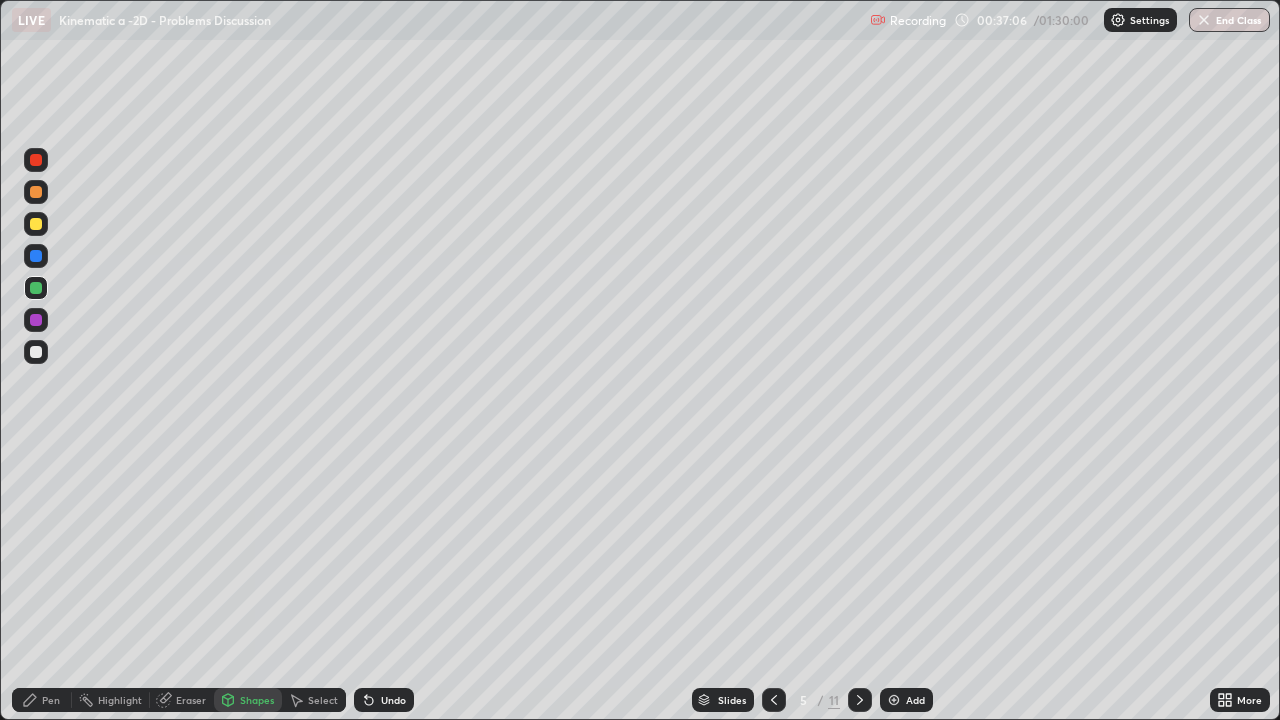 click on "Pen" at bounding box center [51, 700] 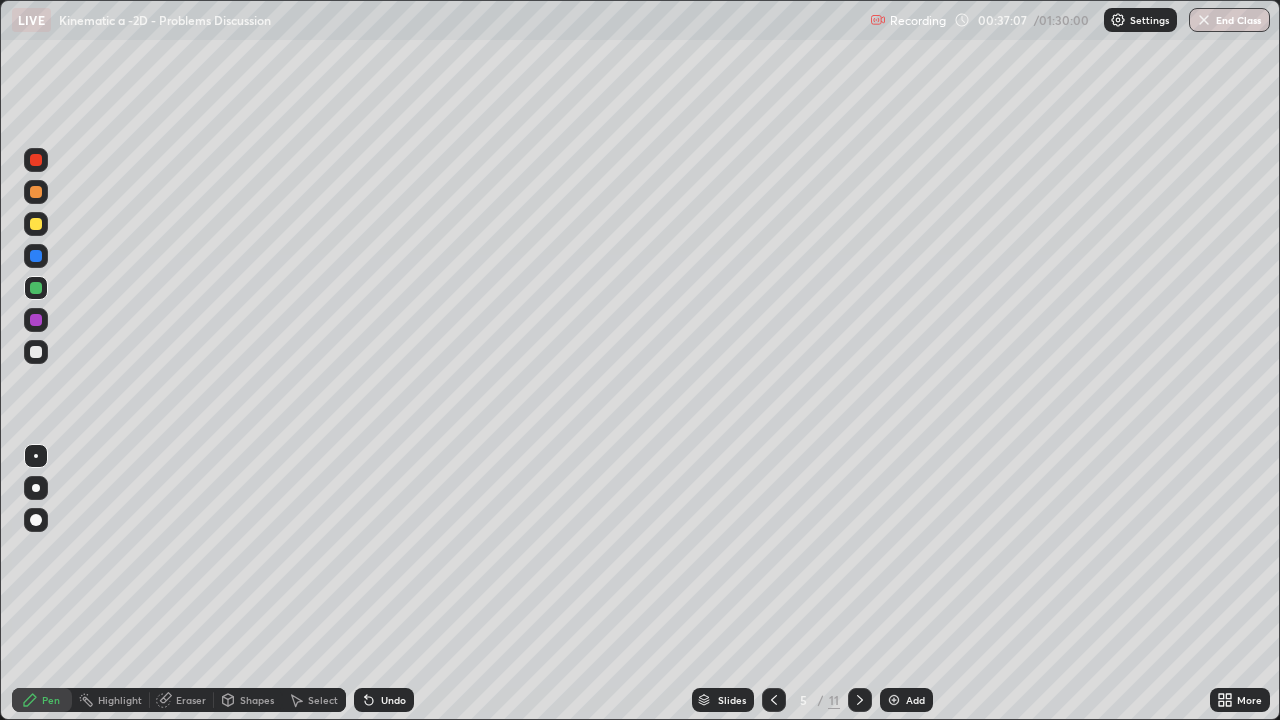 click at bounding box center (36, 352) 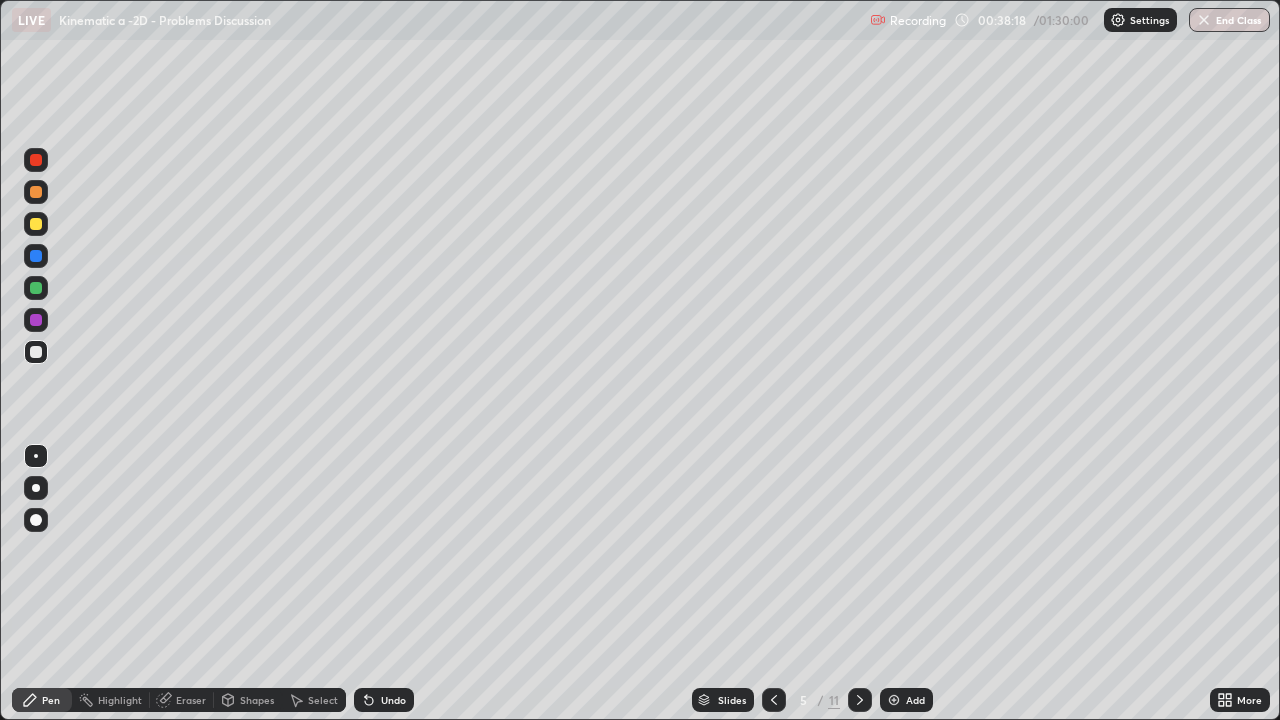 click at bounding box center [36, 224] 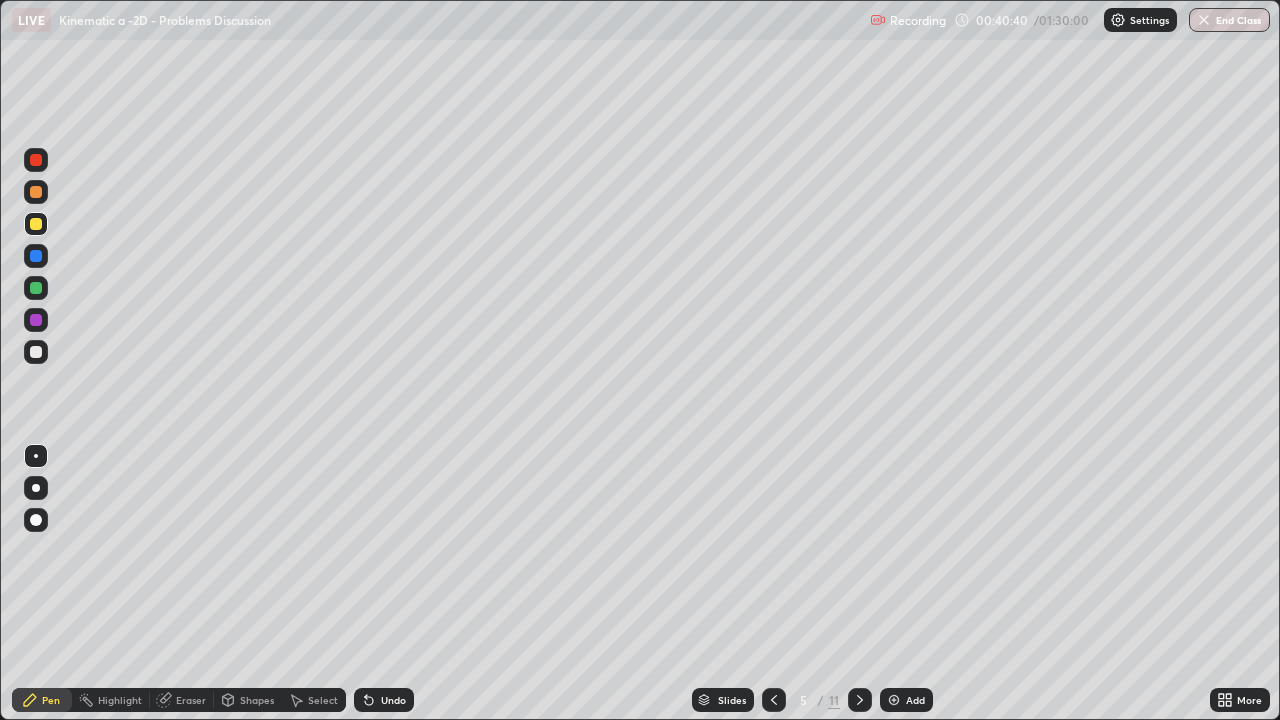 click 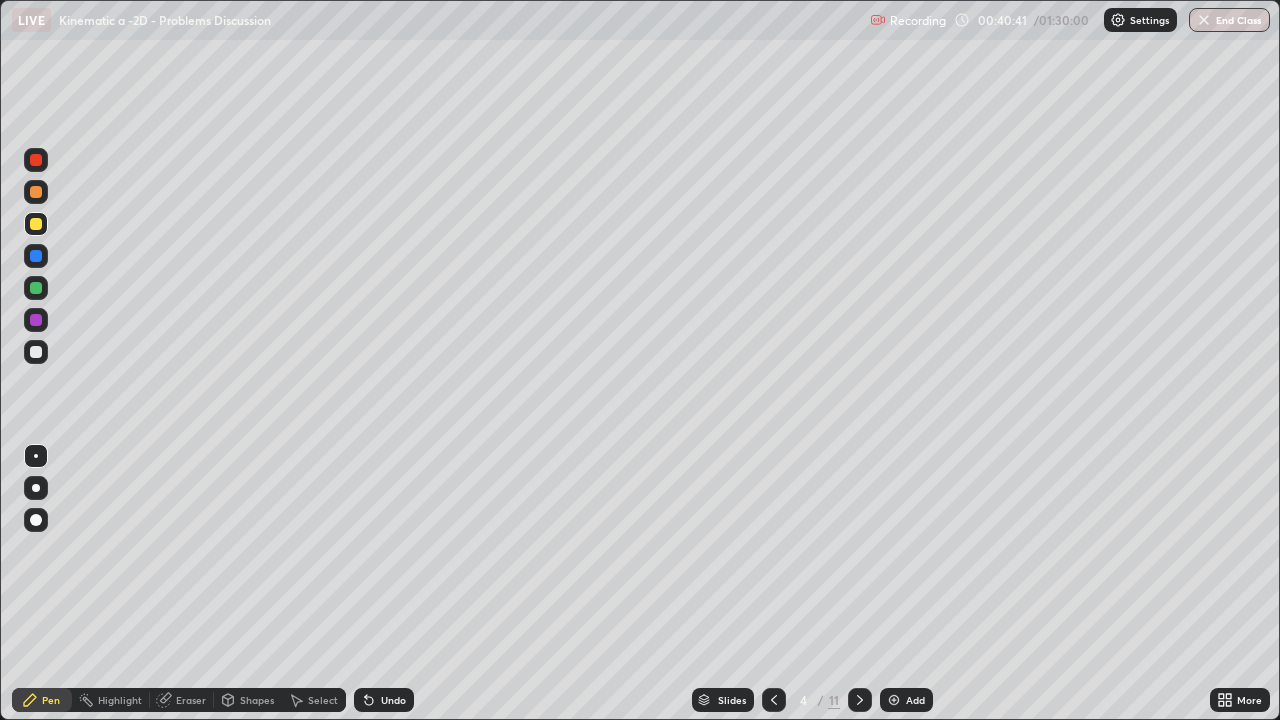 click 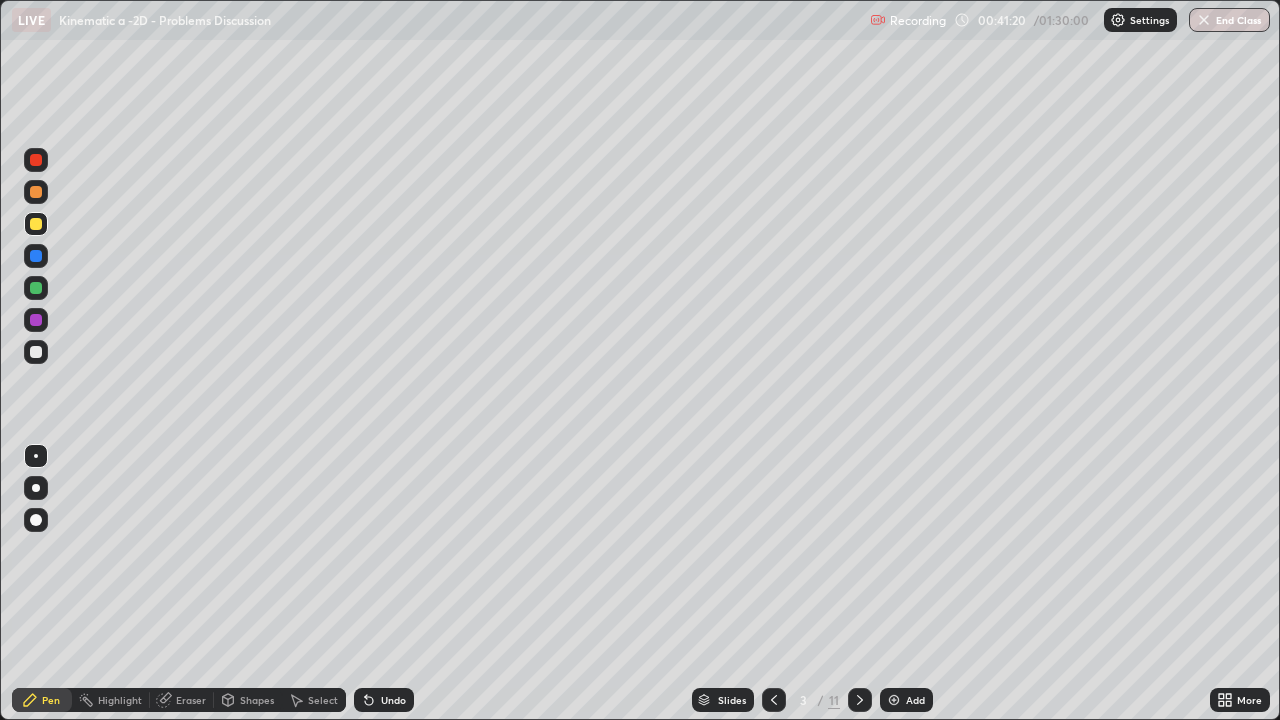click 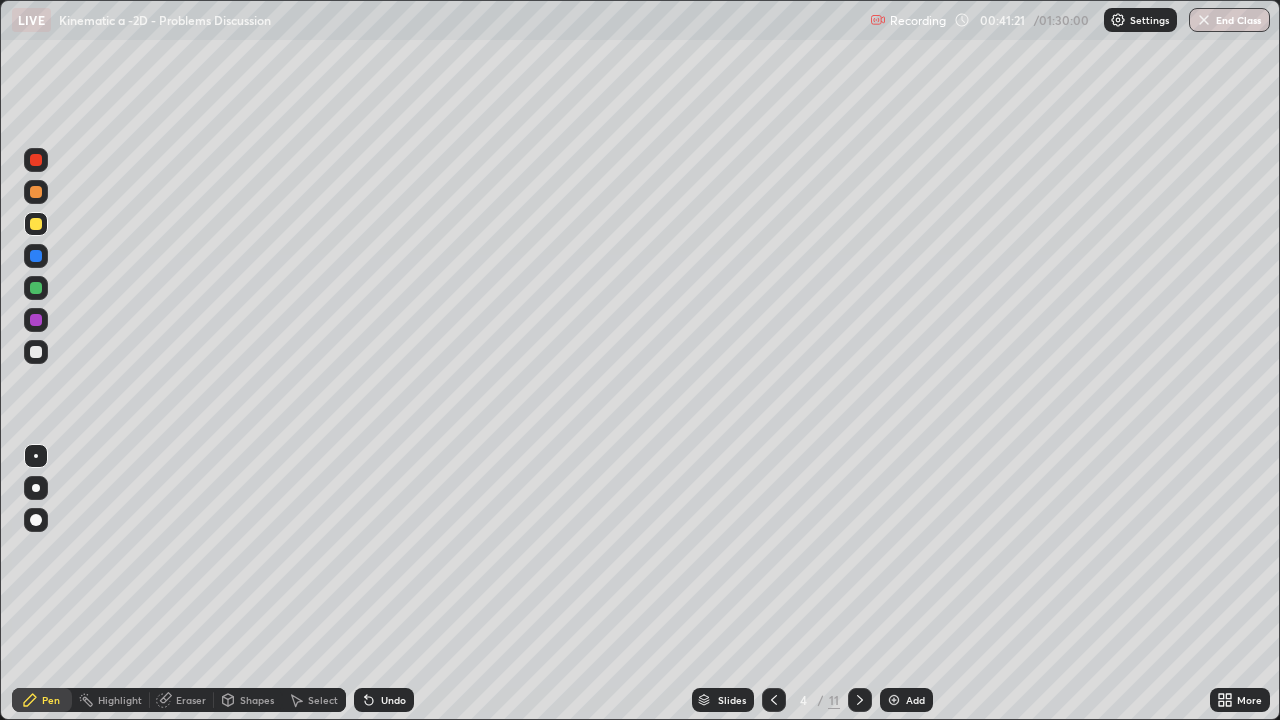 click 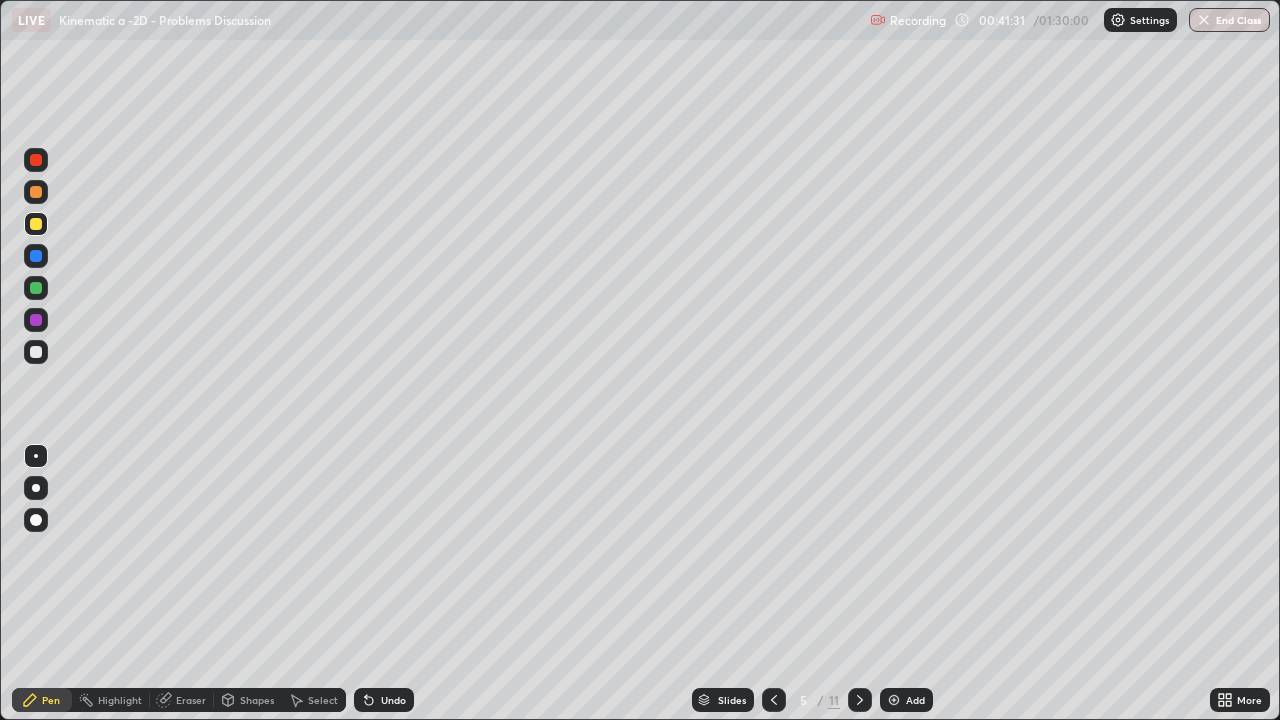 click at bounding box center (36, 352) 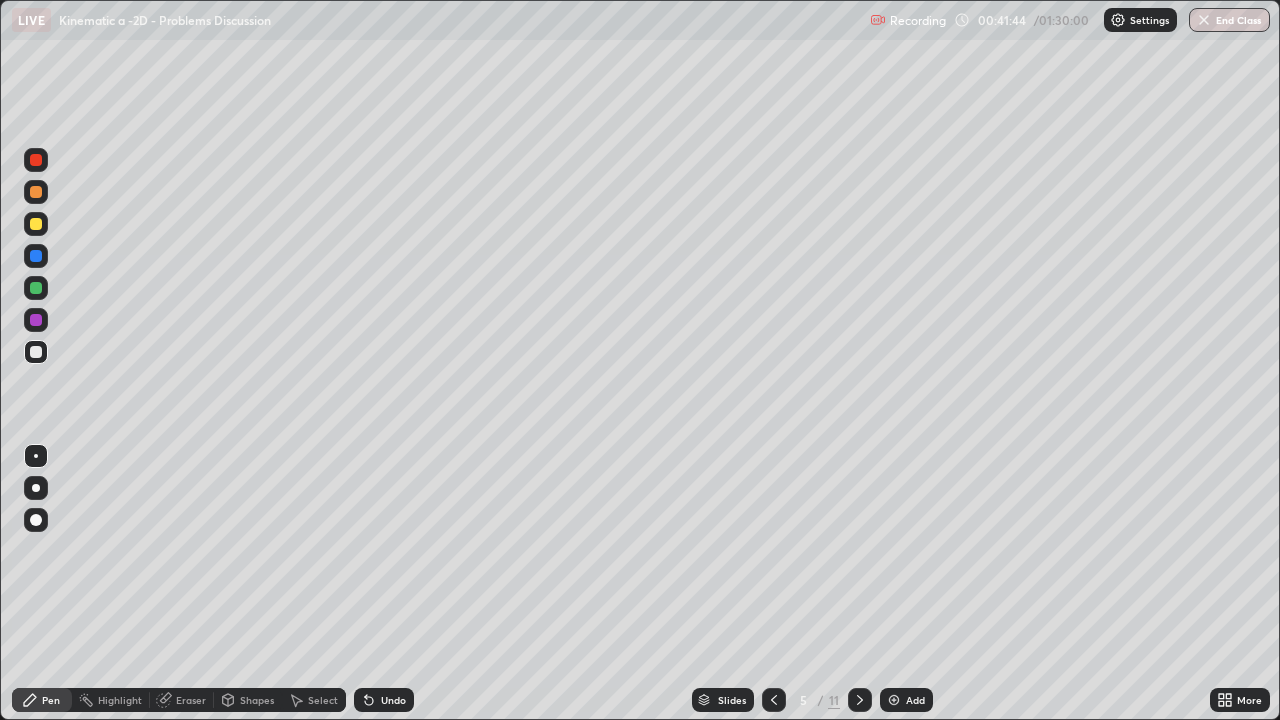 click at bounding box center [36, 224] 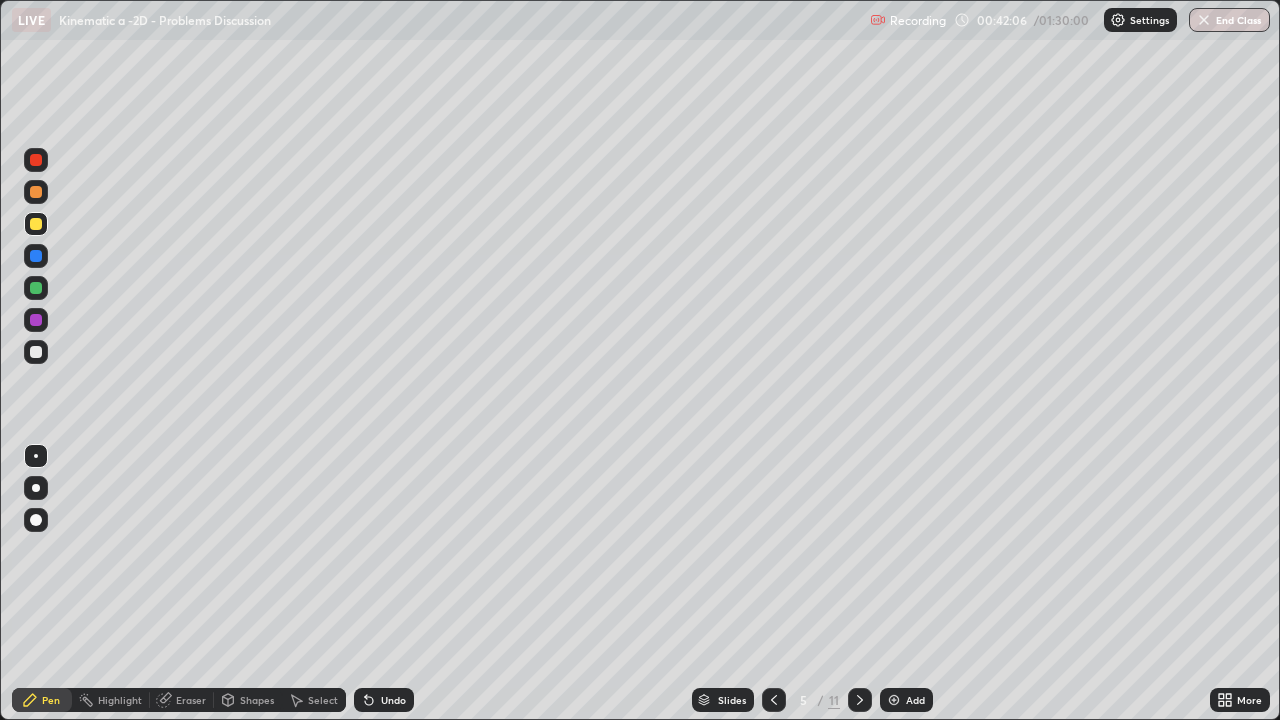 click at bounding box center (36, 352) 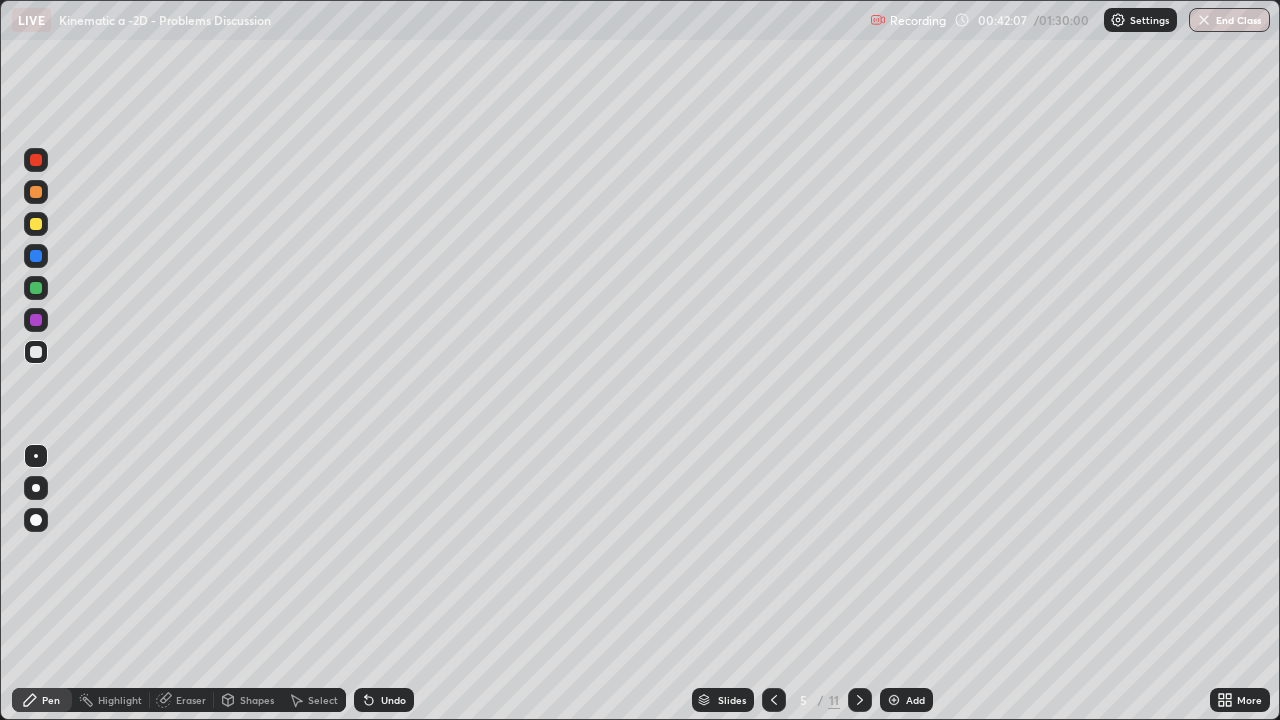 click at bounding box center (36, 320) 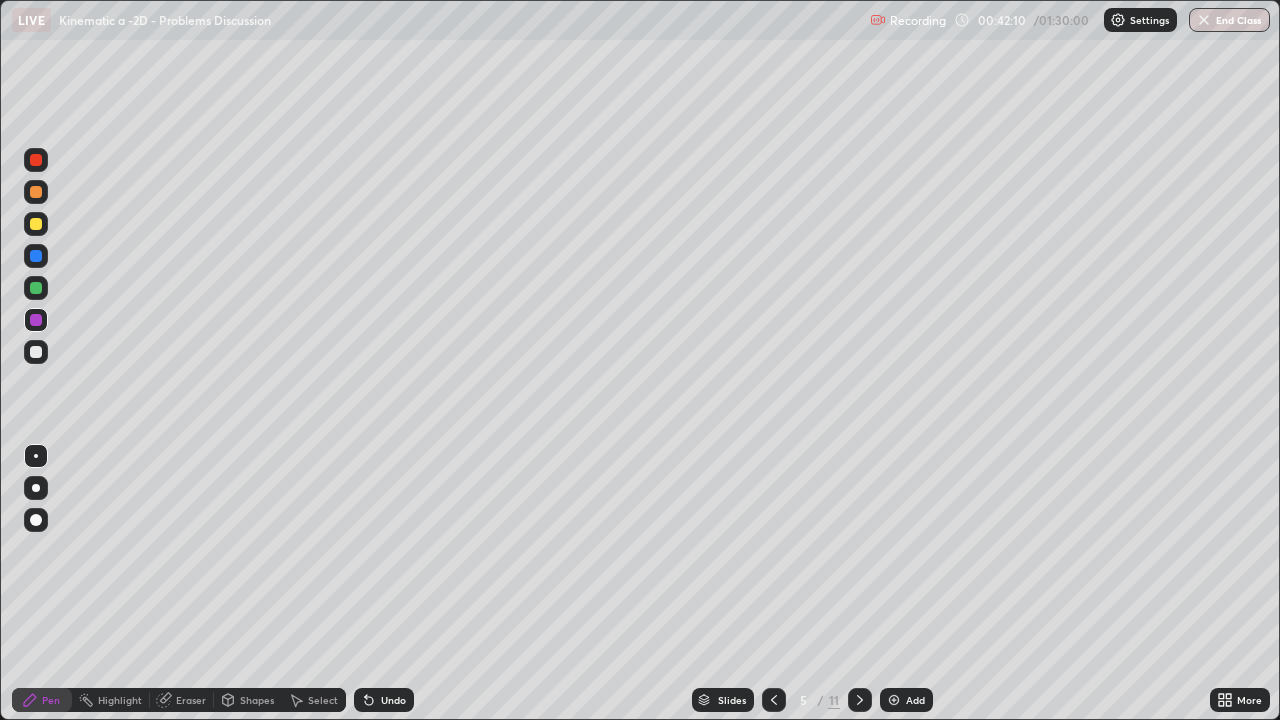 click 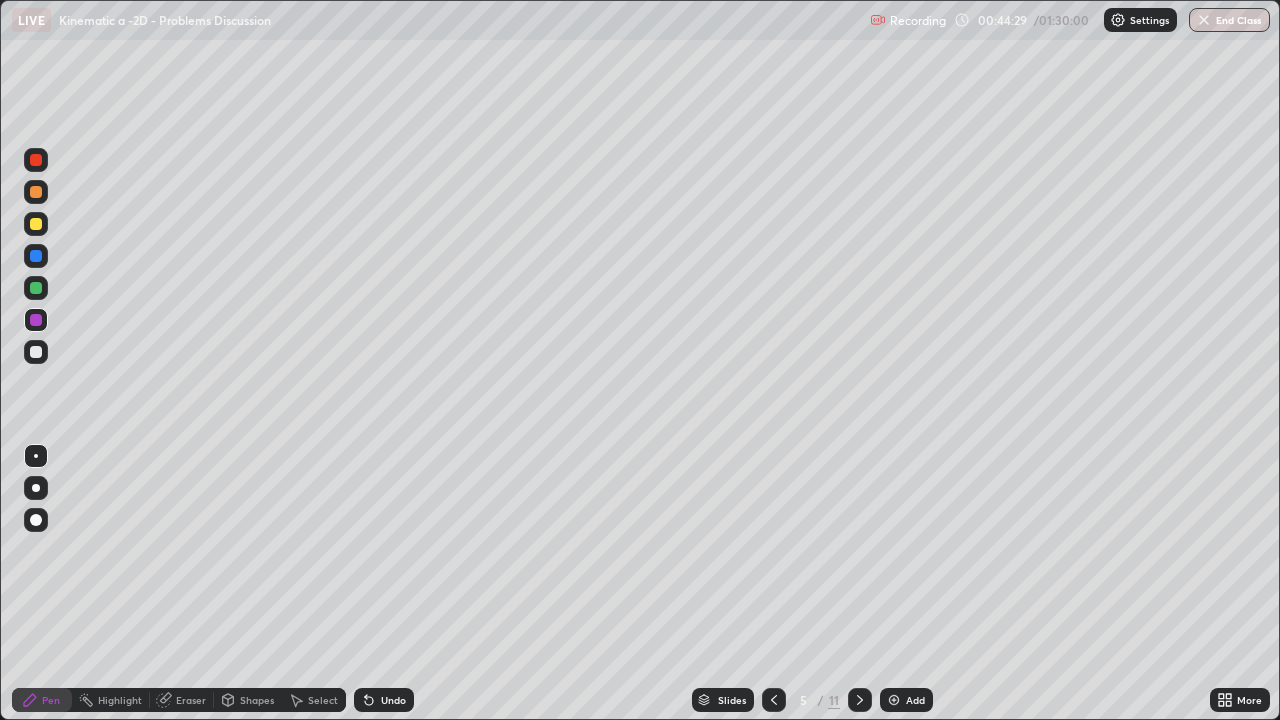 click at bounding box center [860, 700] 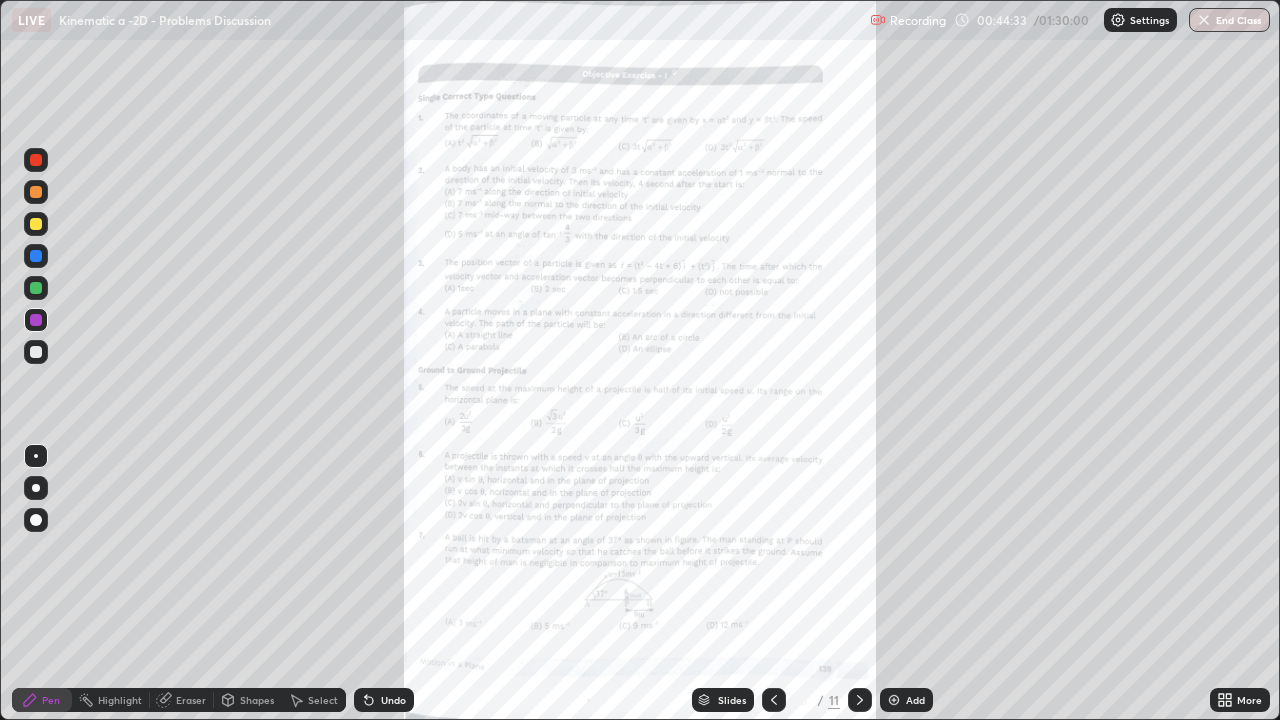 click 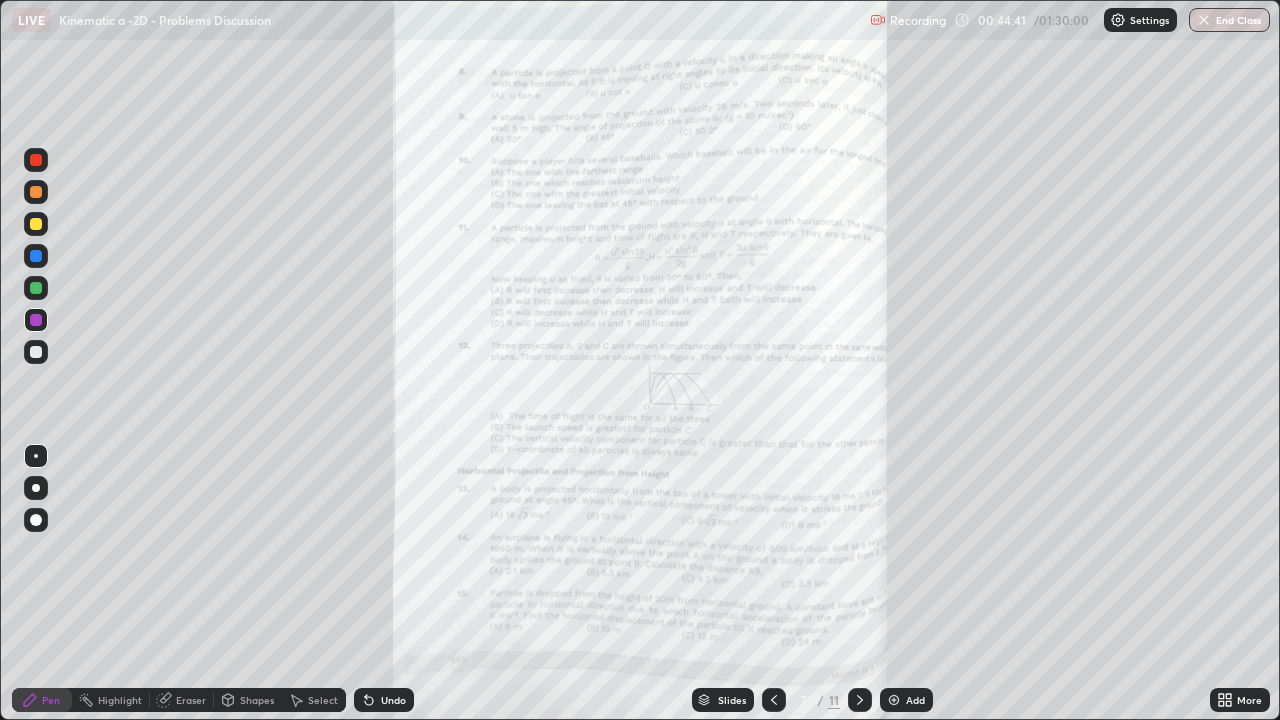 click 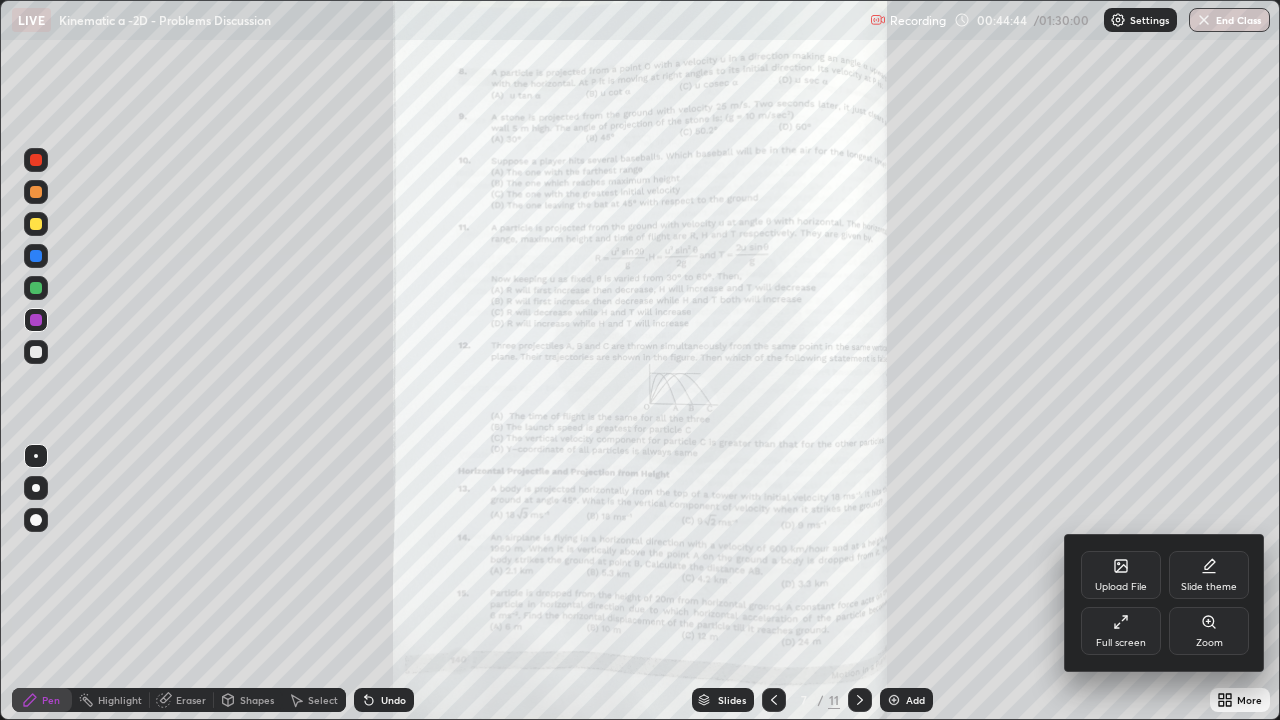 click on "Zoom" at bounding box center [1209, 631] 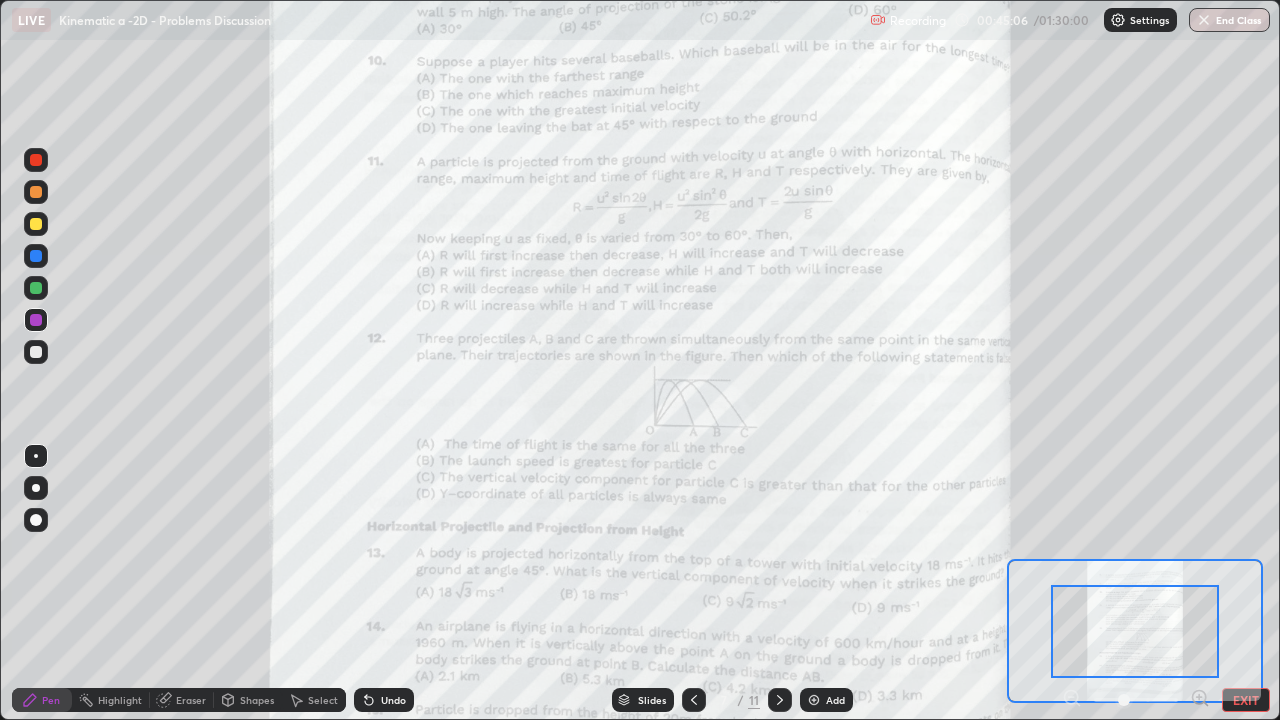click 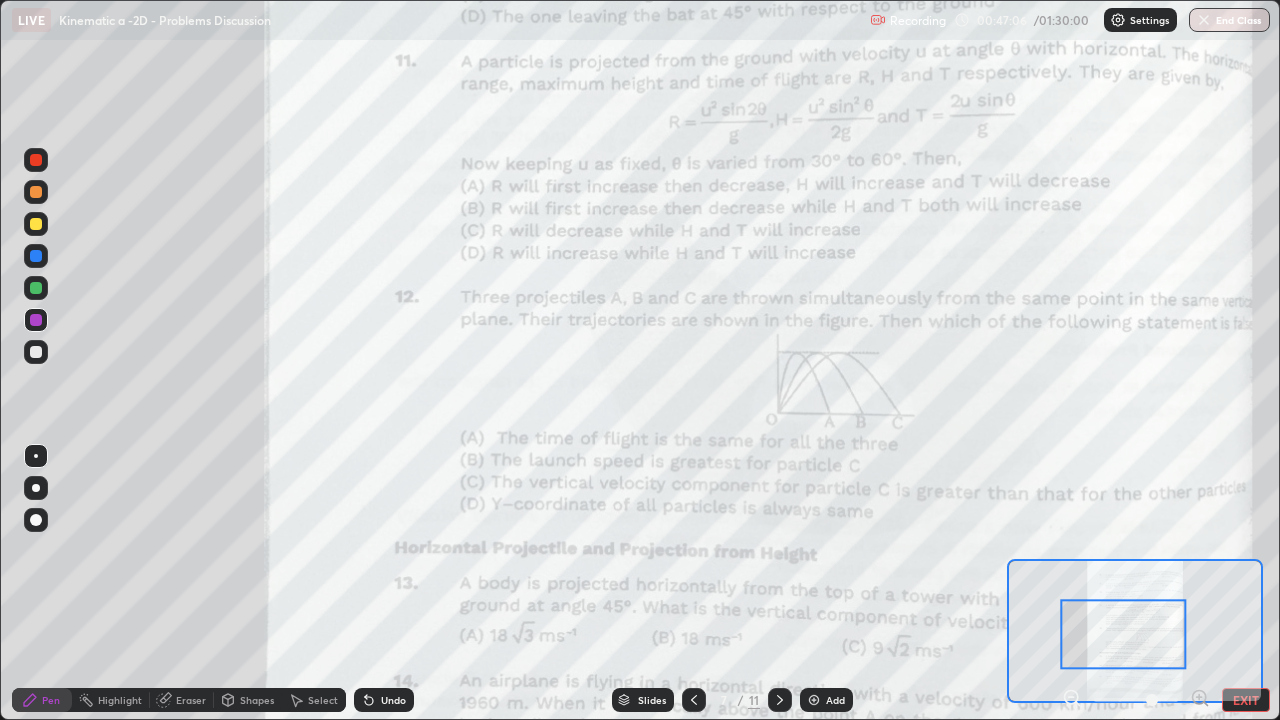 click at bounding box center [36, 224] 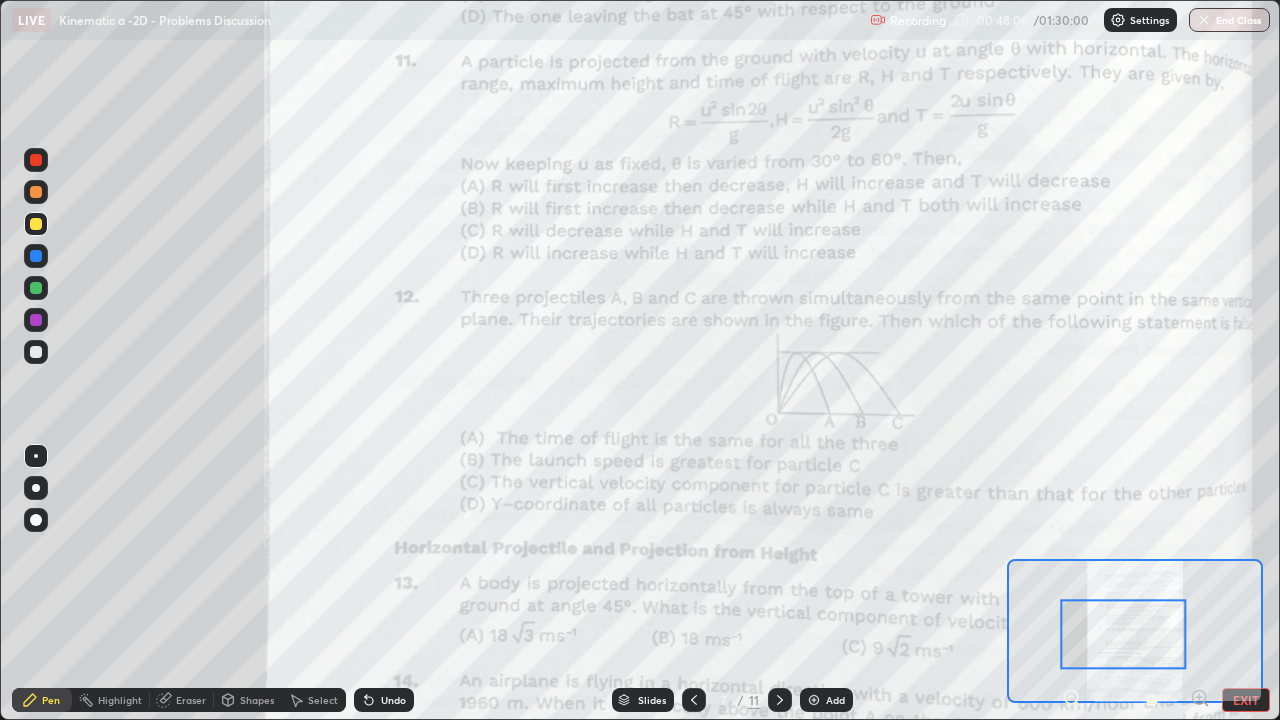click at bounding box center [36, 160] 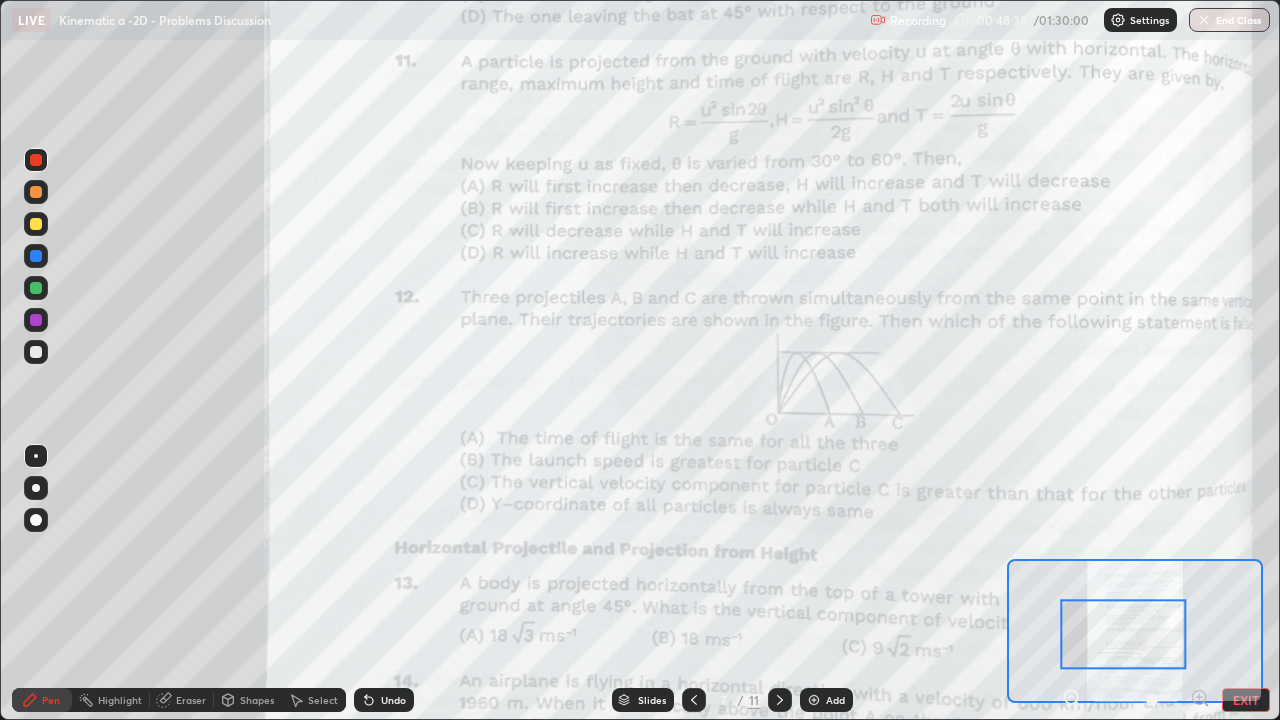 click at bounding box center [36, 288] 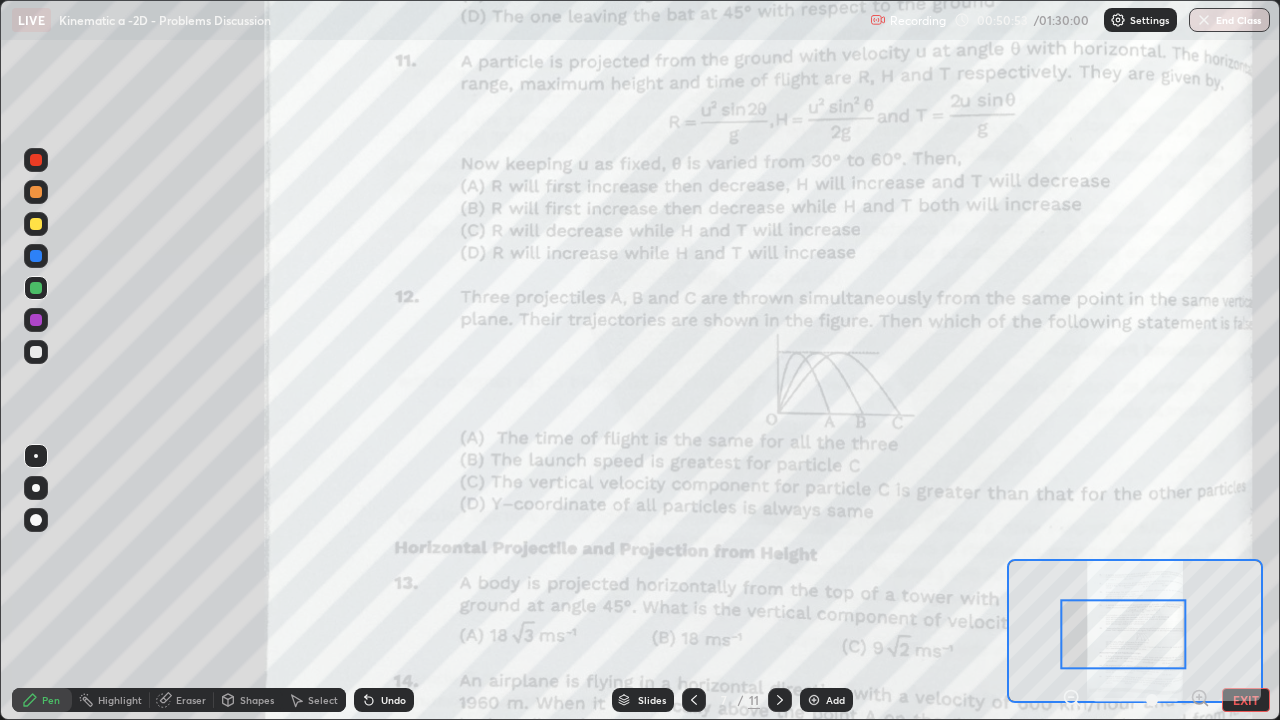 click at bounding box center [36, 160] 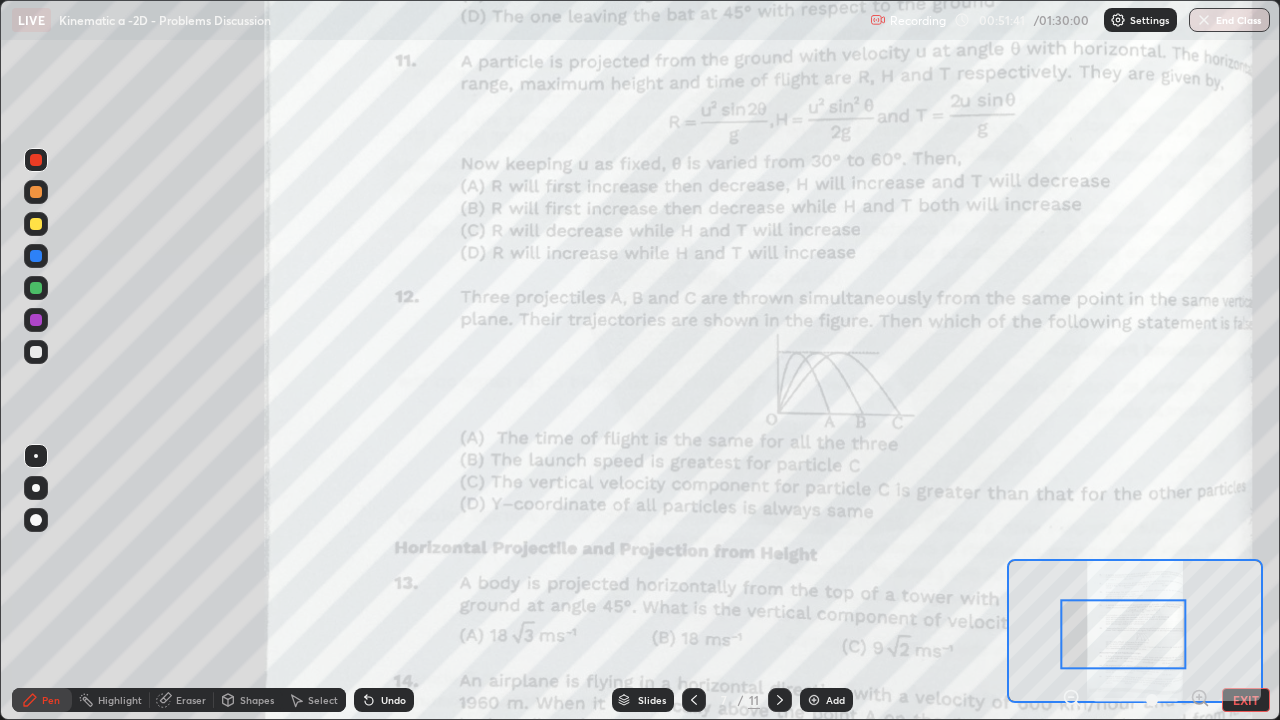 click at bounding box center (36, 288) 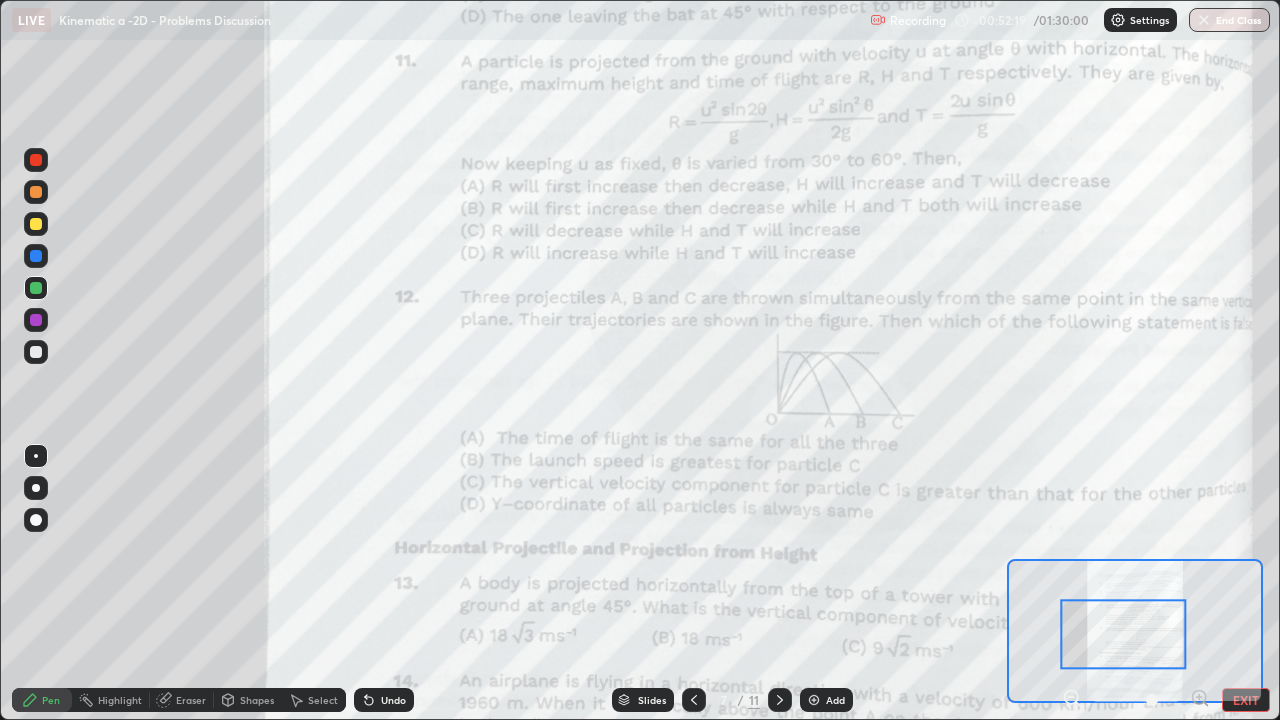 click at bounding box center [36, 160] 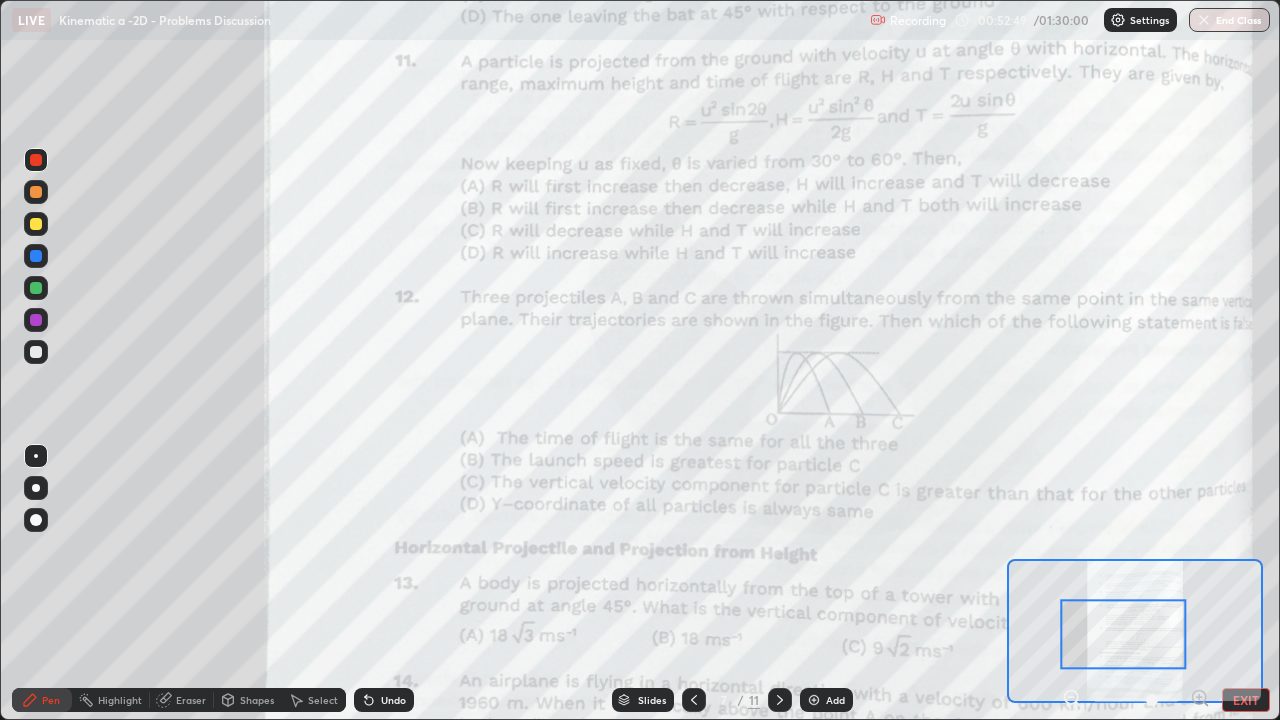 click at bounding box center [36, 288] 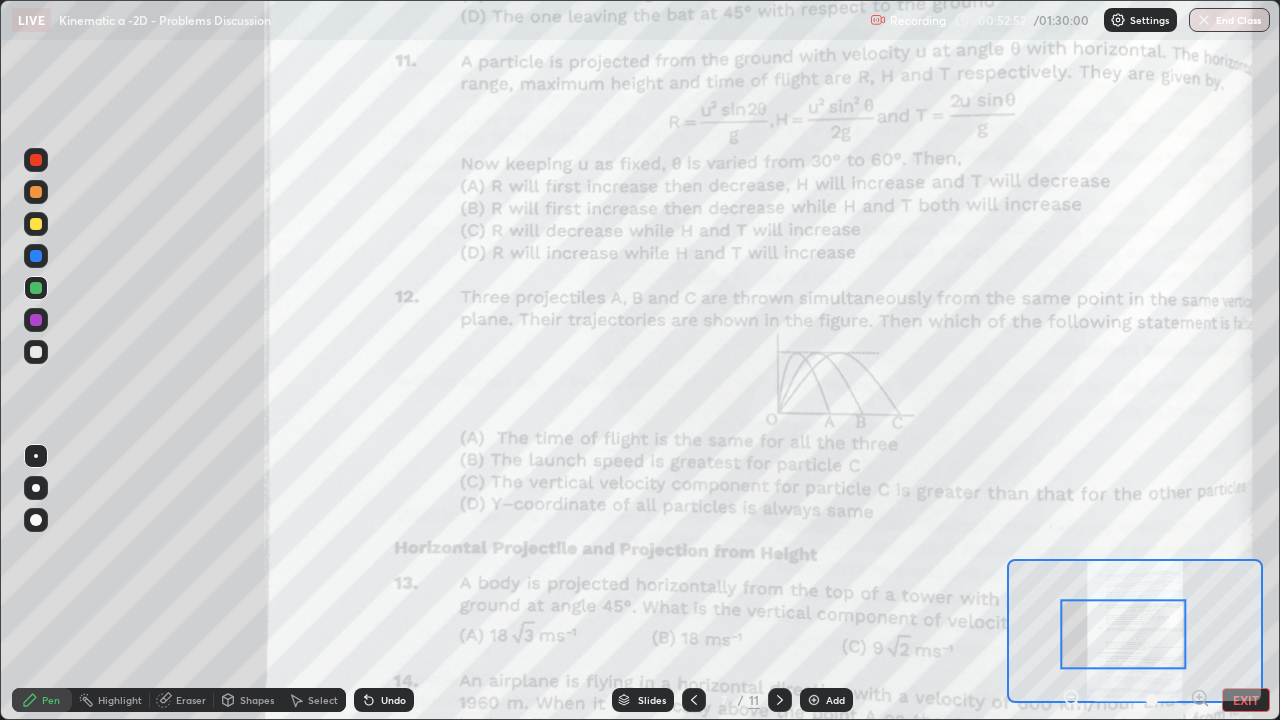 click on "Undo" at bounding box center (384, 700) 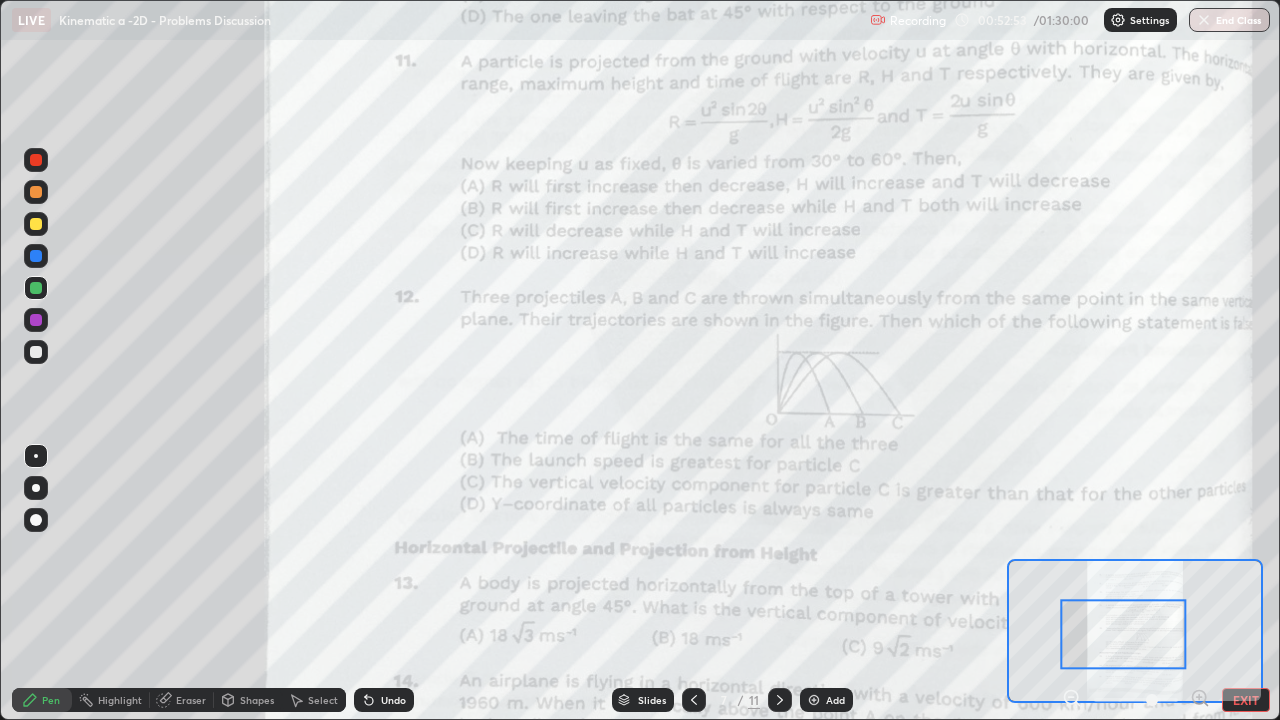 click at bounding box center (36, 320) 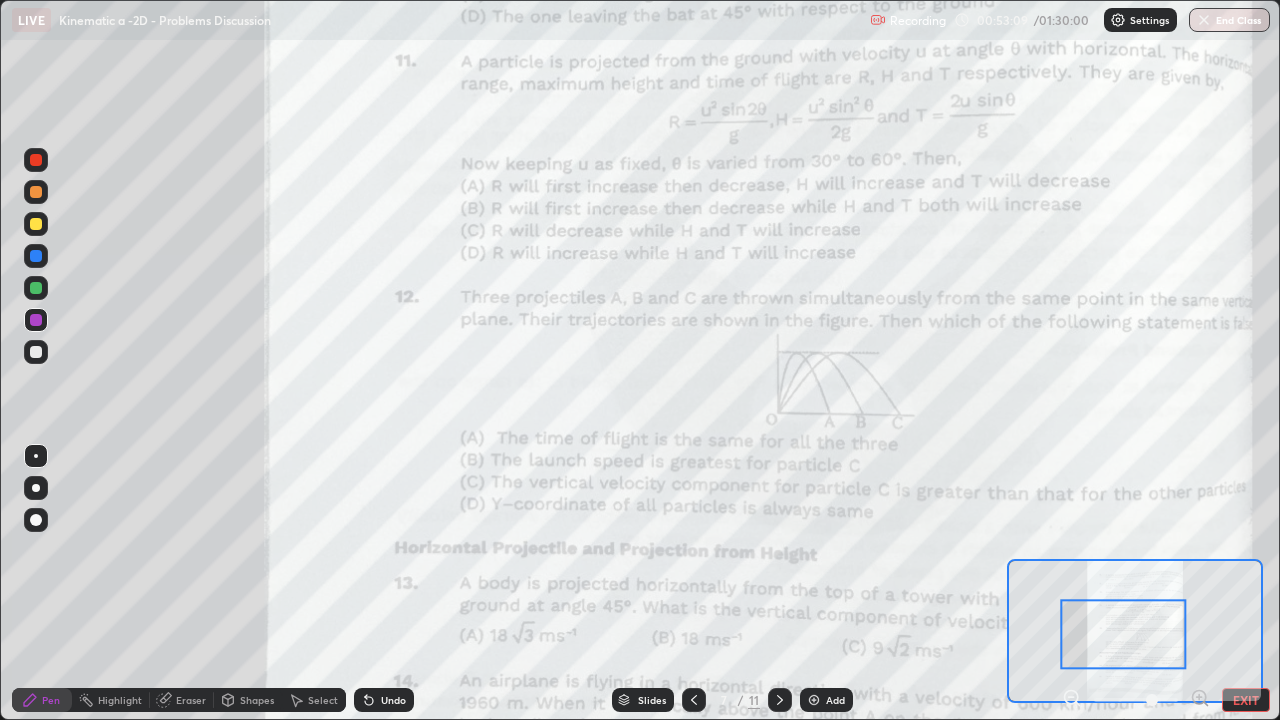 click at bounding box center [36, 288] 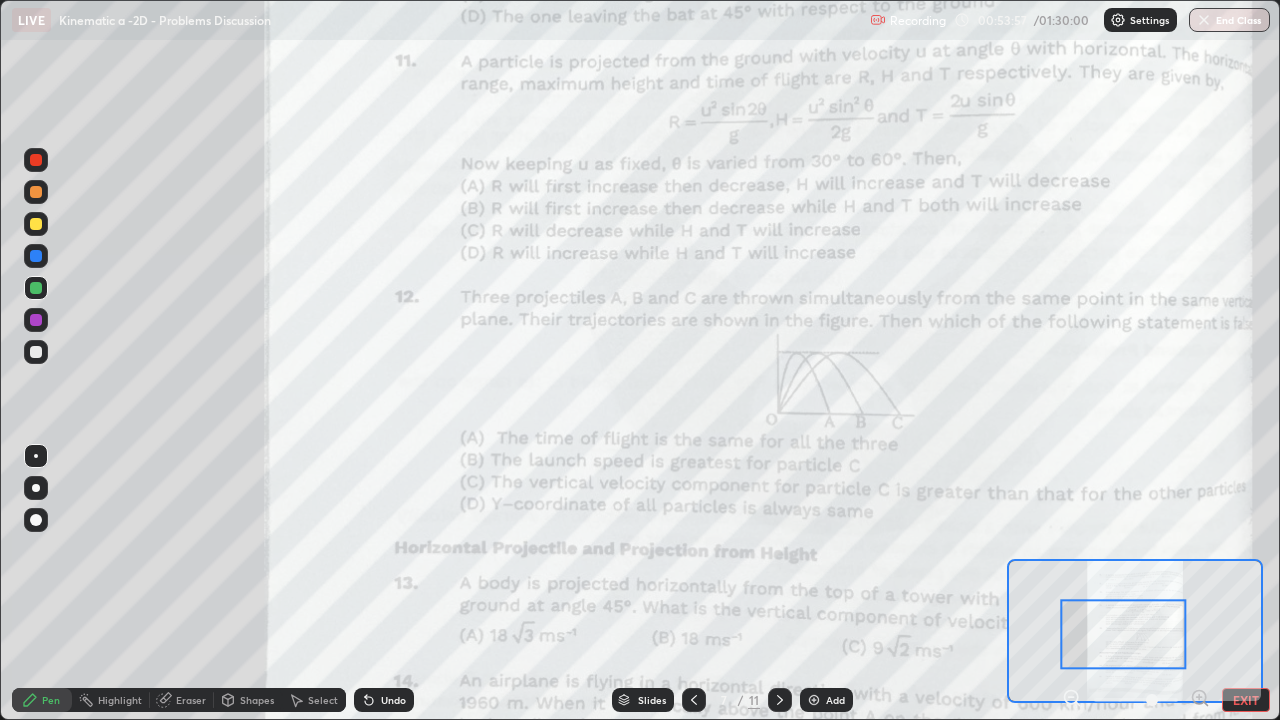 click at bounding box center [780, 700] 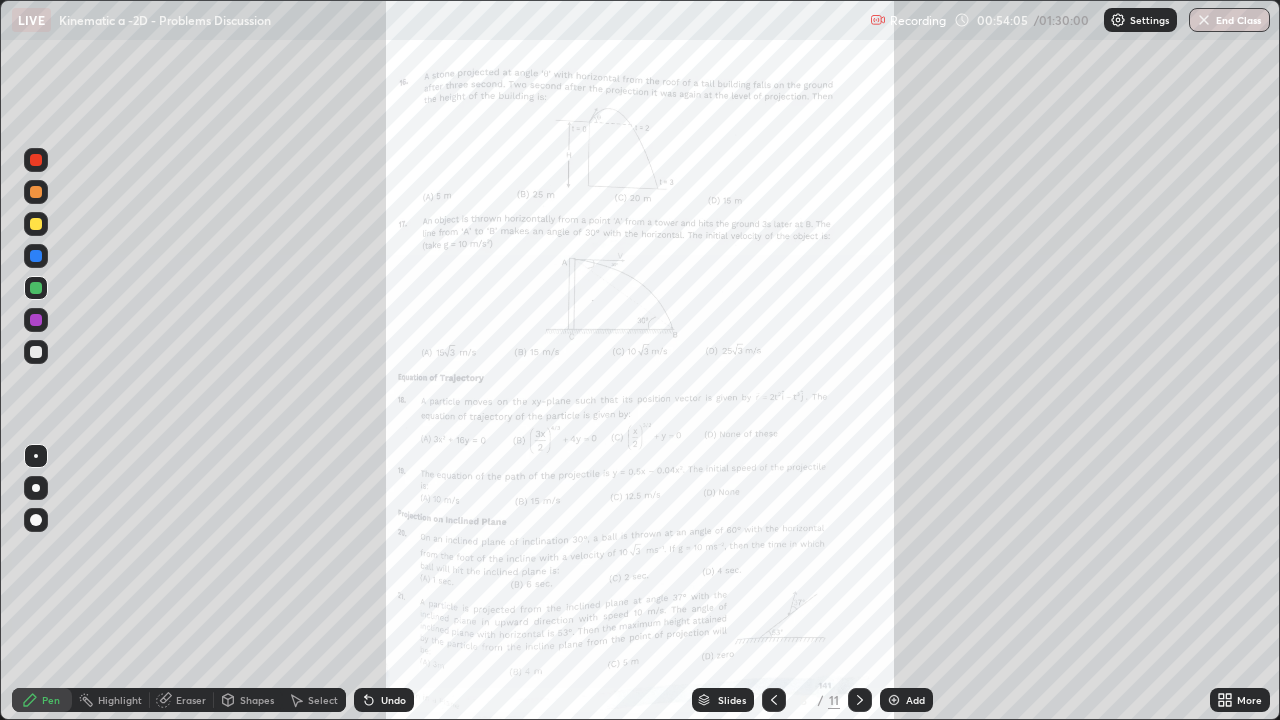 click on "More" at bounding box center [1249, 700] 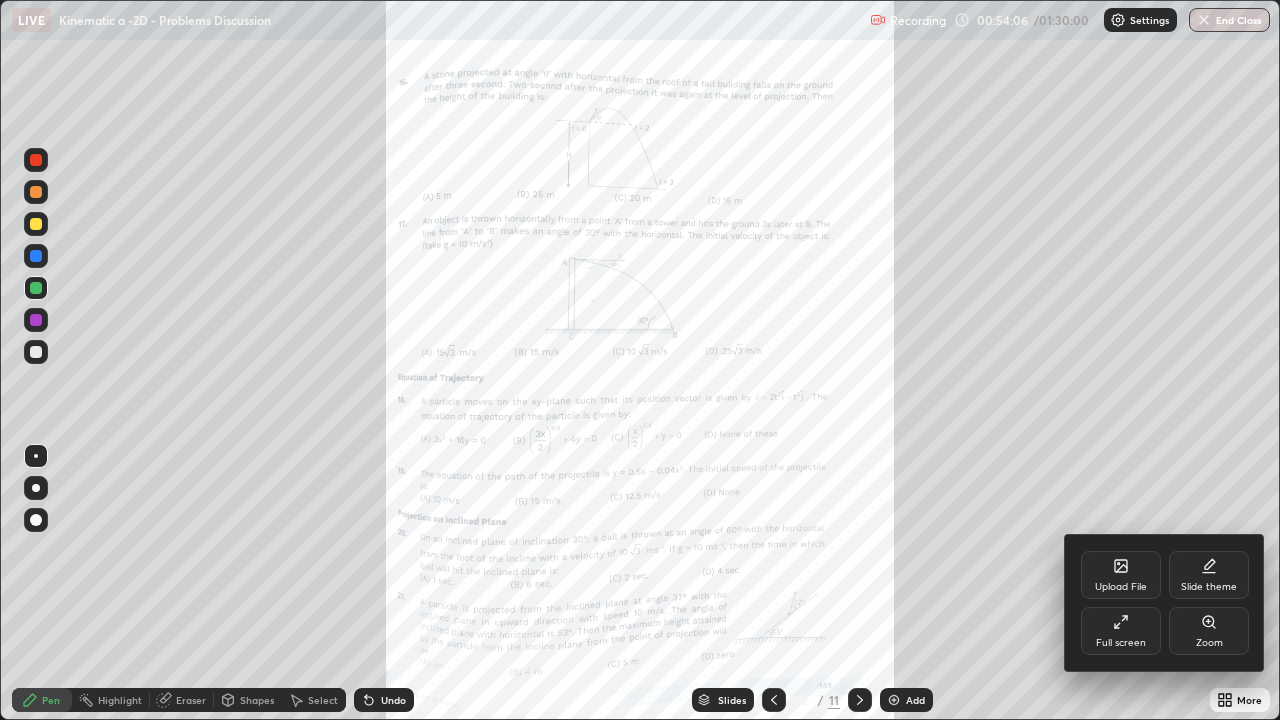 click on "Zoom" at bounding box center [1209, 631] 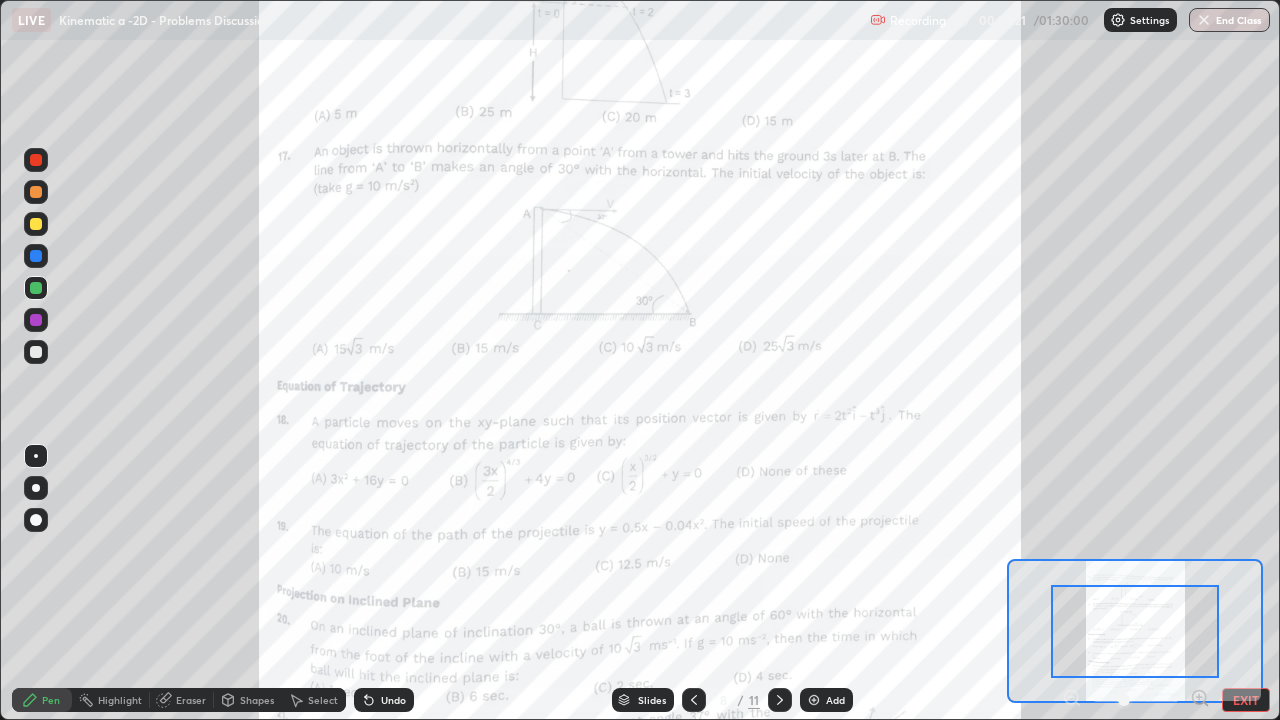 click at bounding box center (1135, 631) 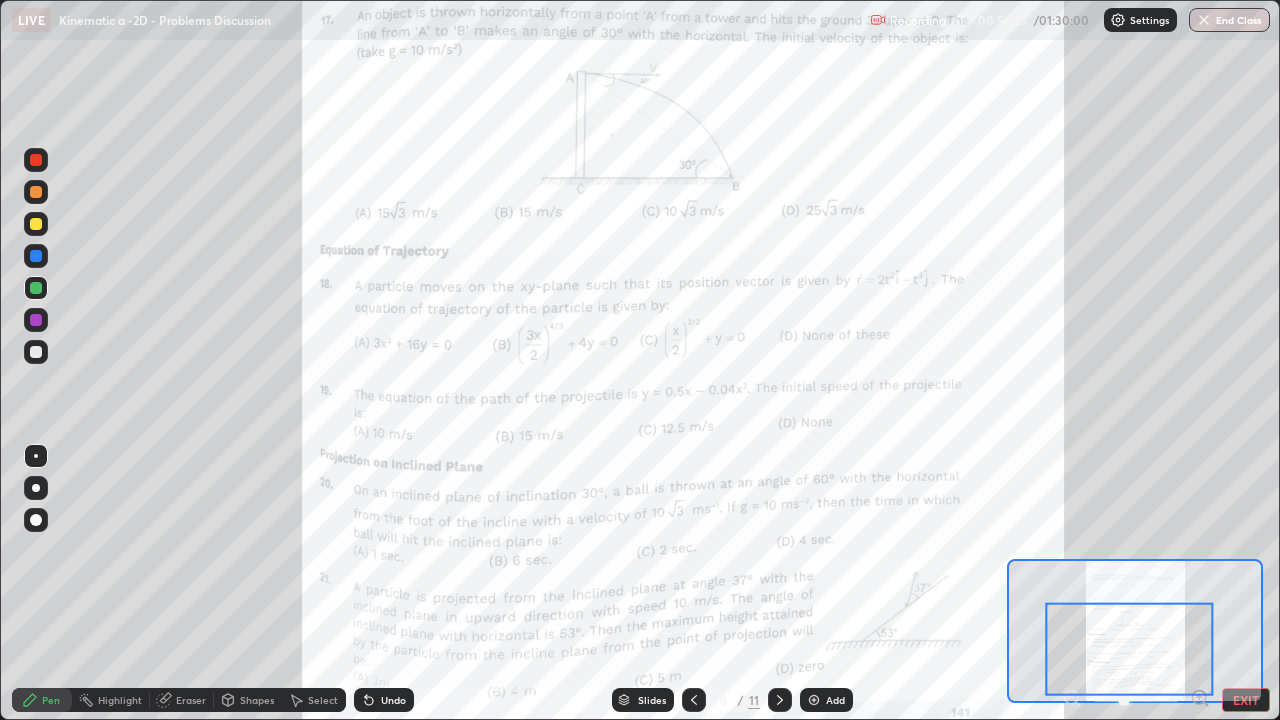 click 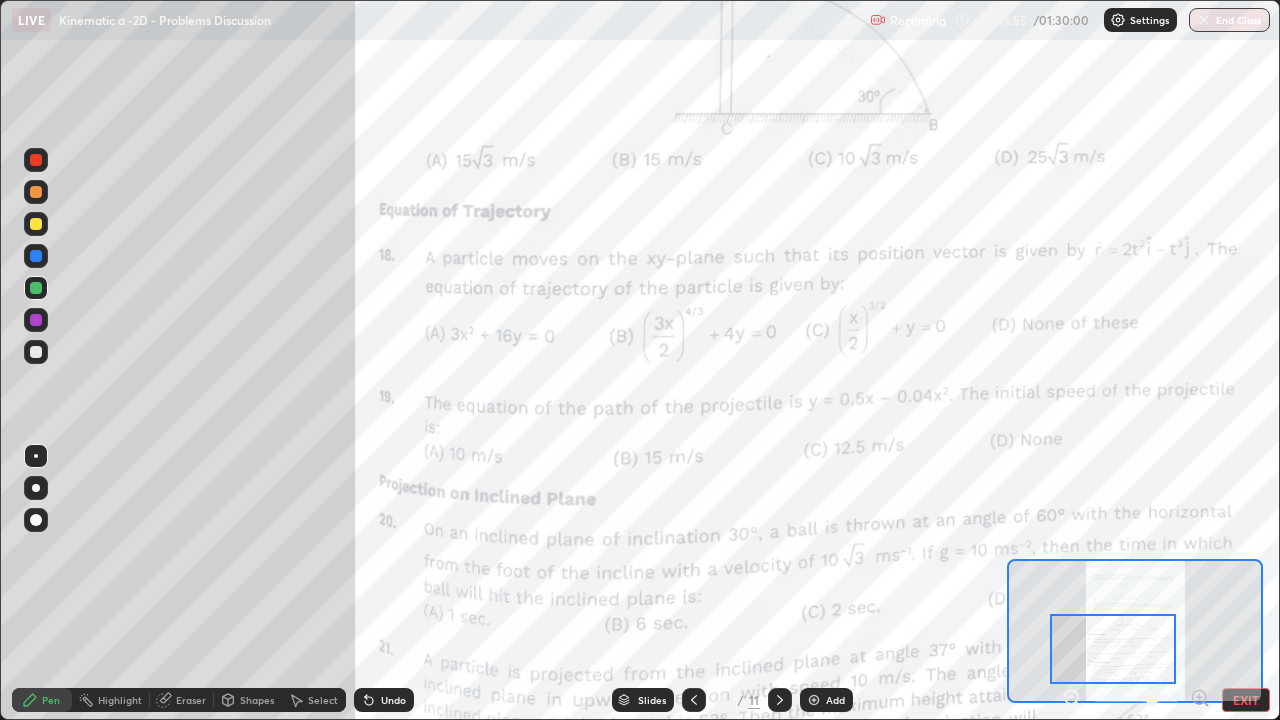 click at bounding box center [36, 224] 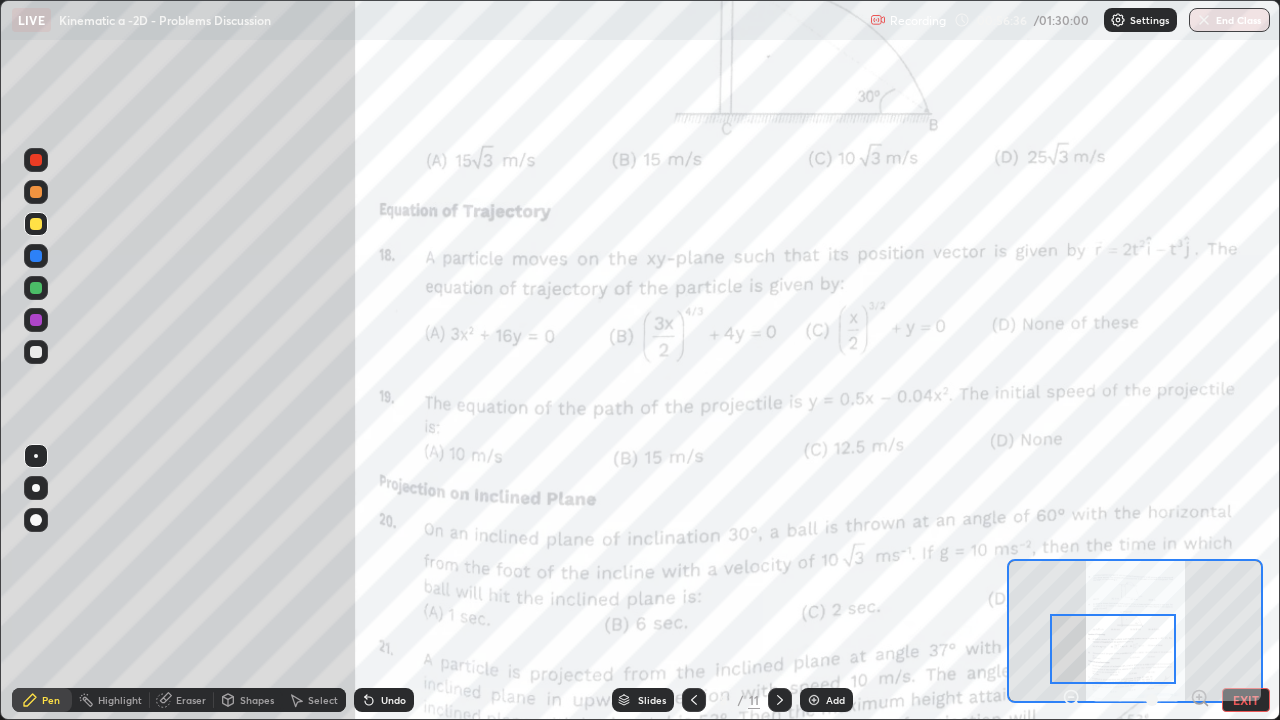 click at bounding box center (36, 288) 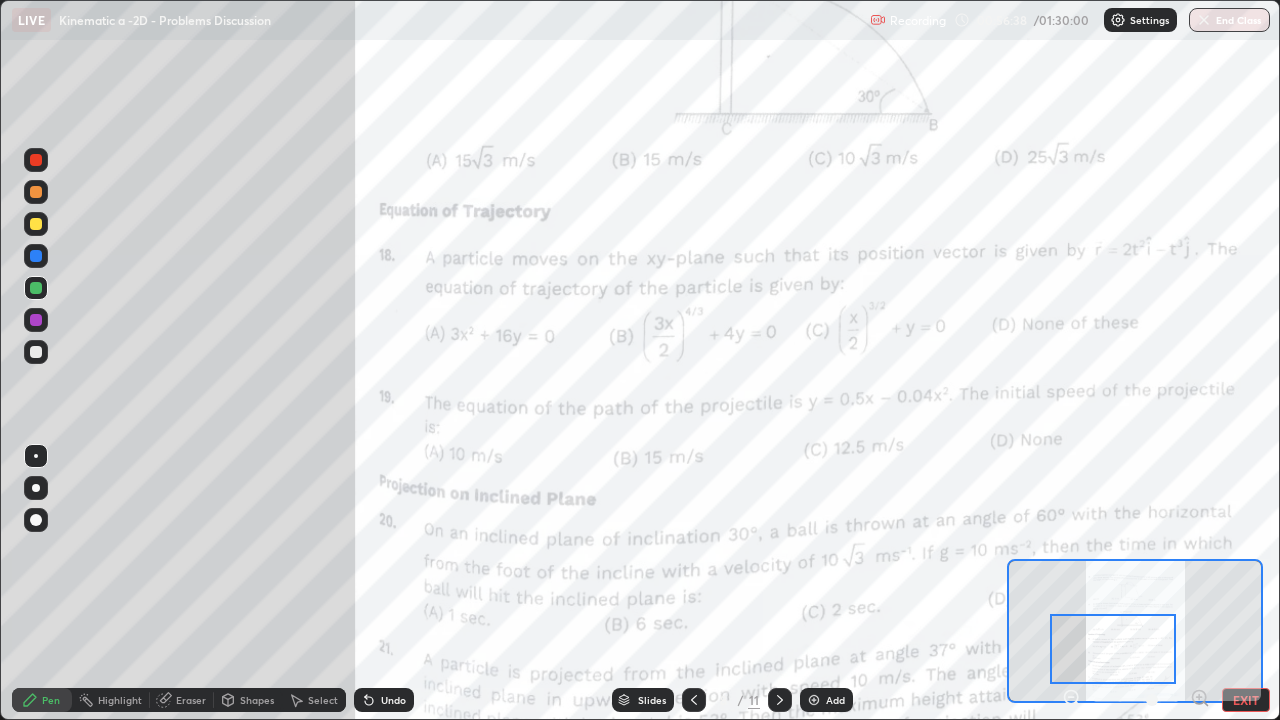 click at bounding box center [36, 320] 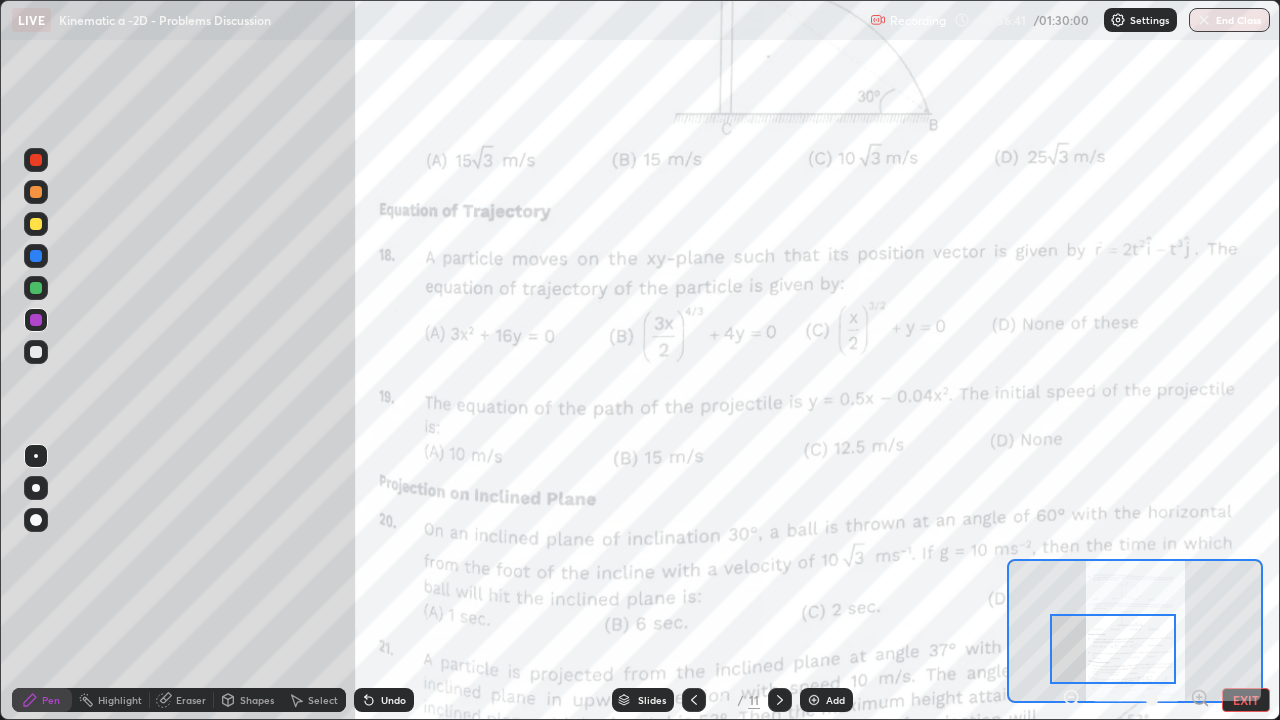 click at bounding box center [36, 224] 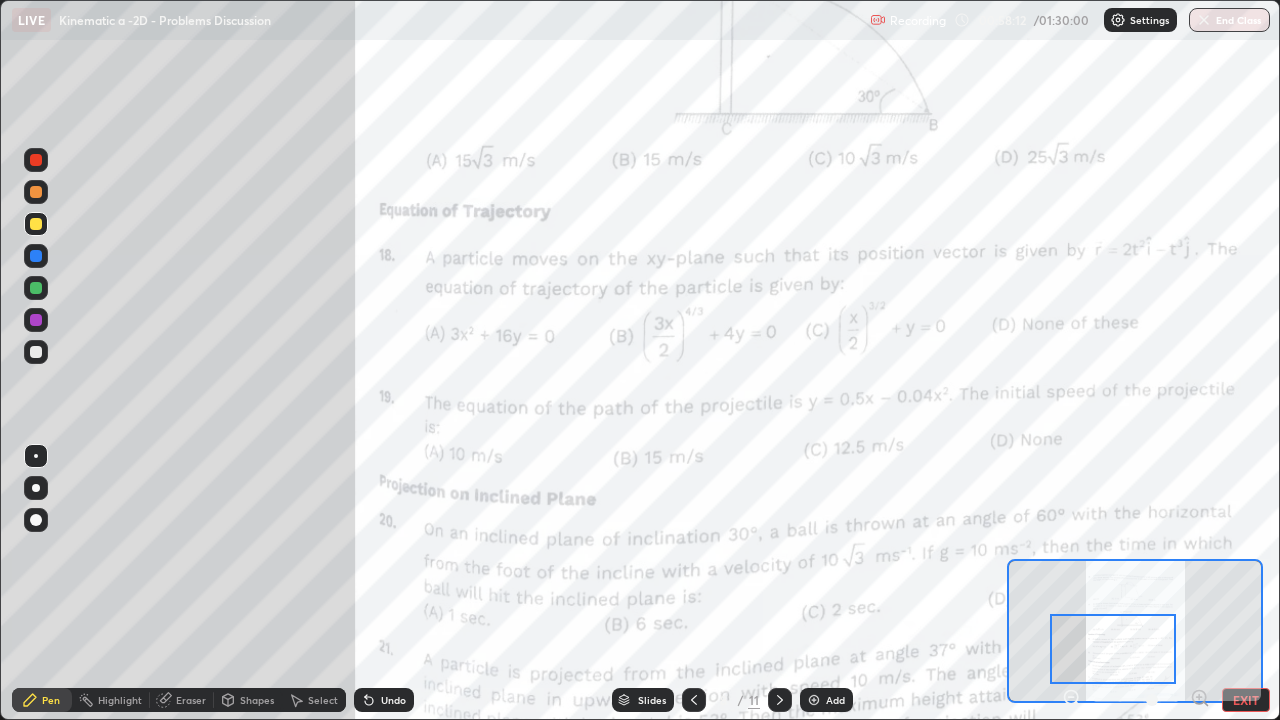 click 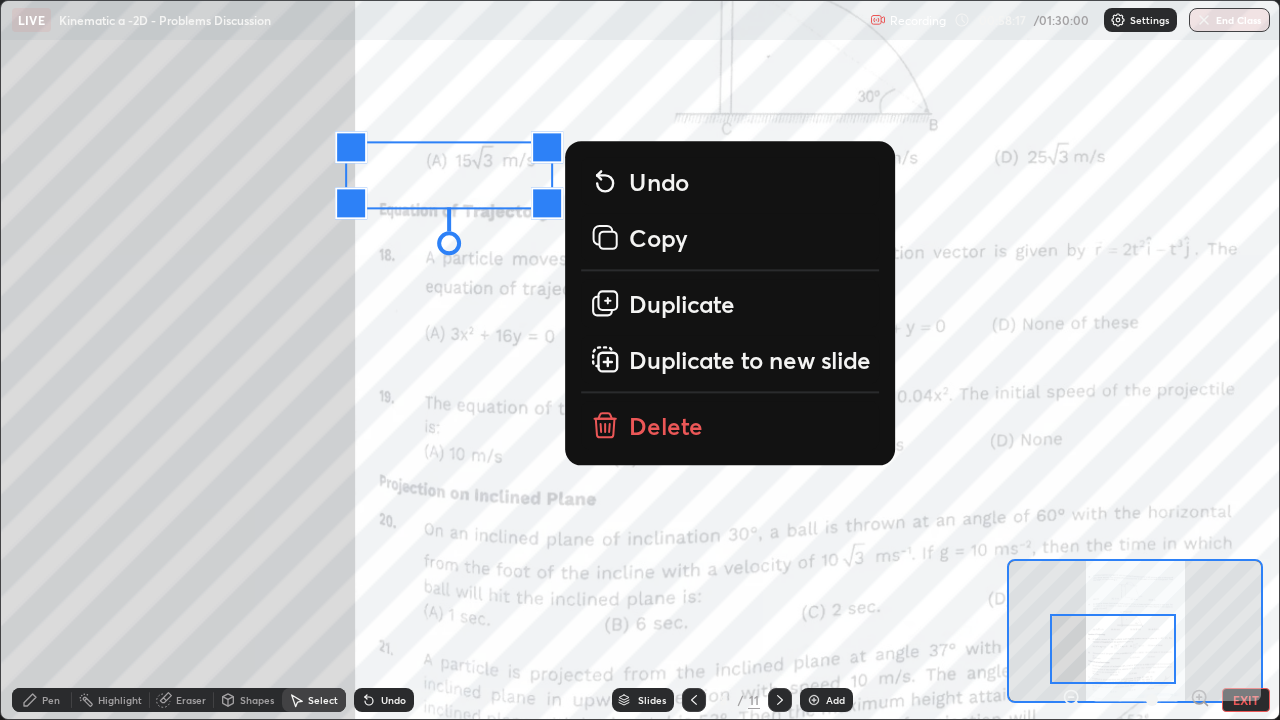 click 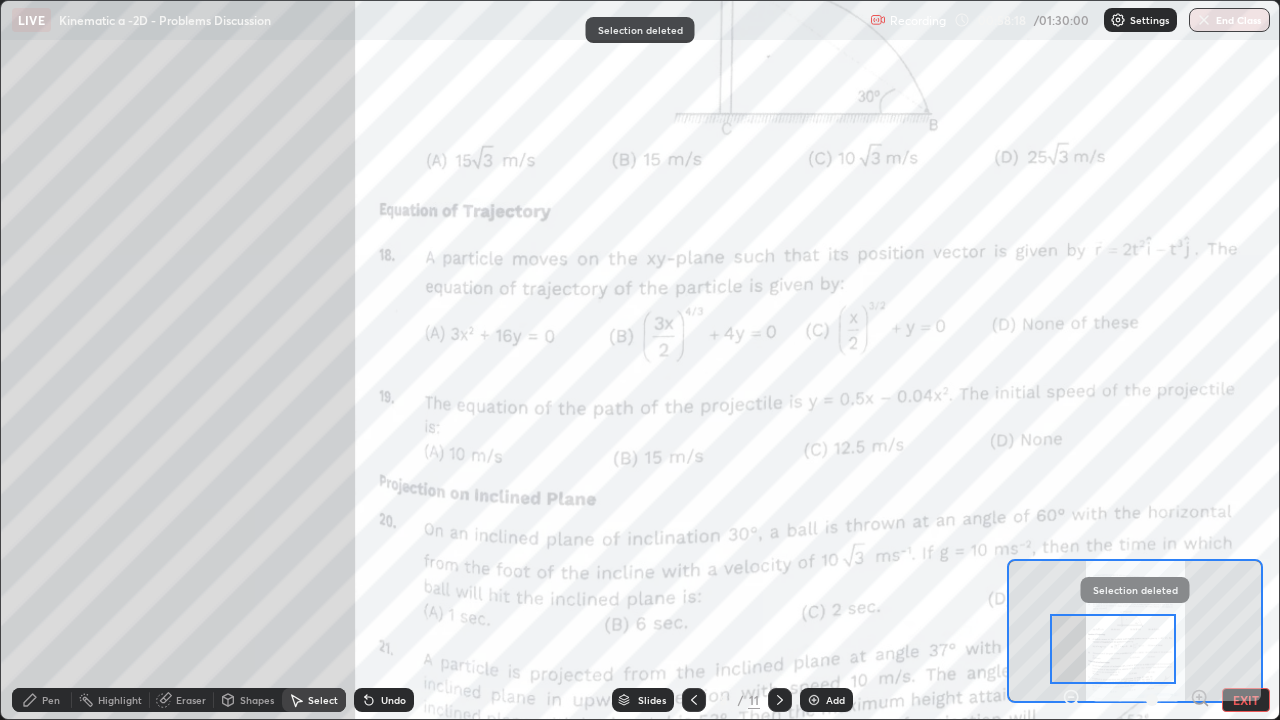 click on "Pen" at bounding box center (51, 700) 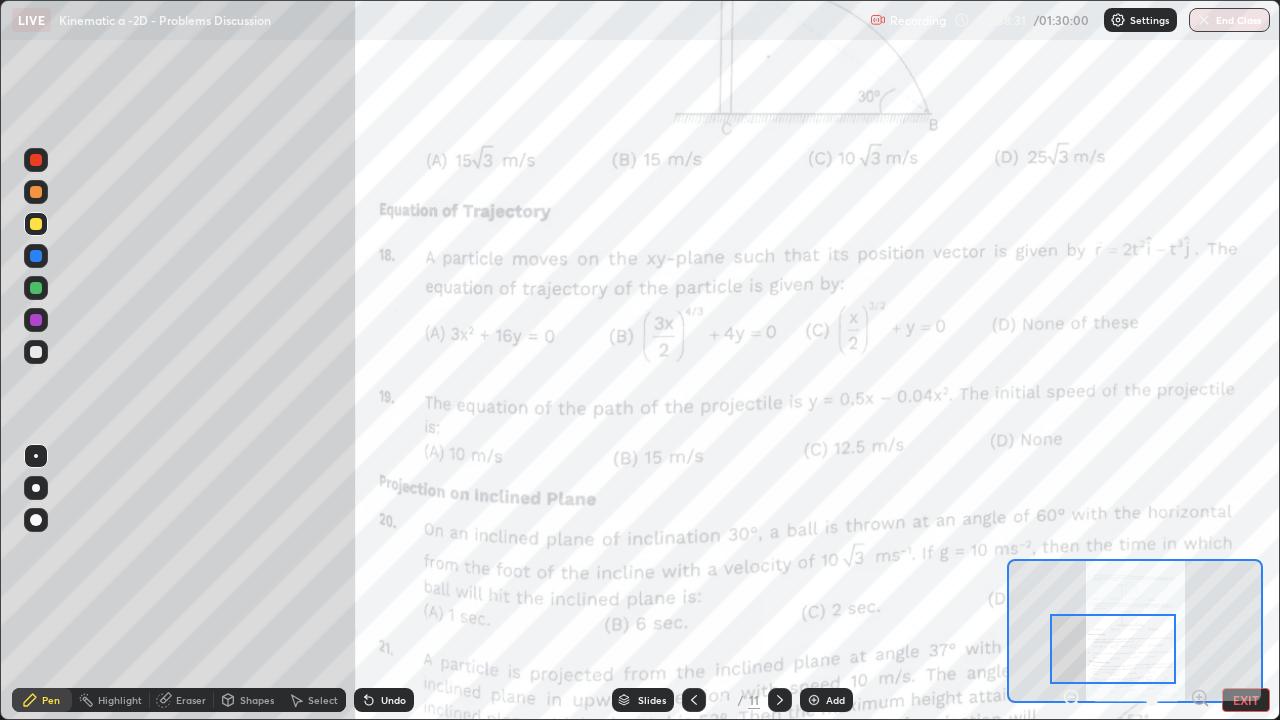 click at bounding box center (36, 160) 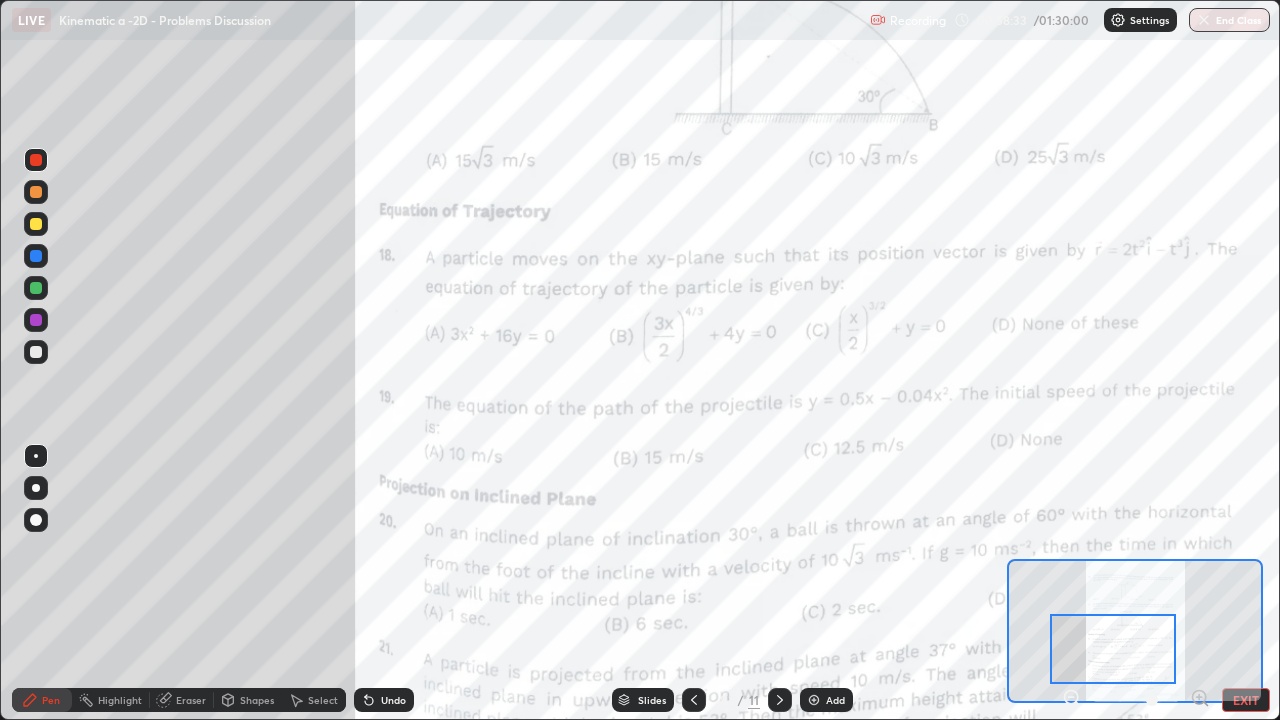 click at bounding box center [36, 288] 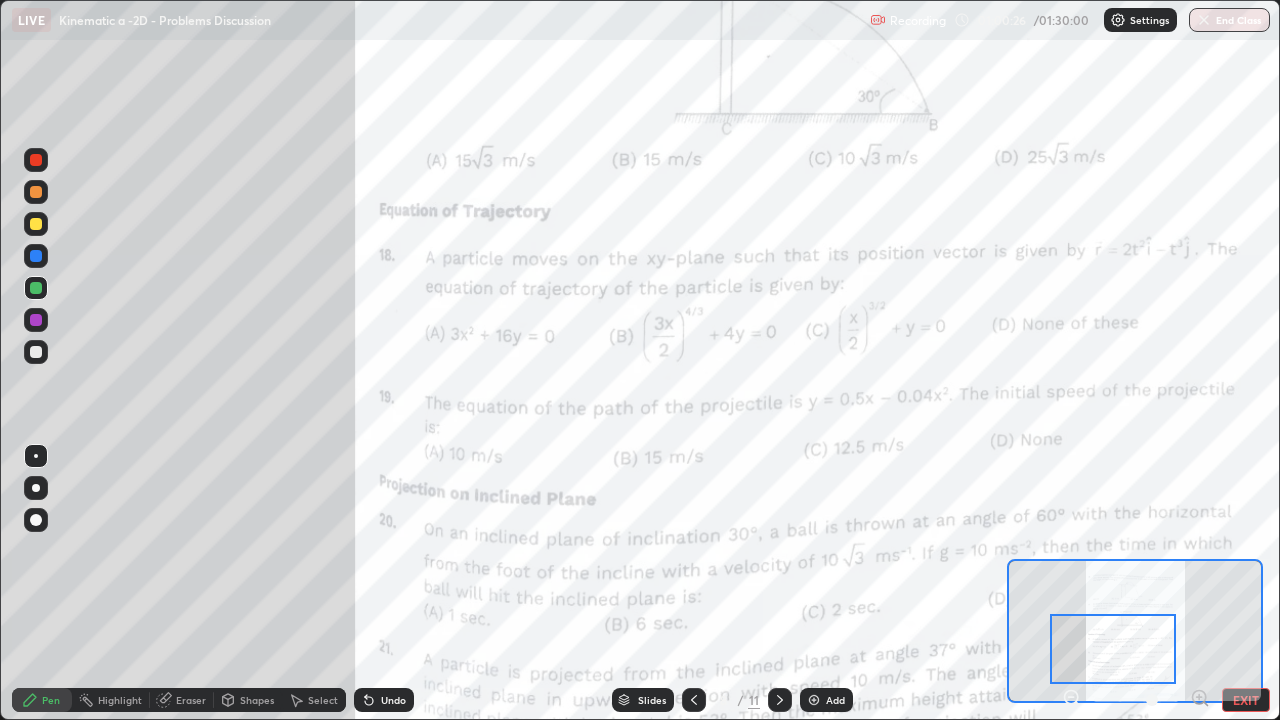 click at bounding box center (694, 700) 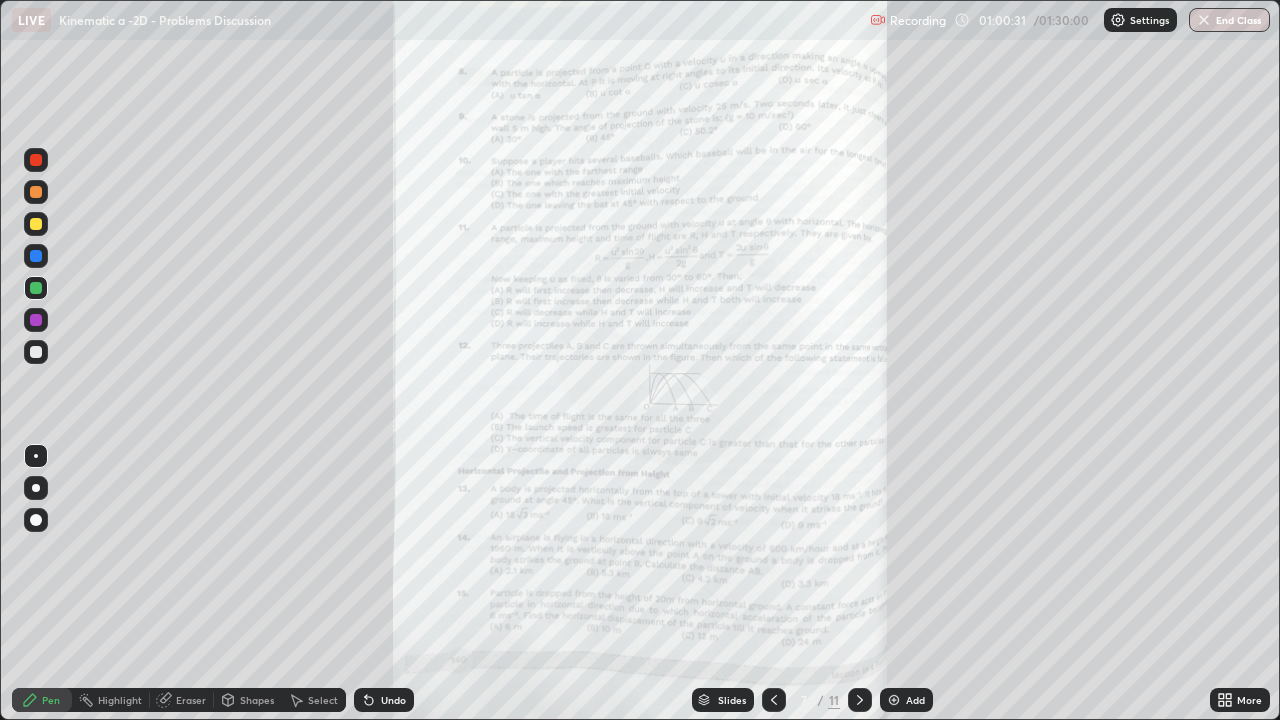 click 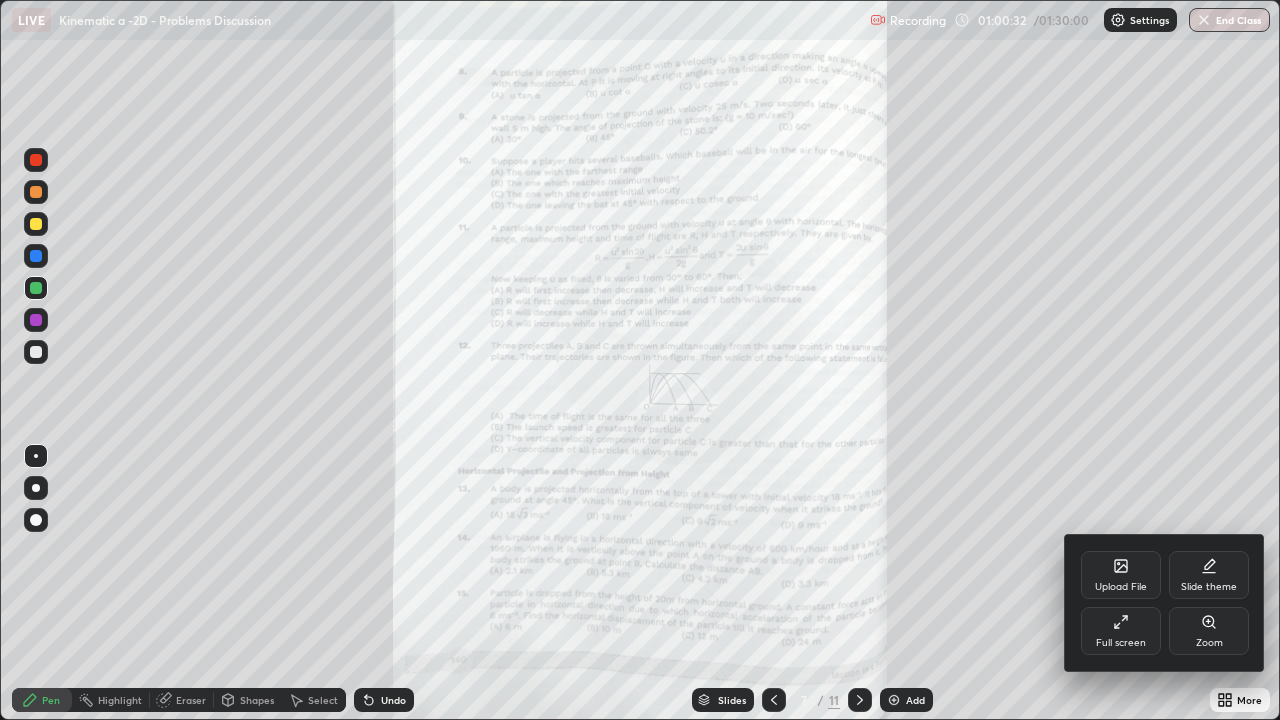 click on "Zoom" at bounding box center (1209, 643) 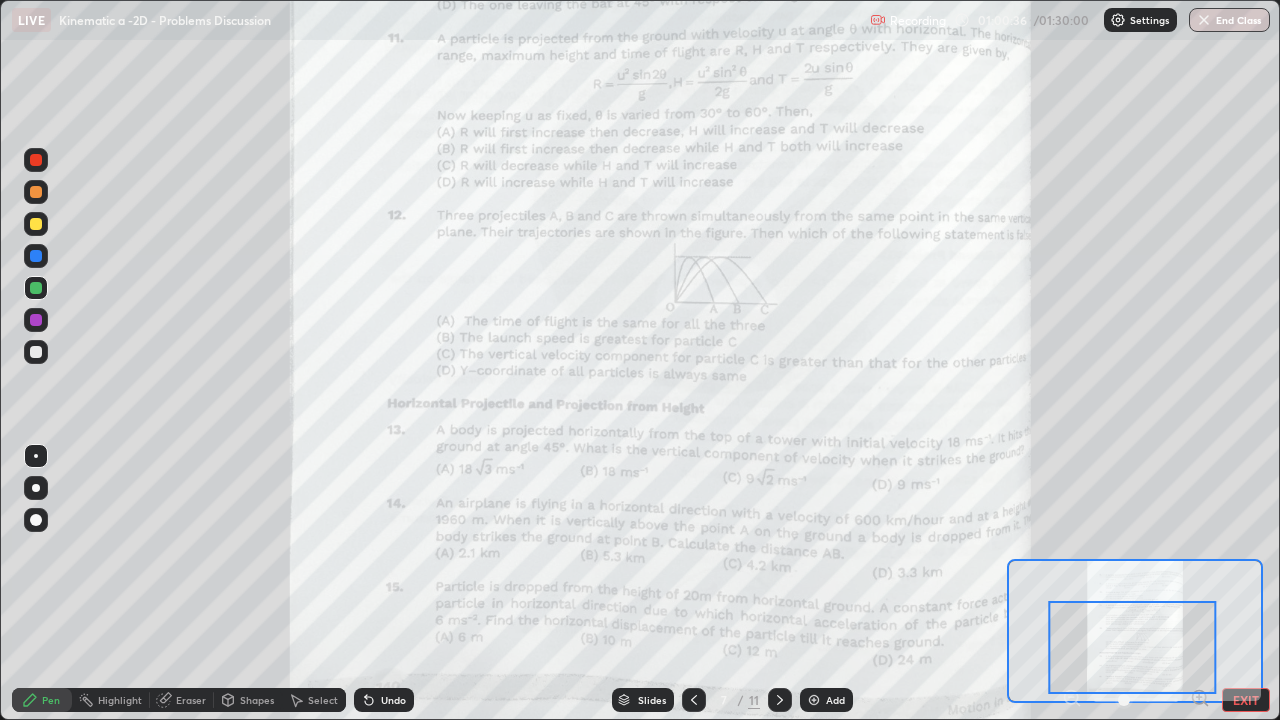 click 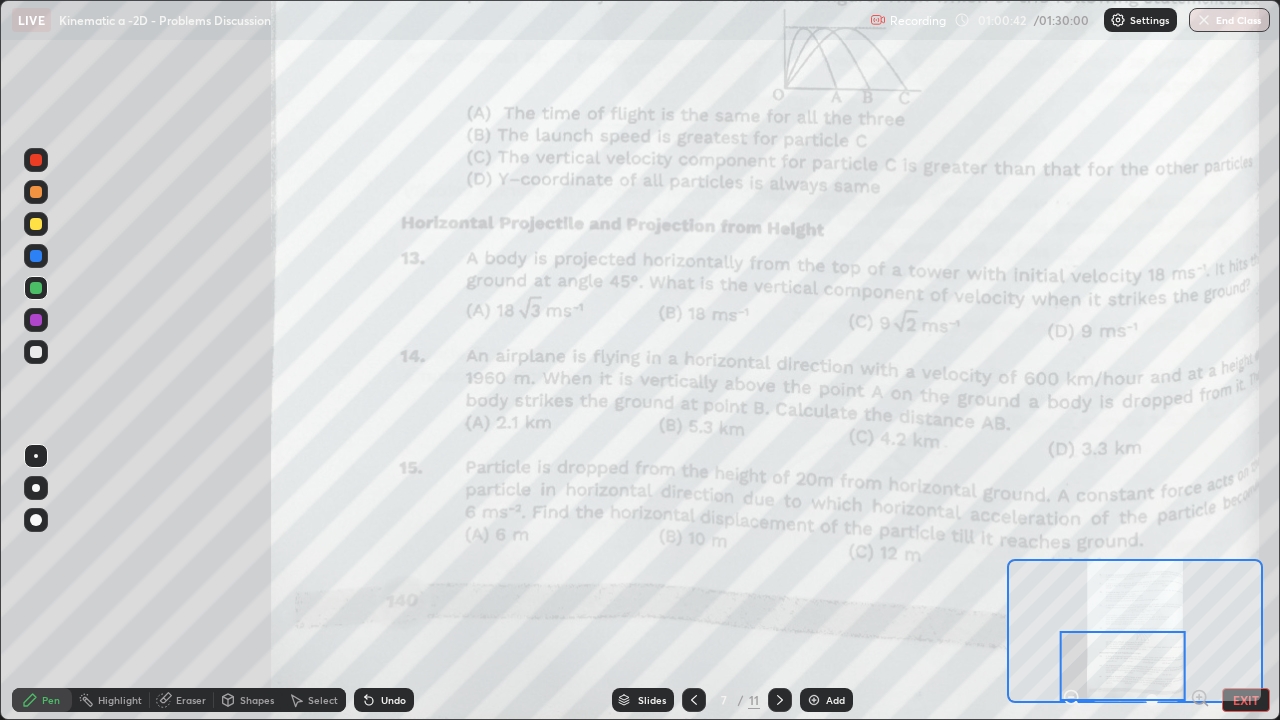 click at bounding box center (1123, 666) 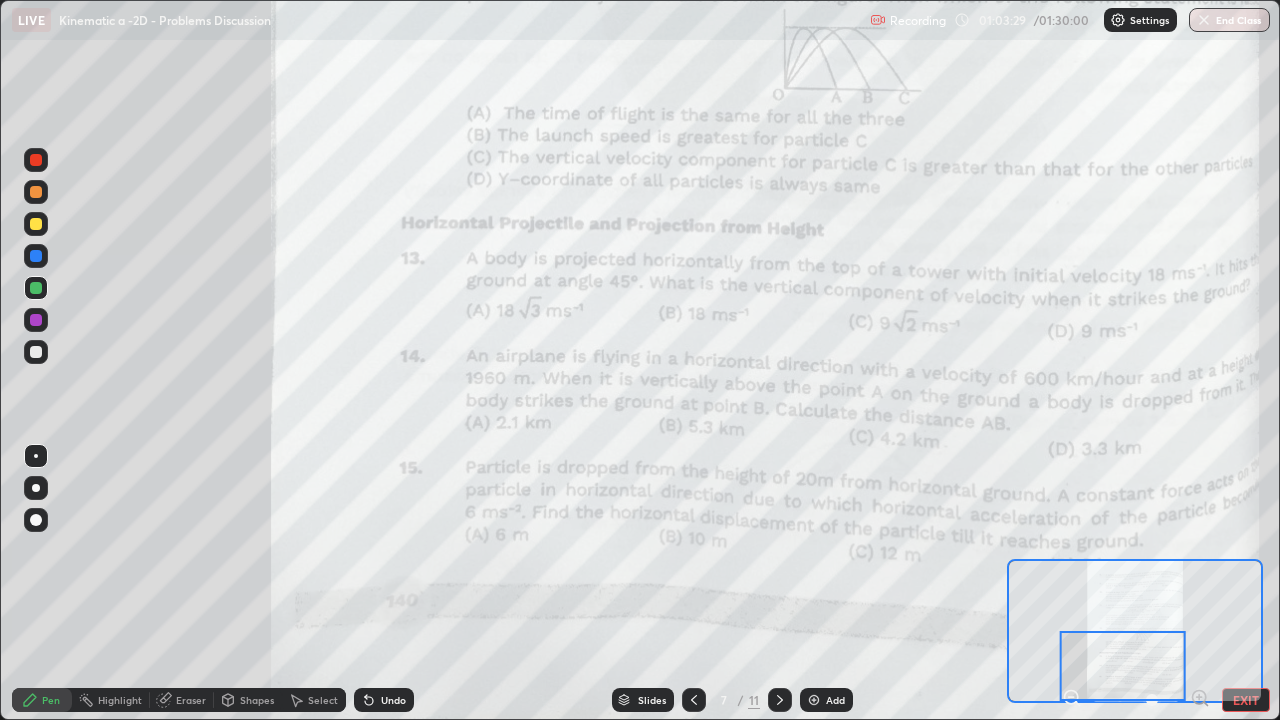 click at bounding box center (36, 320) 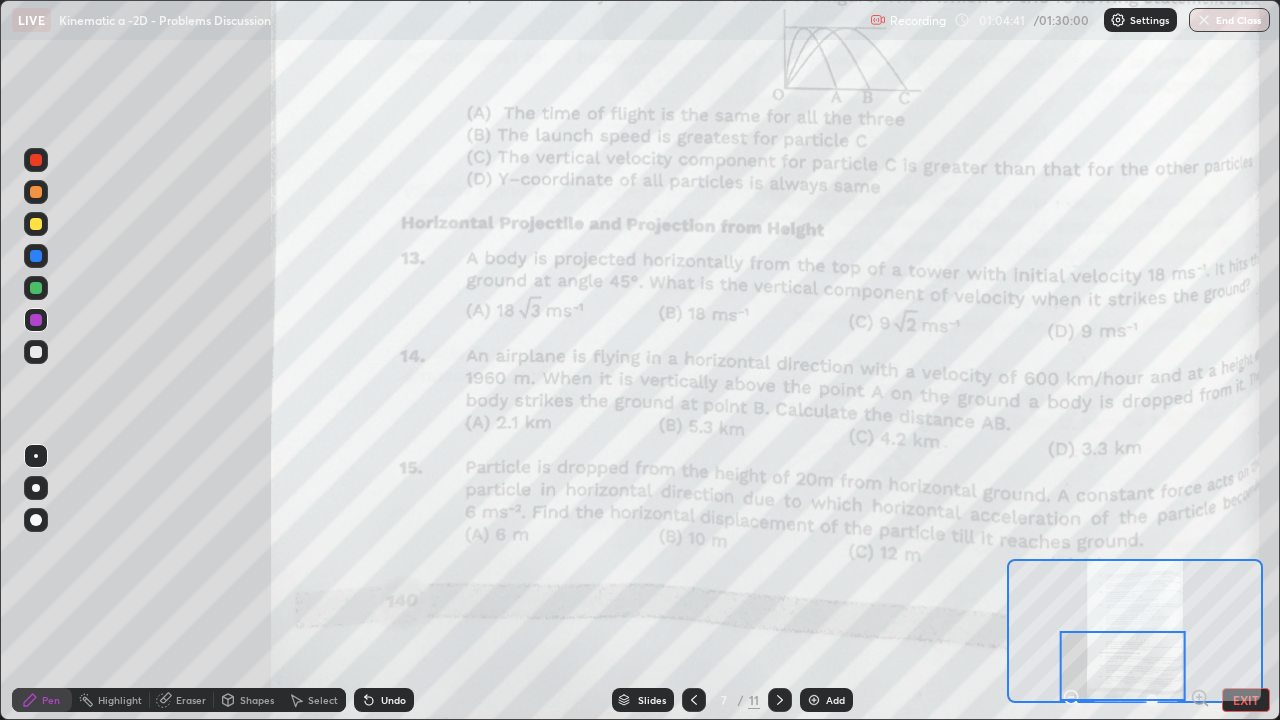 click at bounding box center (36, 288) 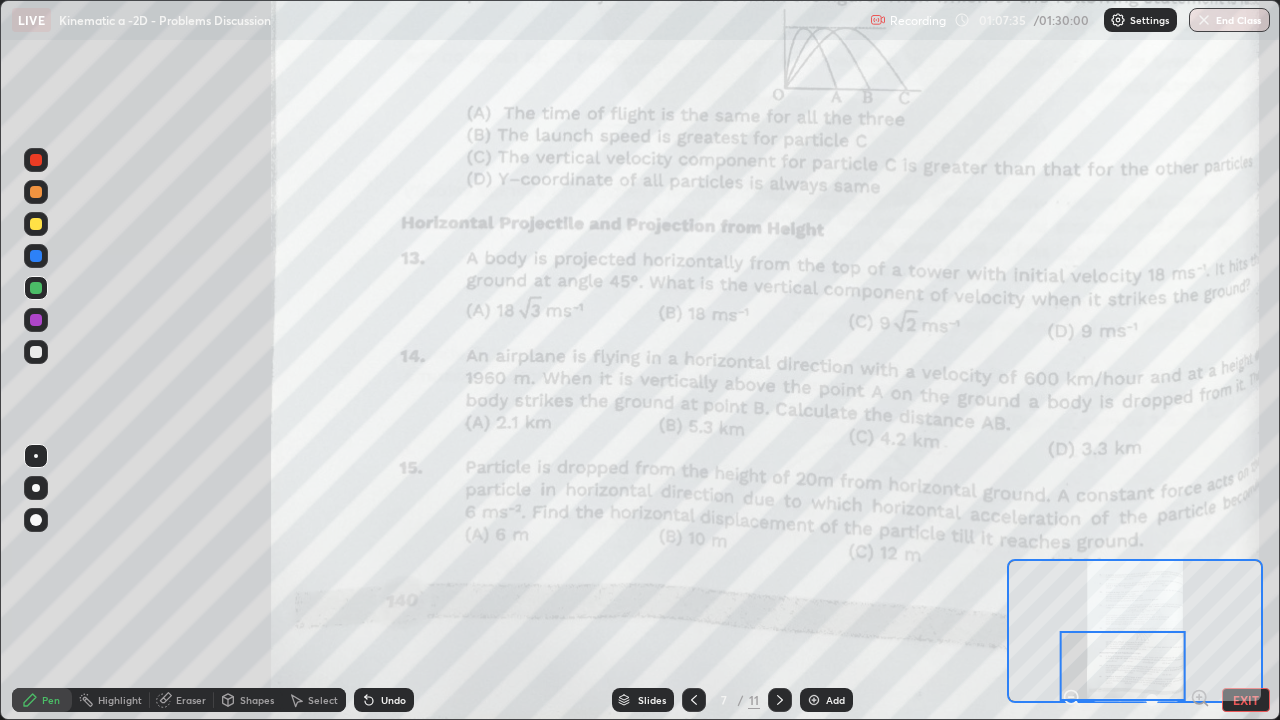 click at bounding box center (36, 352) 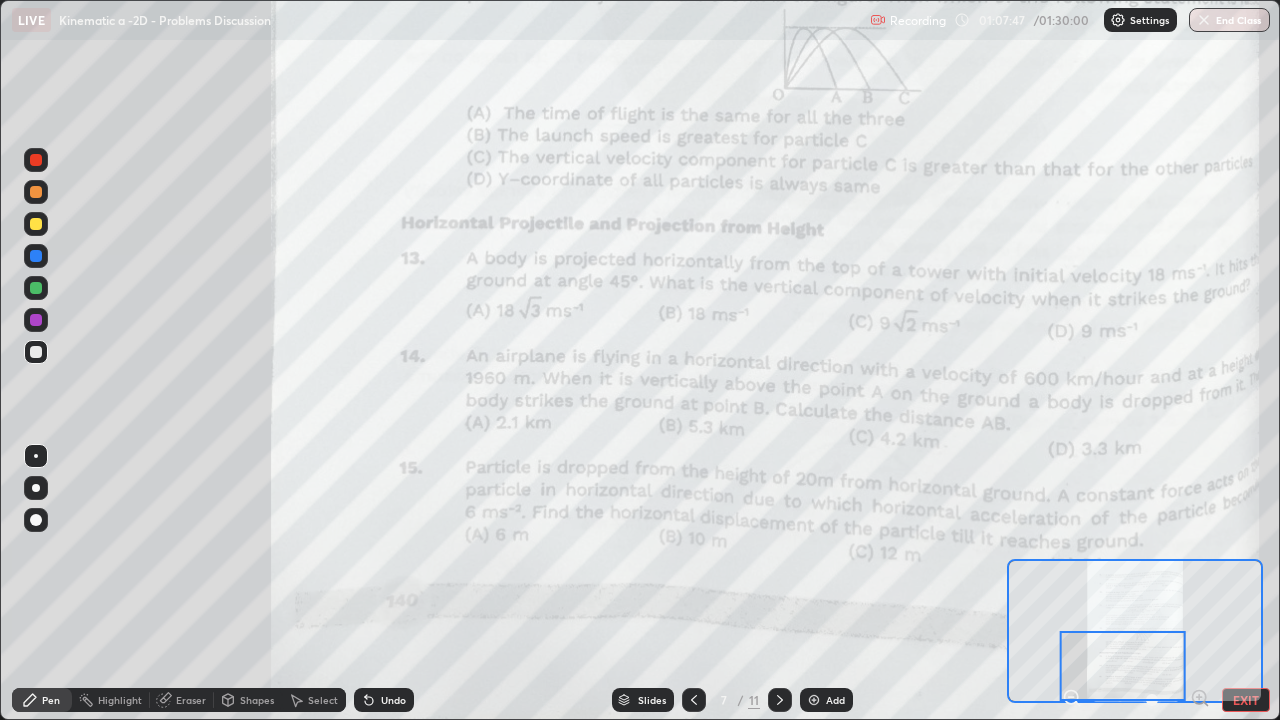 click at bounding box center [36, 224] 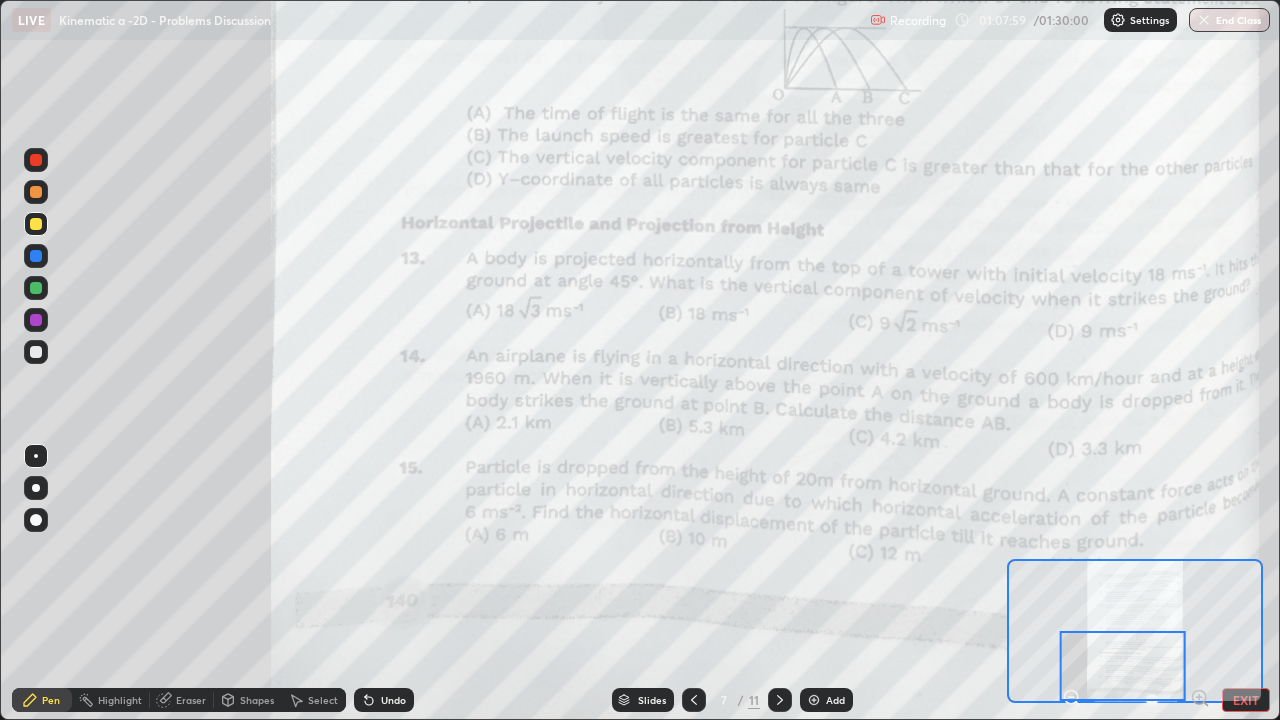 click at bounding box center (36, 352) 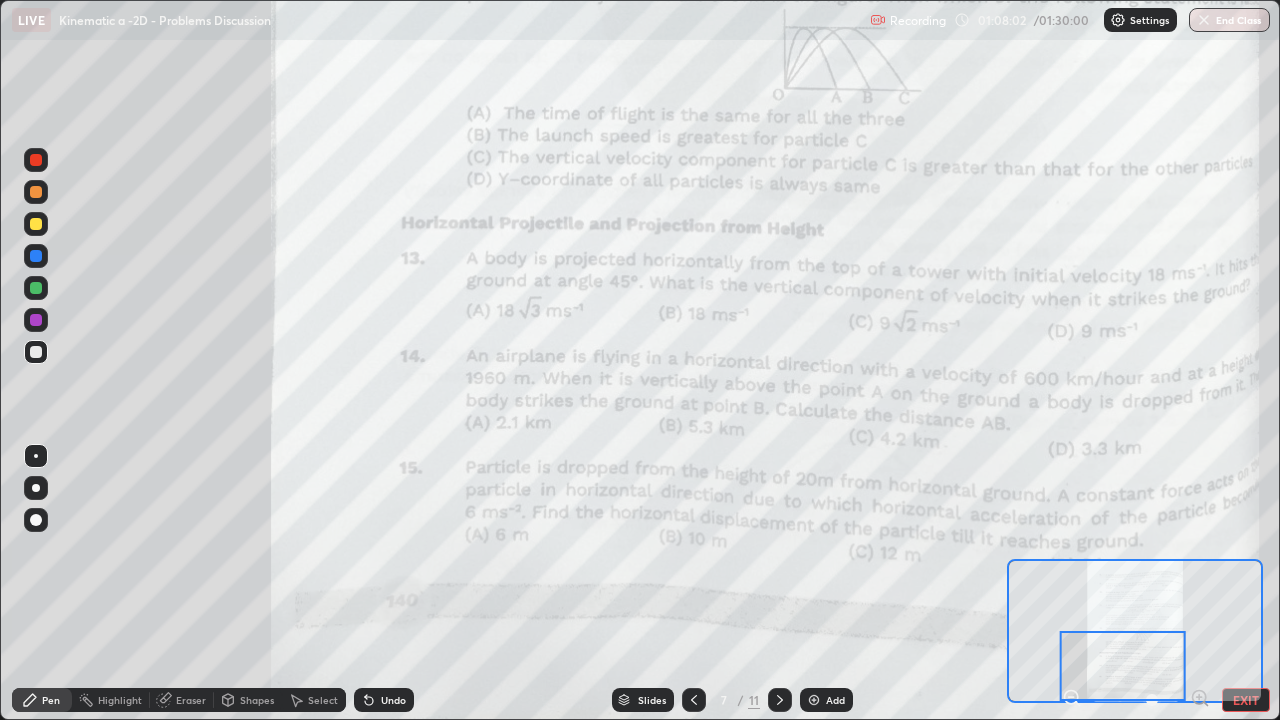 click at bounding box center (36, 224) 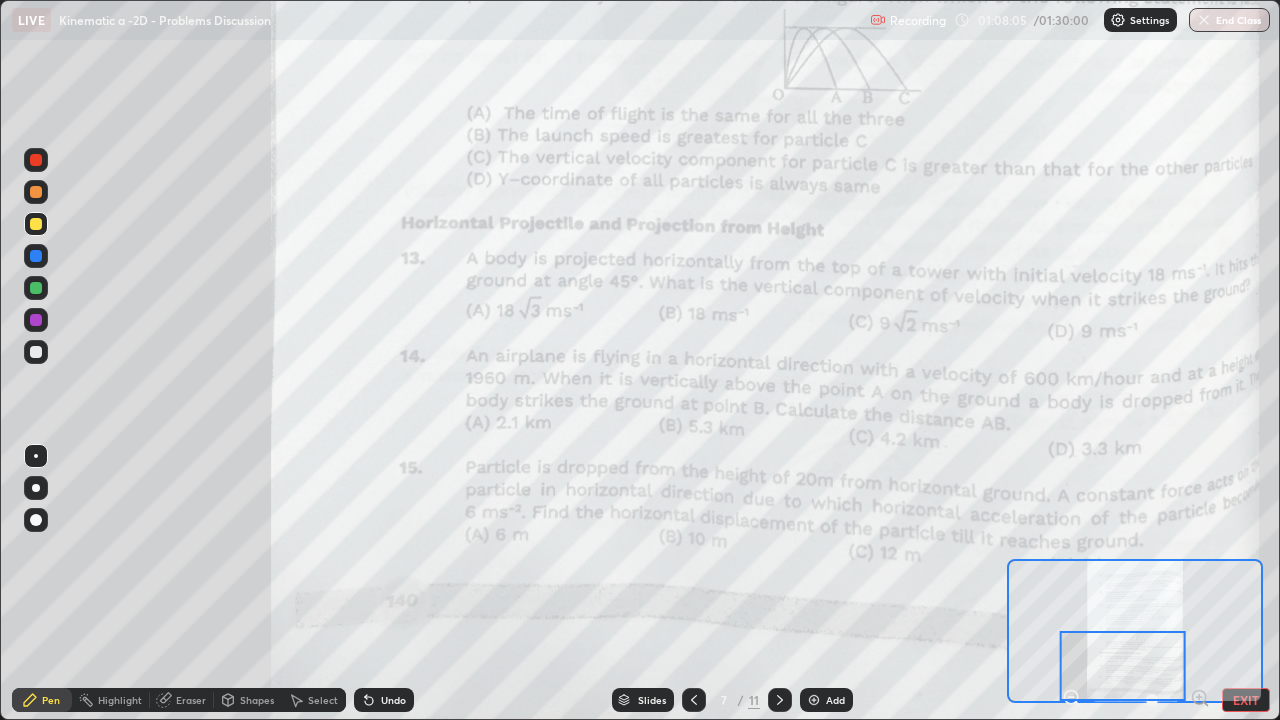 click at bounding box center [36, 288] 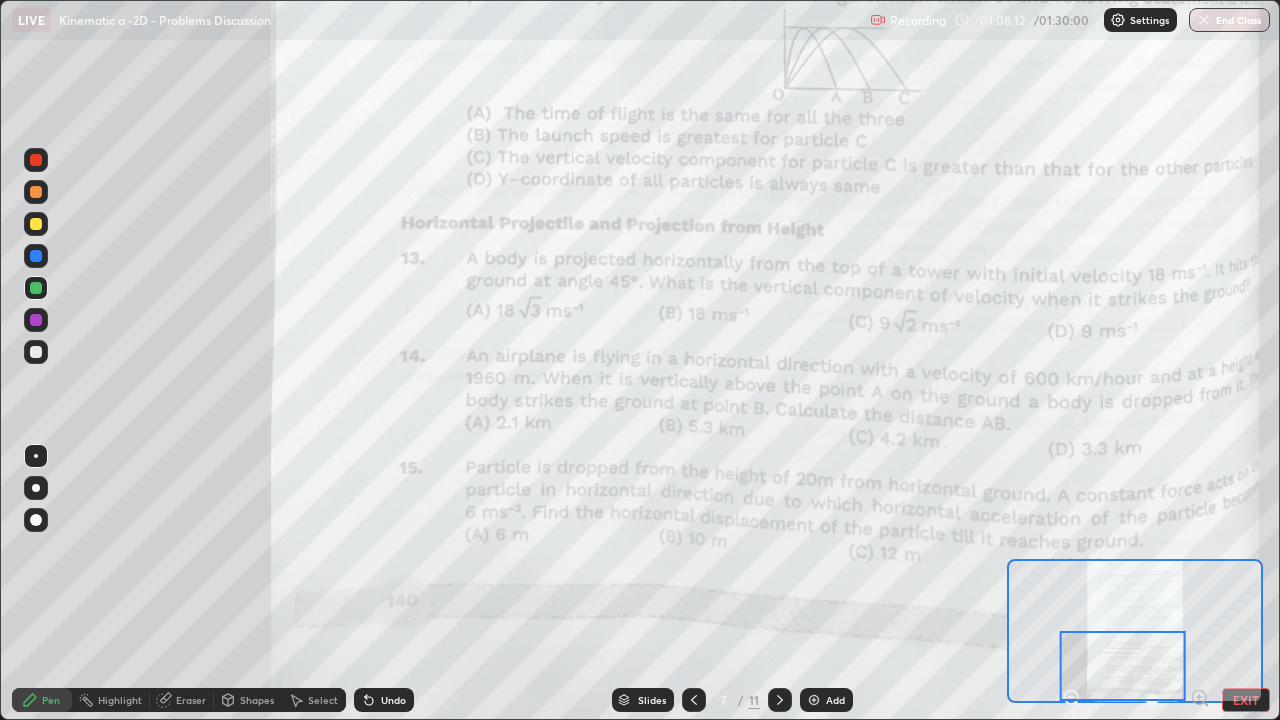 click at bounding box center (36, 320) 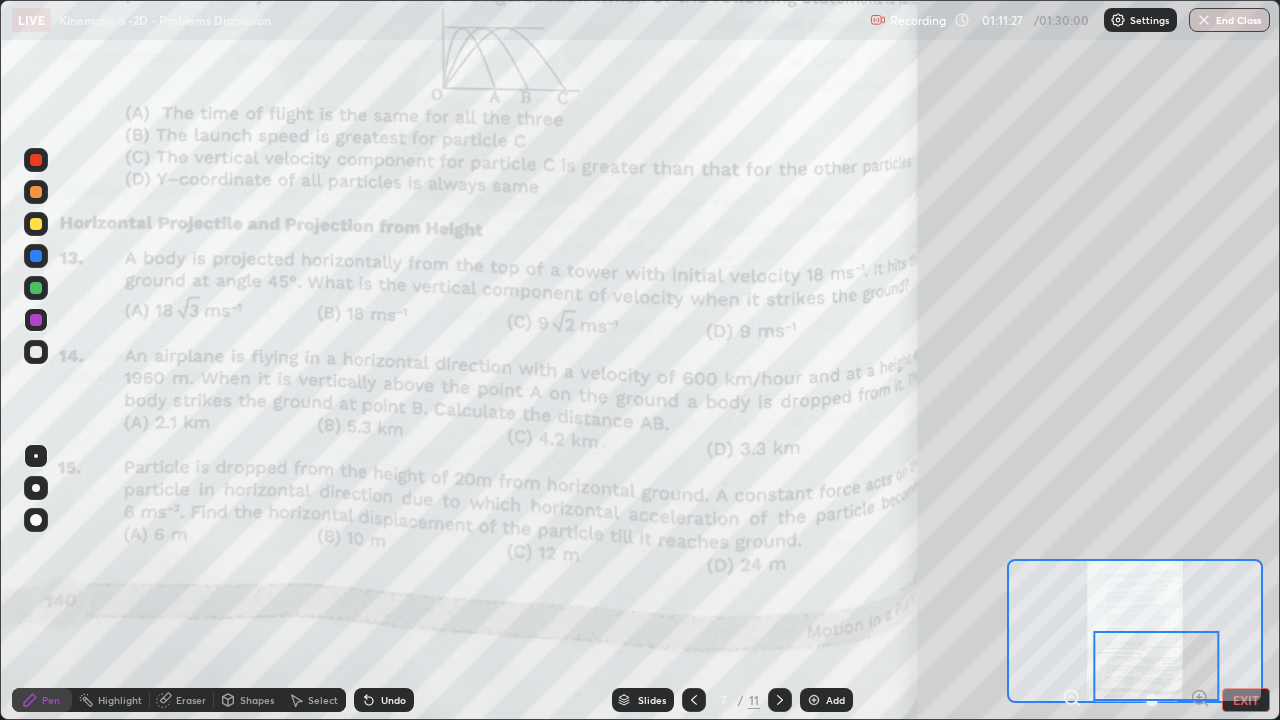 click at bounding box center [36, 224] 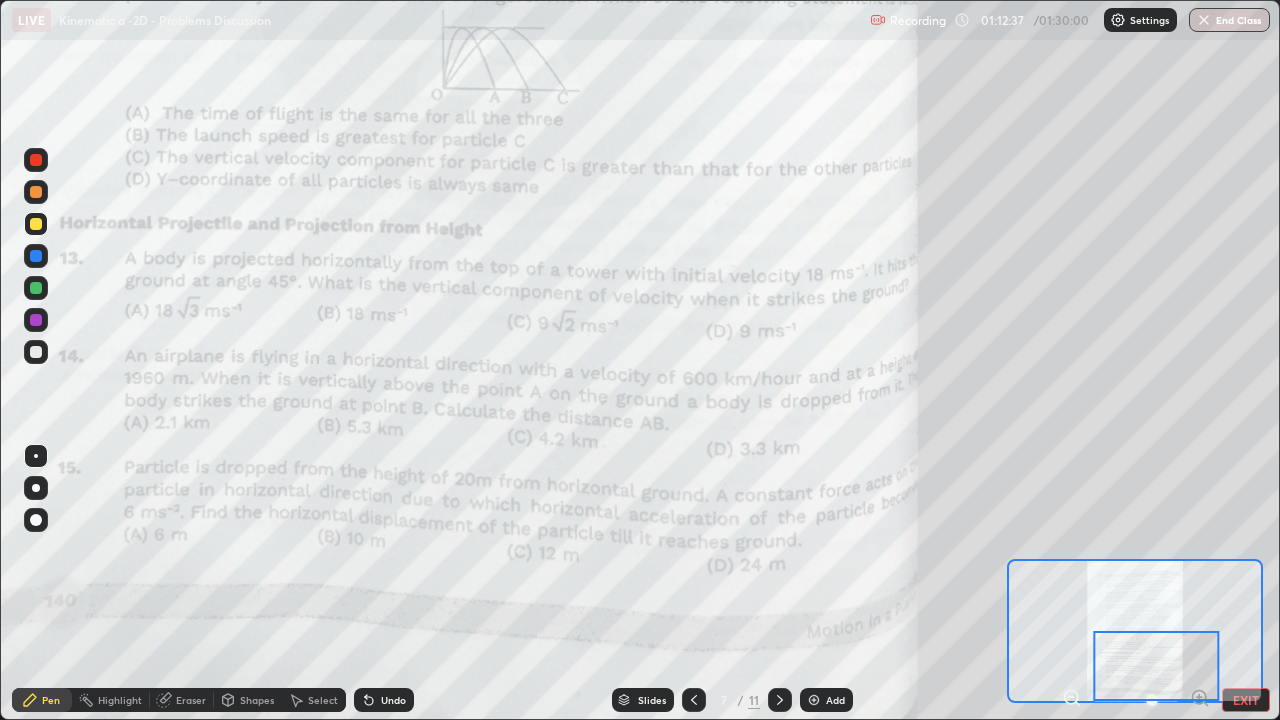 click at bounding box center (36, 288) 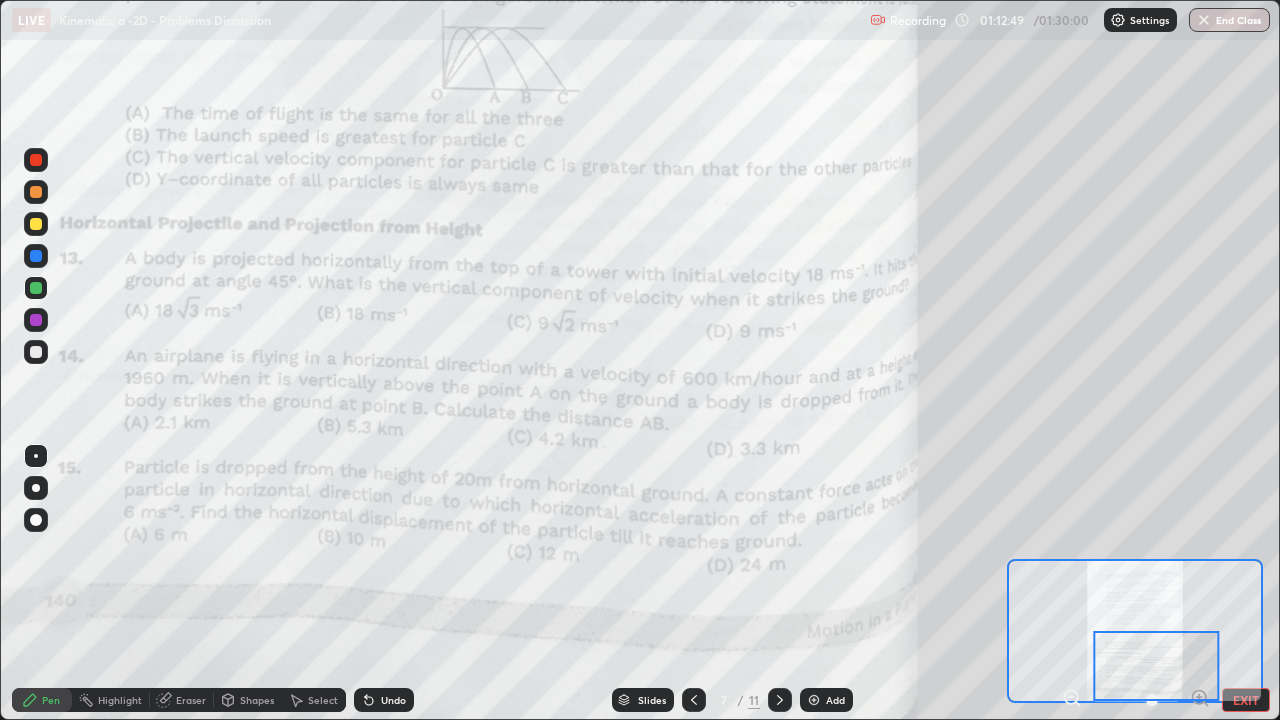 click at bounding box center (36, 288) 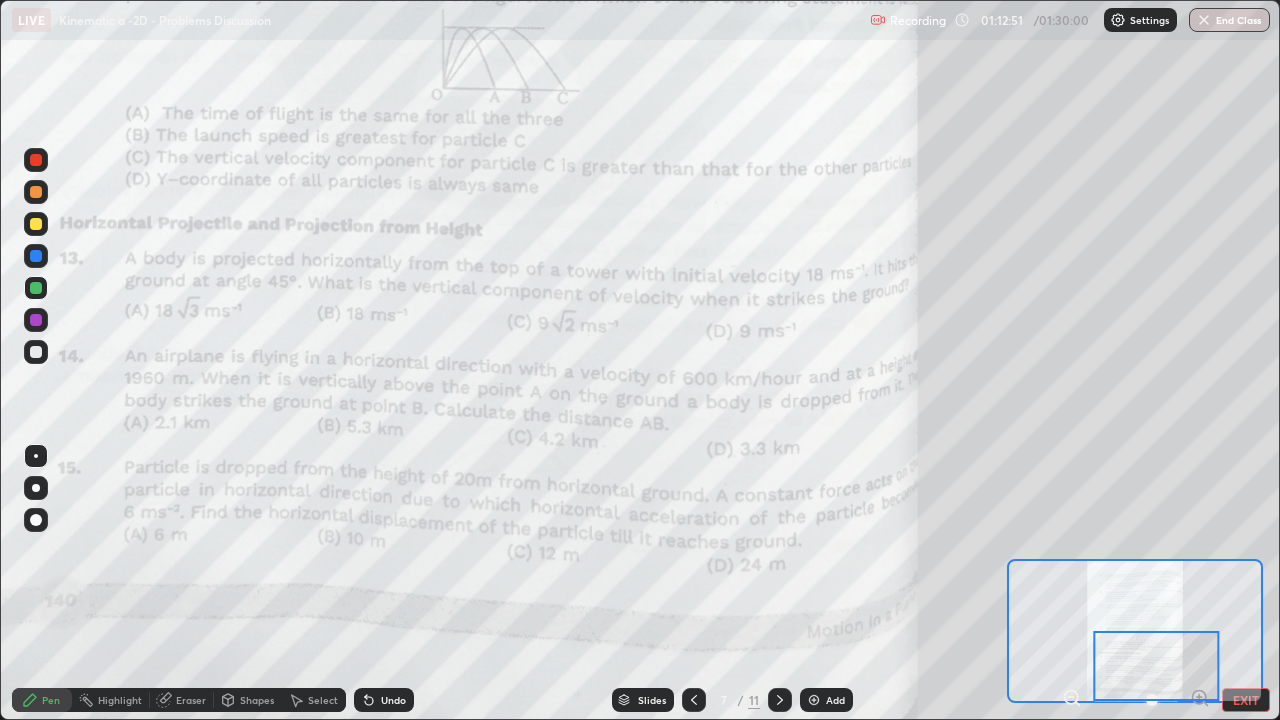 click at bounding box center [36, 224] 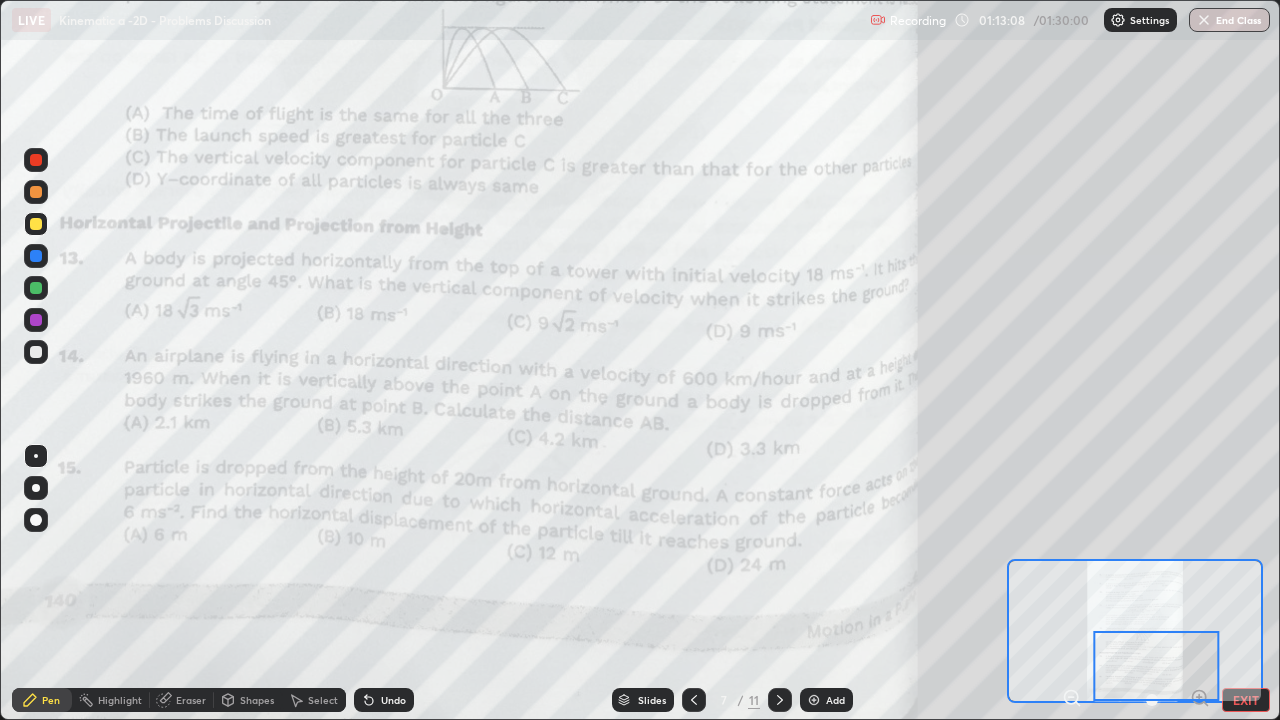 click at bounding box center [36, 288] 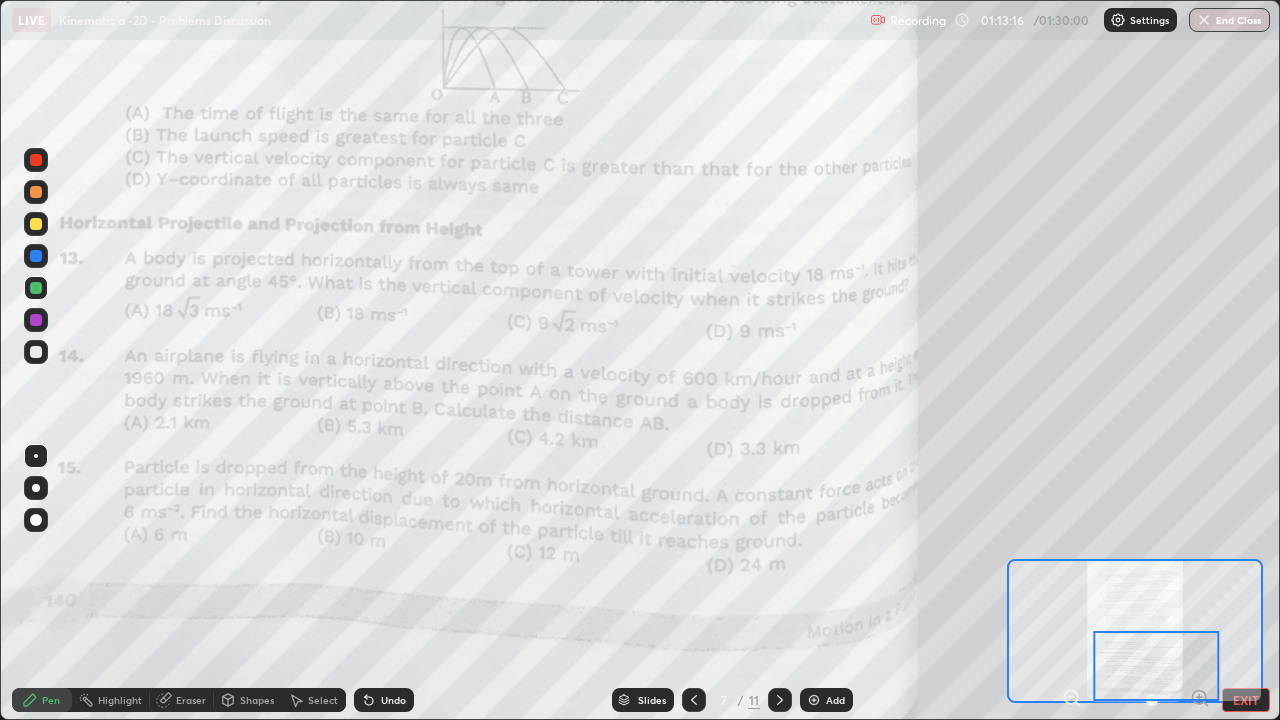 click at bounding box center (36, 224) 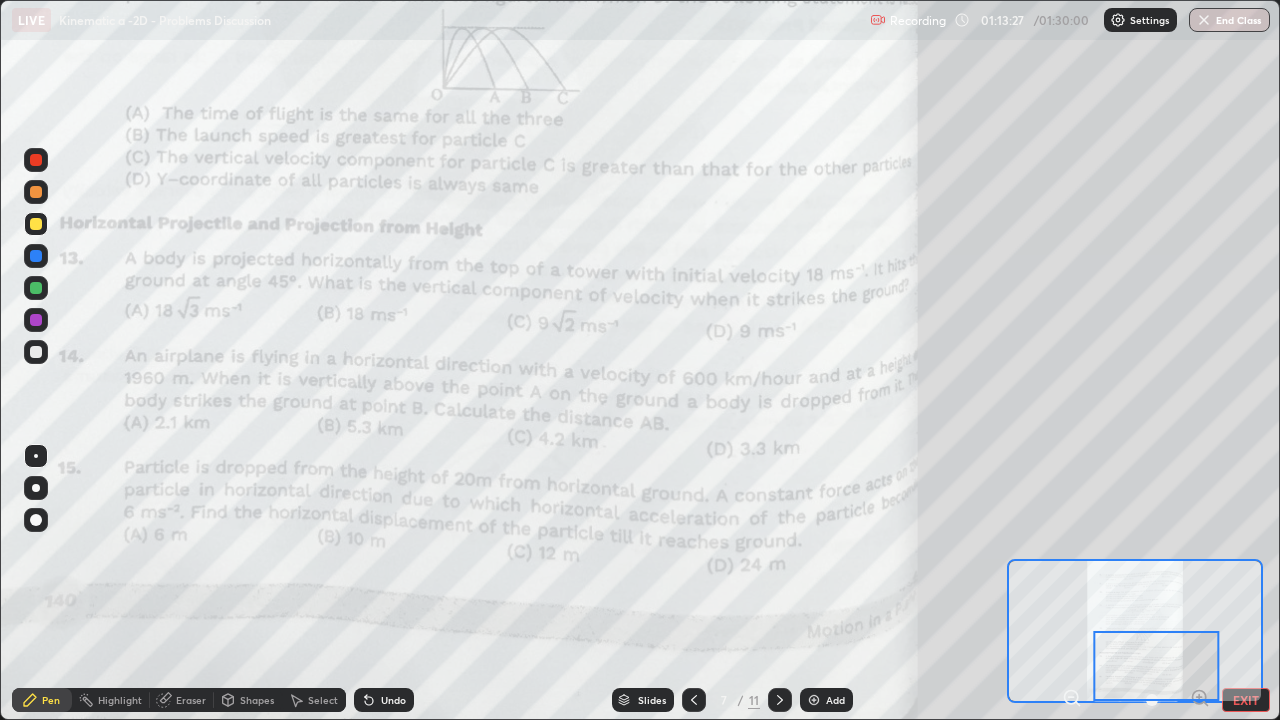 click at bounding box center (36, 352) 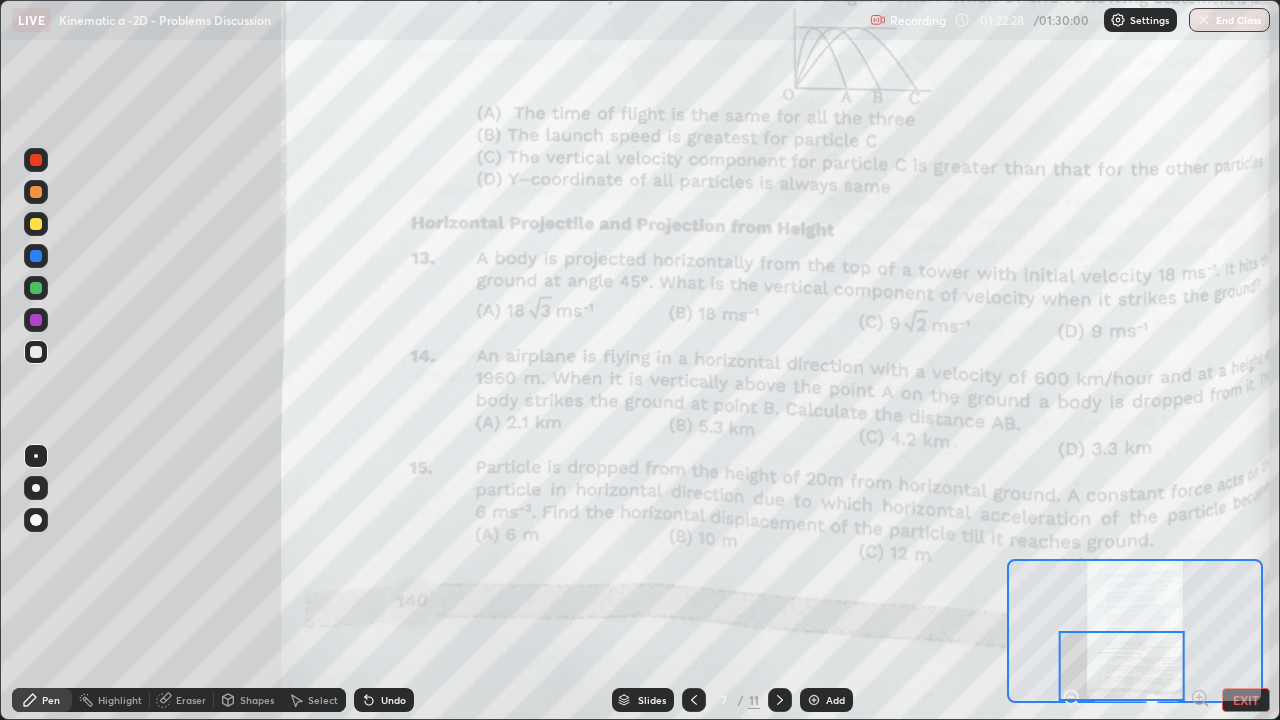 click on "Select" at bounding box center [323, 700] 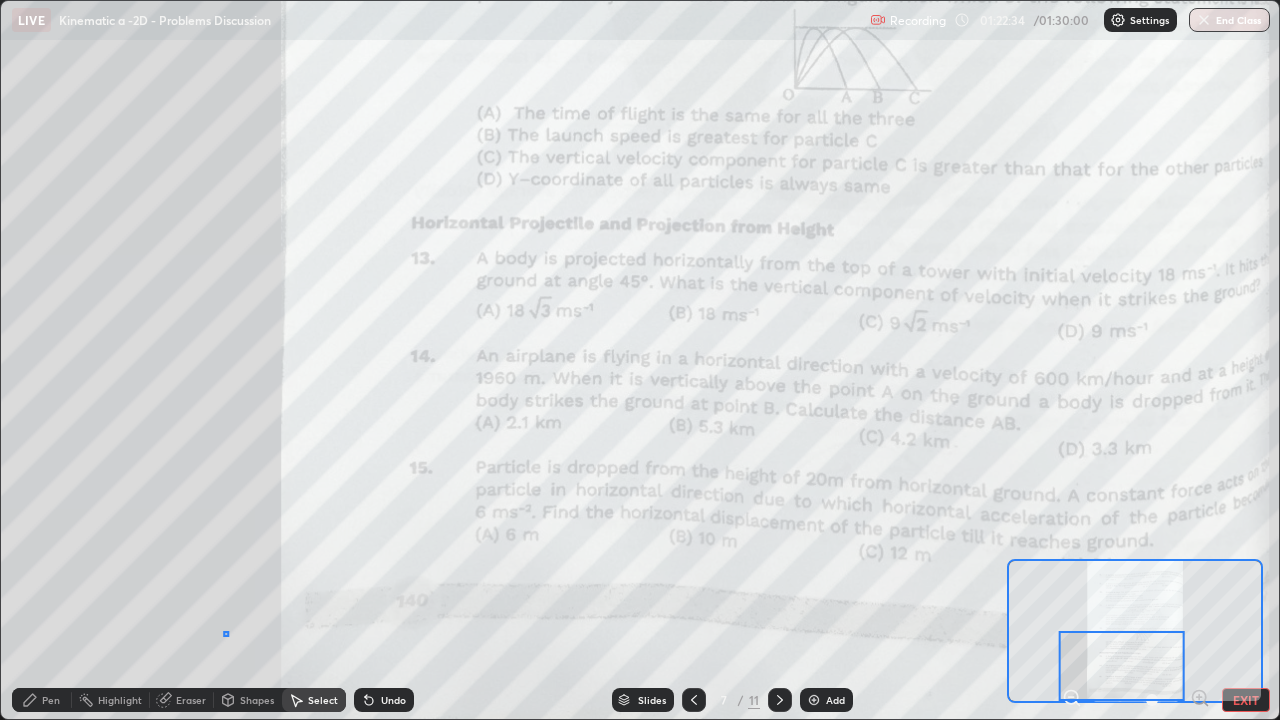 click on "0 ° Undo Copy Duplicate Duplicate to new slide Delete" at bounding box center (775, 1) 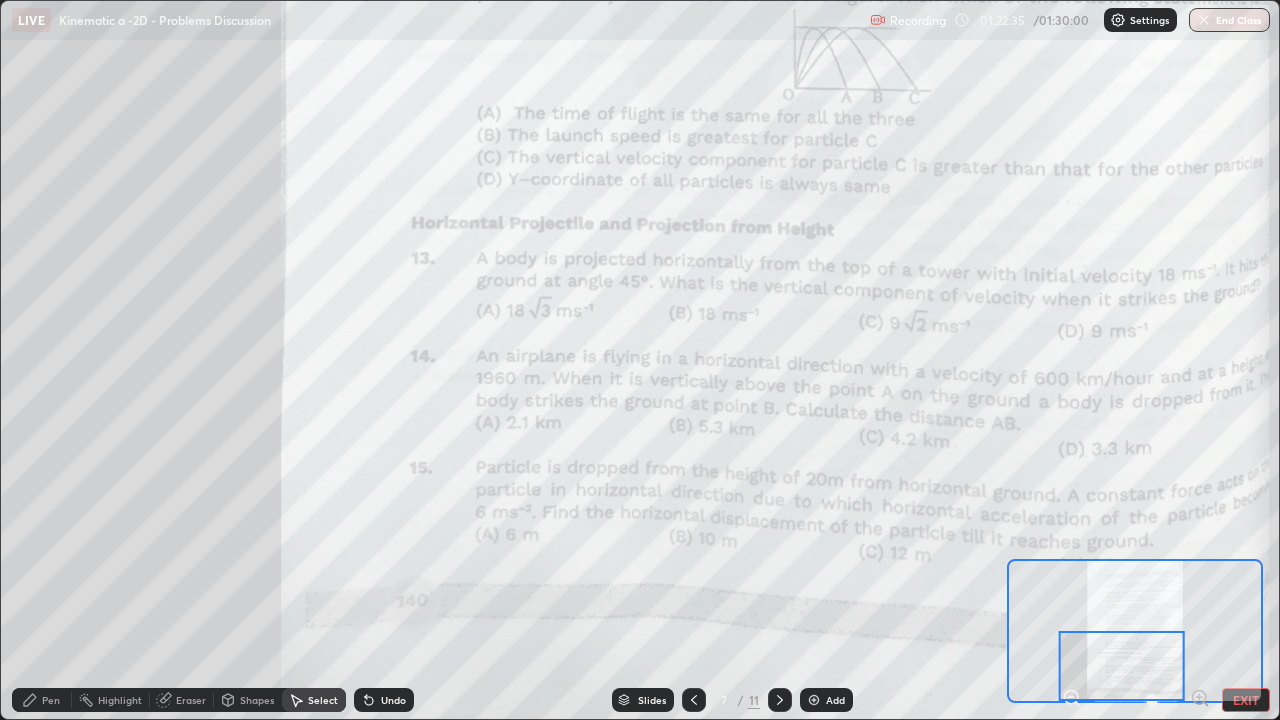 click at bounding box center [814, 700] 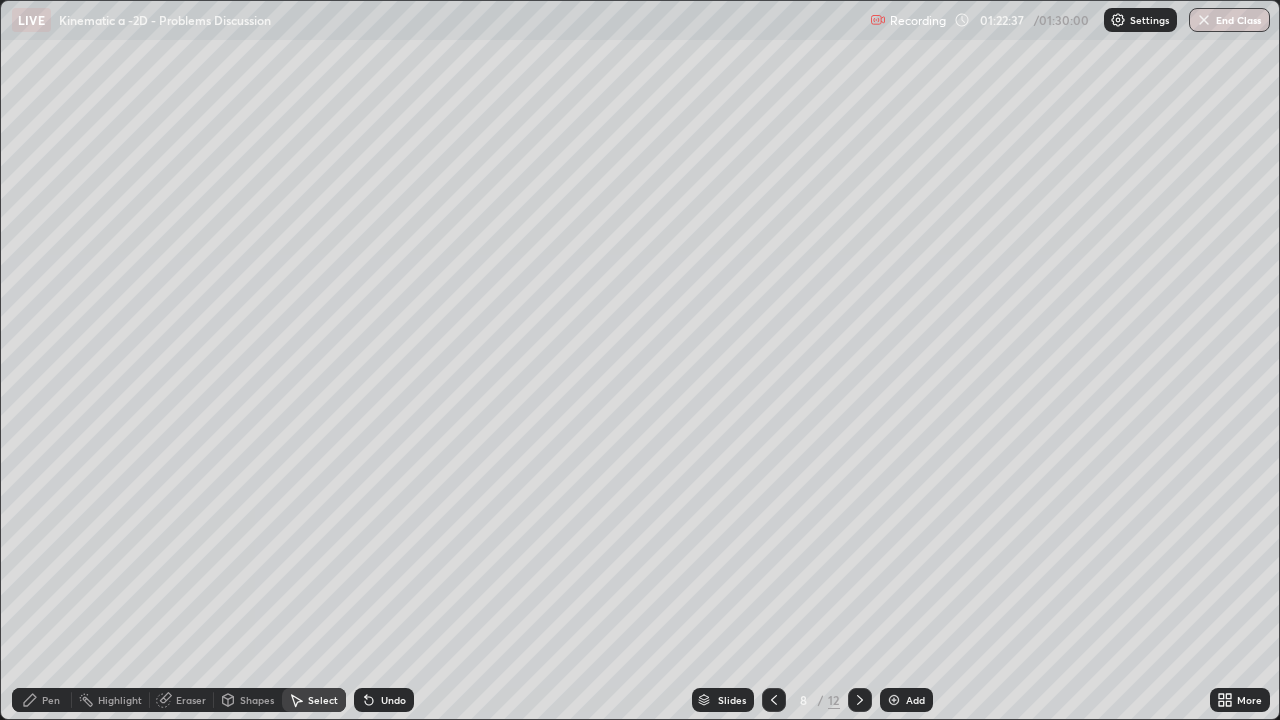 click on "Pen" at bounding box center (51, 700) 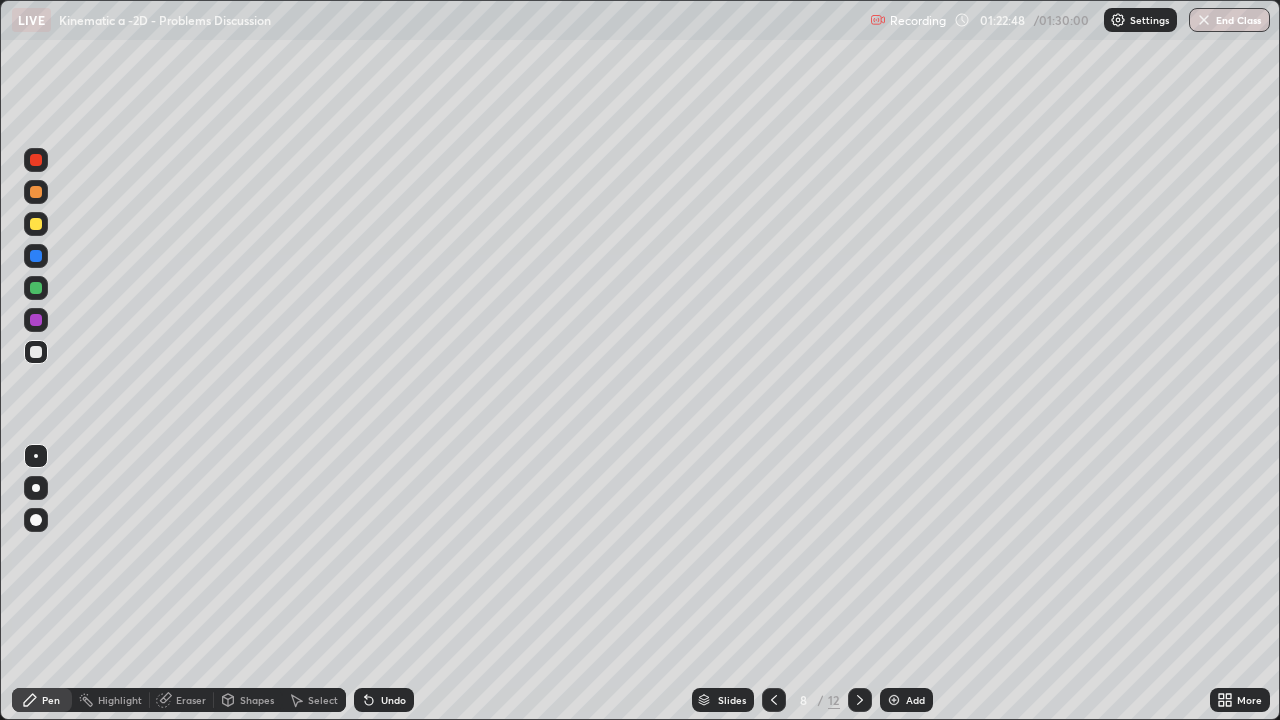 click at bounding box center (36, 288) 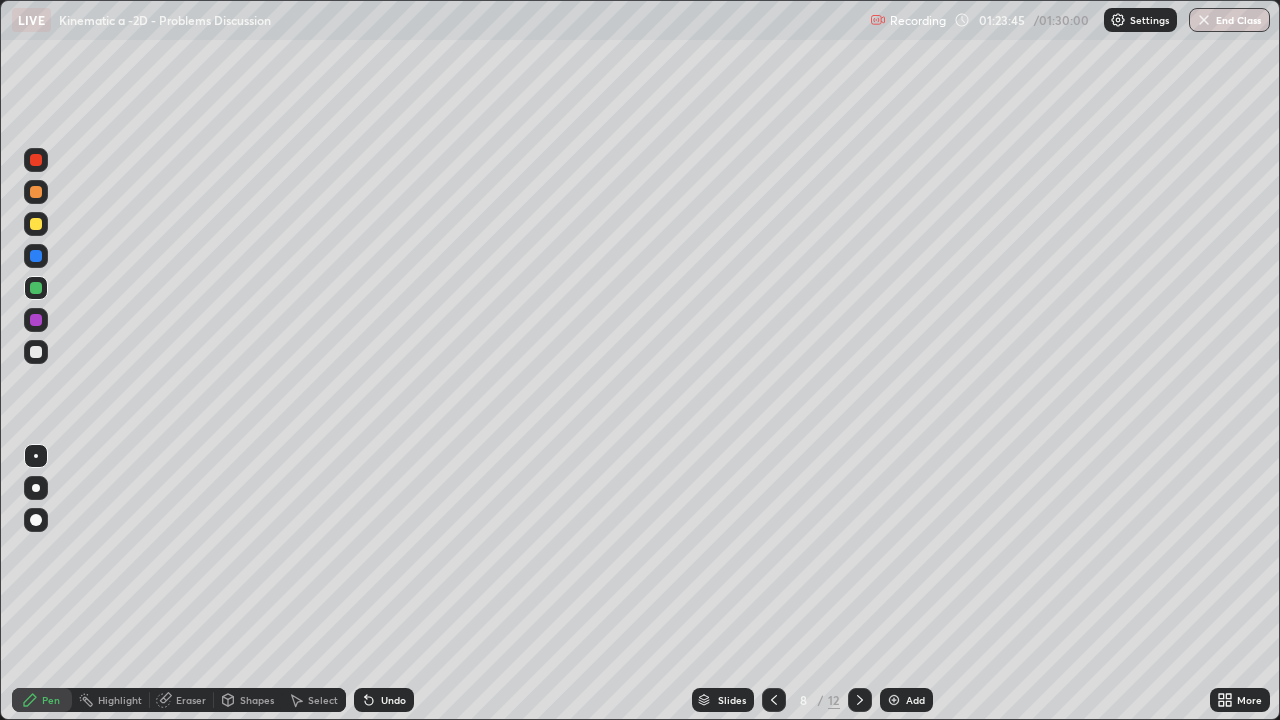 click on "Eraser" at bounding box center (191, 700) 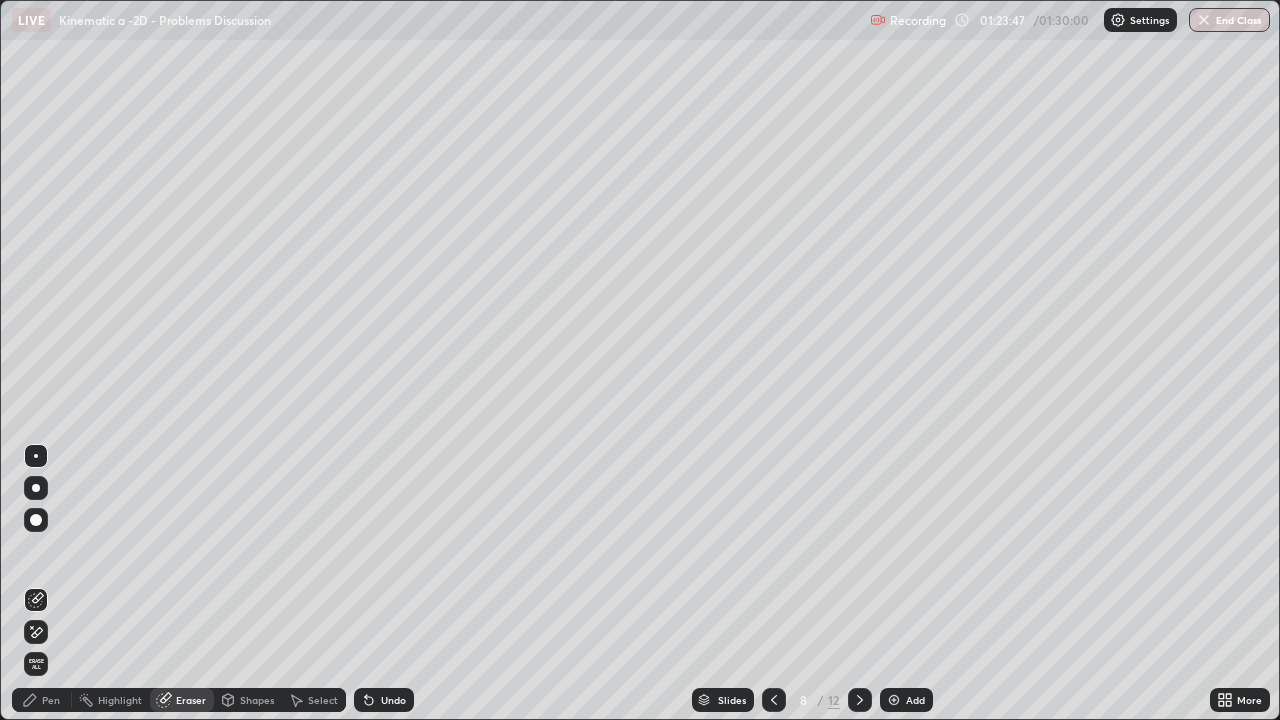 click on "Pen" at bounding box center [51, 700] 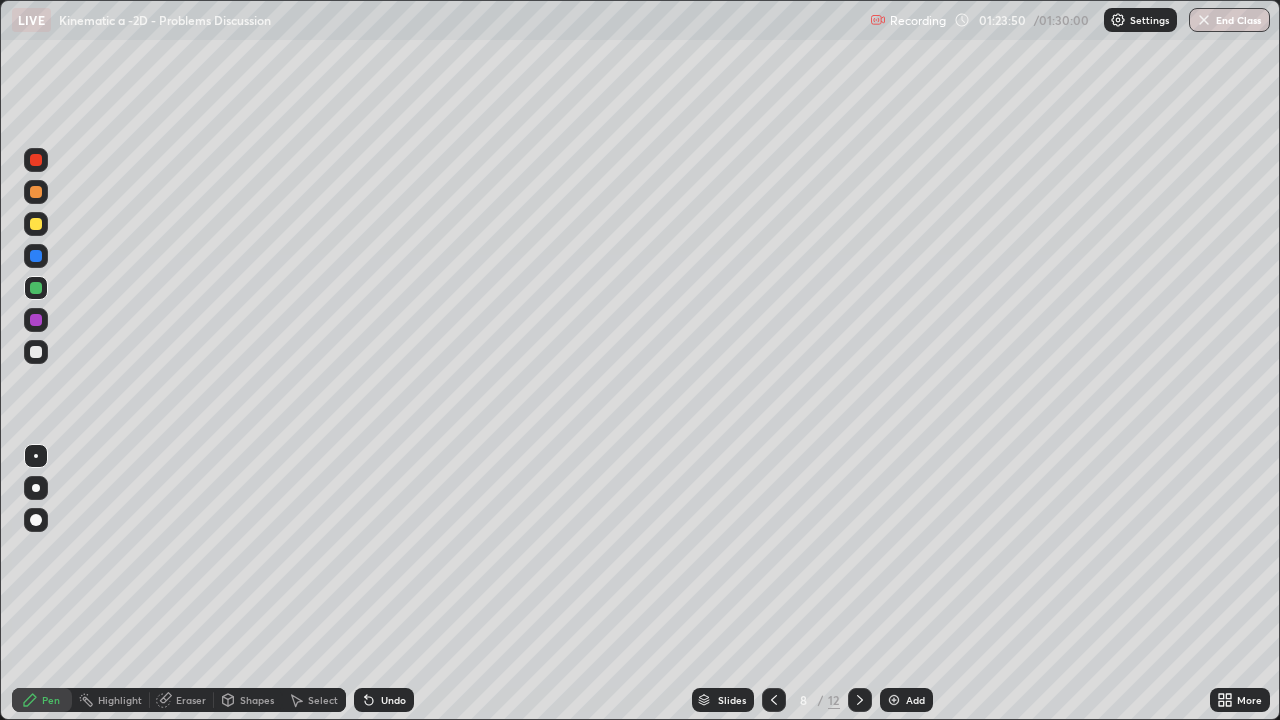 click on "Eraser" at bounding box center [191, 700] 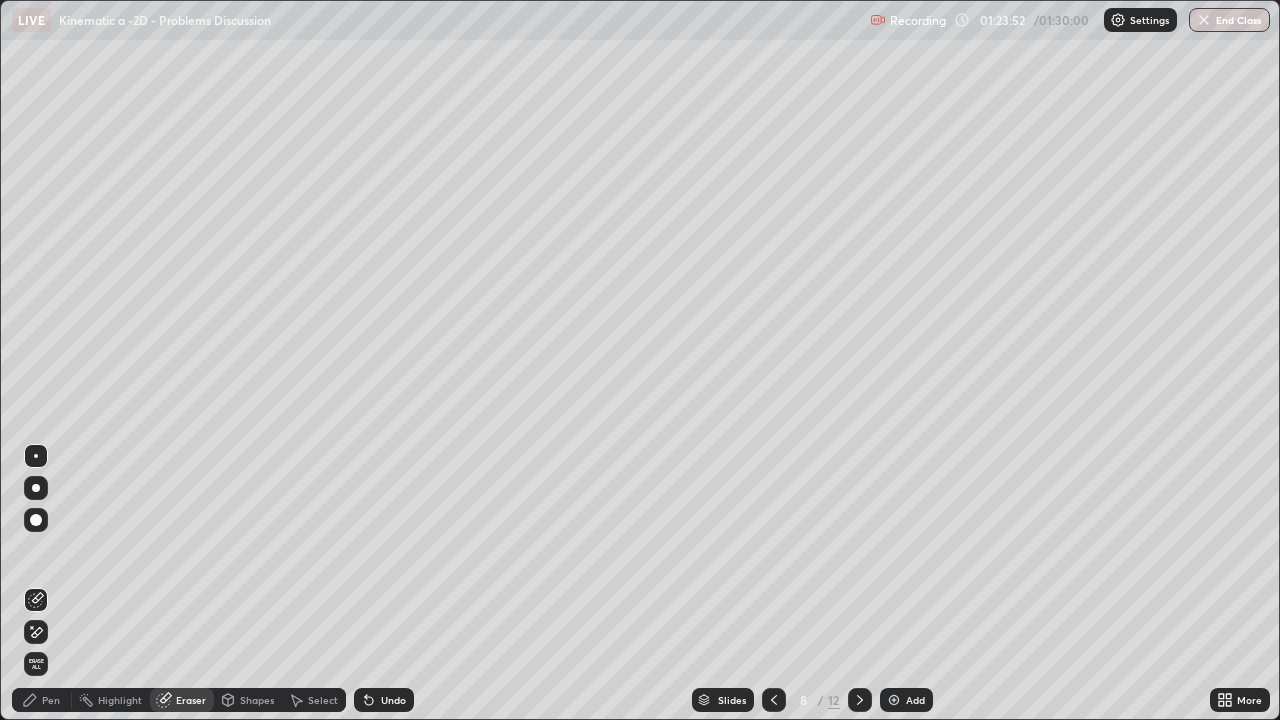 click on "Pen" at bounding box center [51, 700] 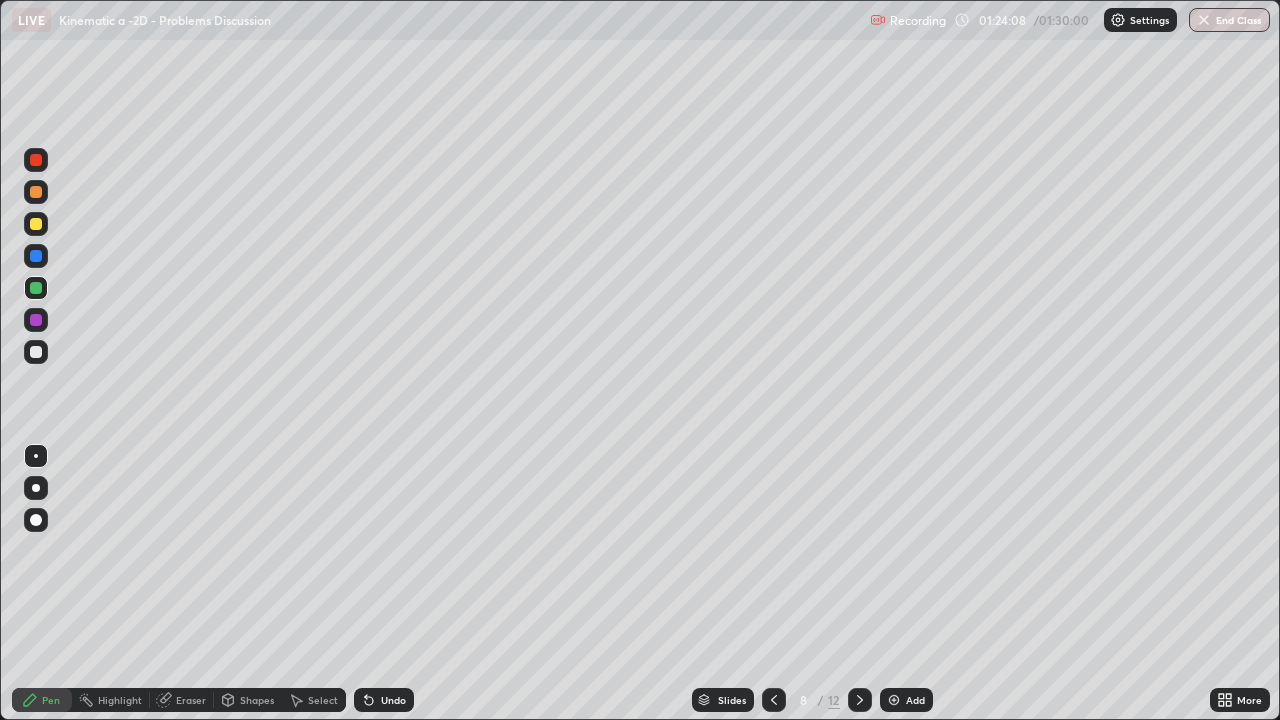 click at bounding box center (36, 352) 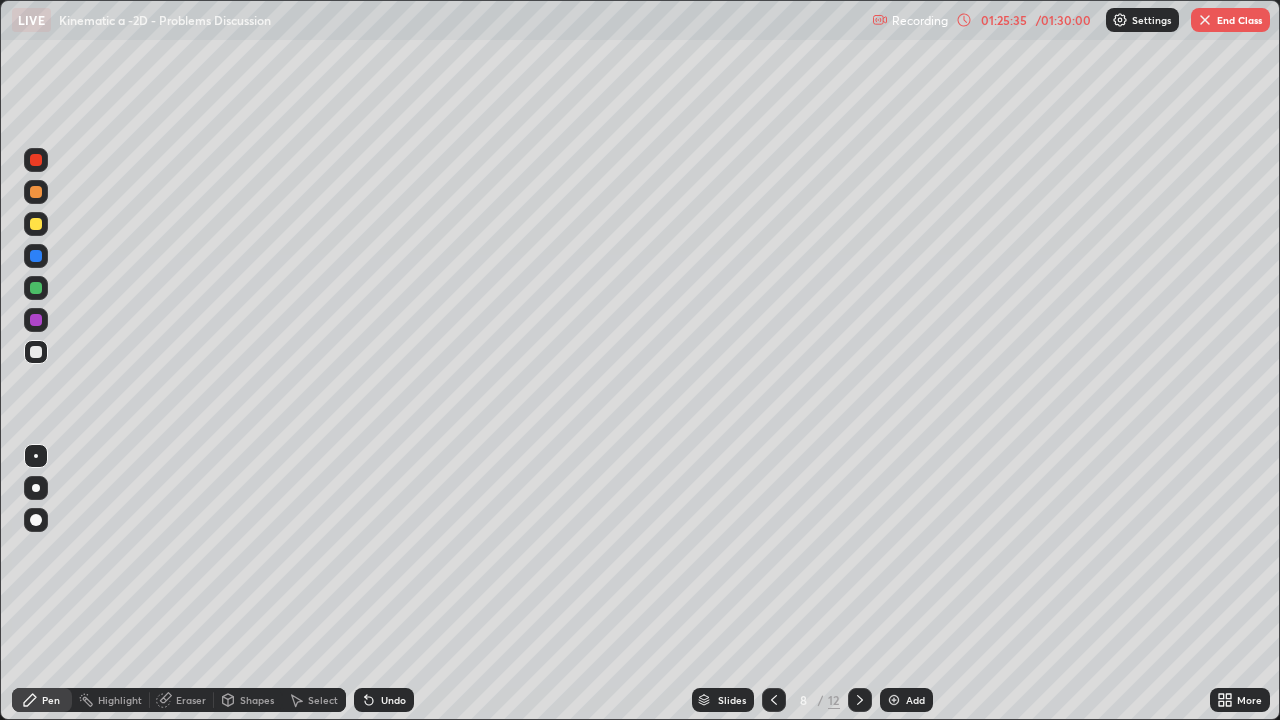 click 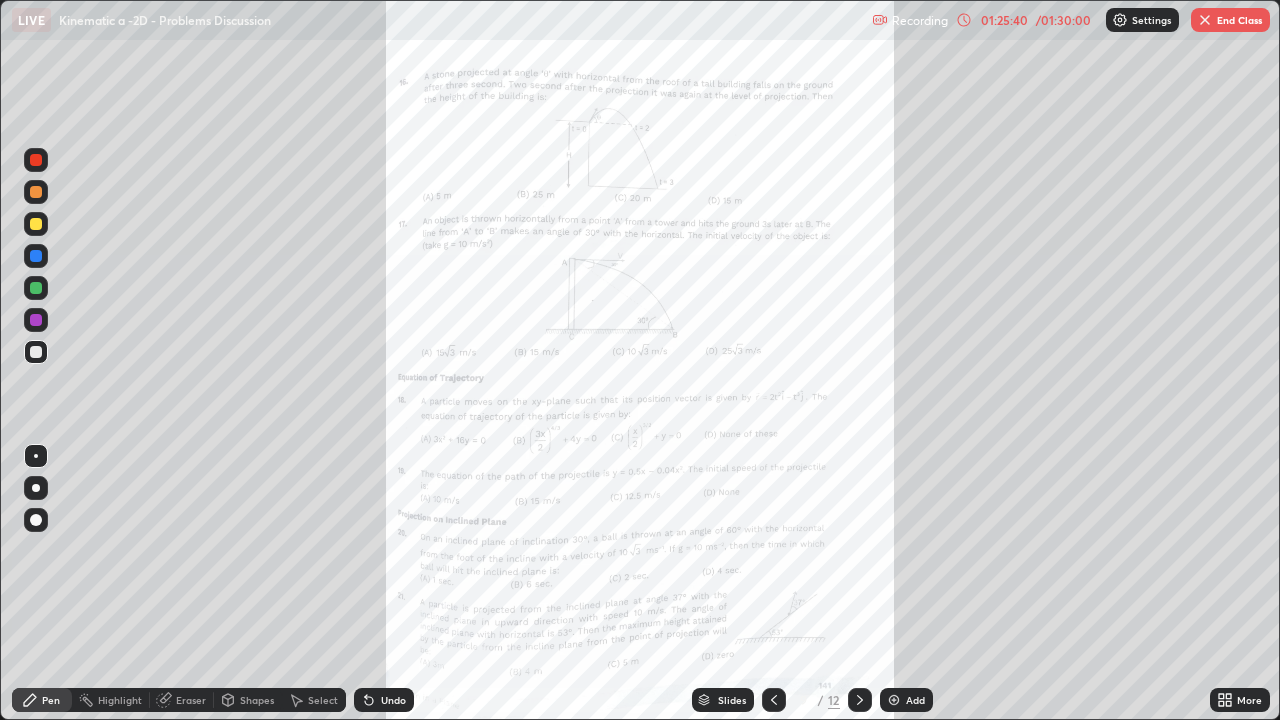 click 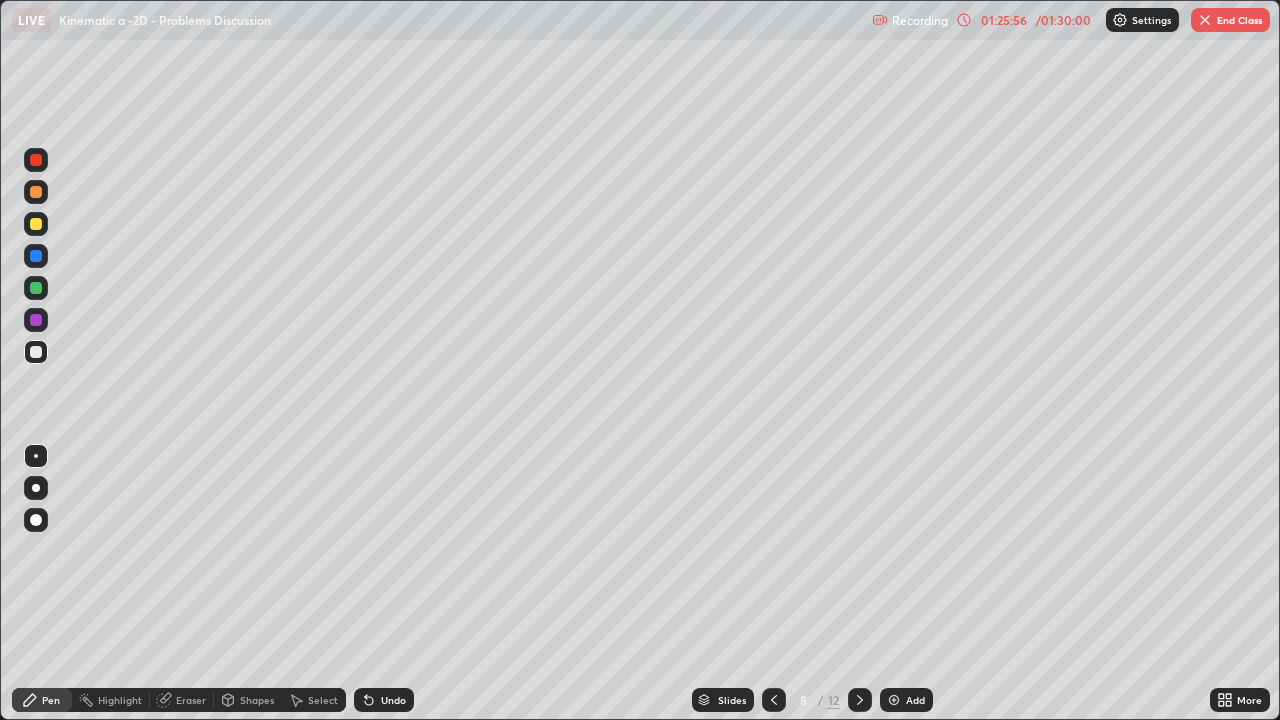 click at bounding box center [36, 288] 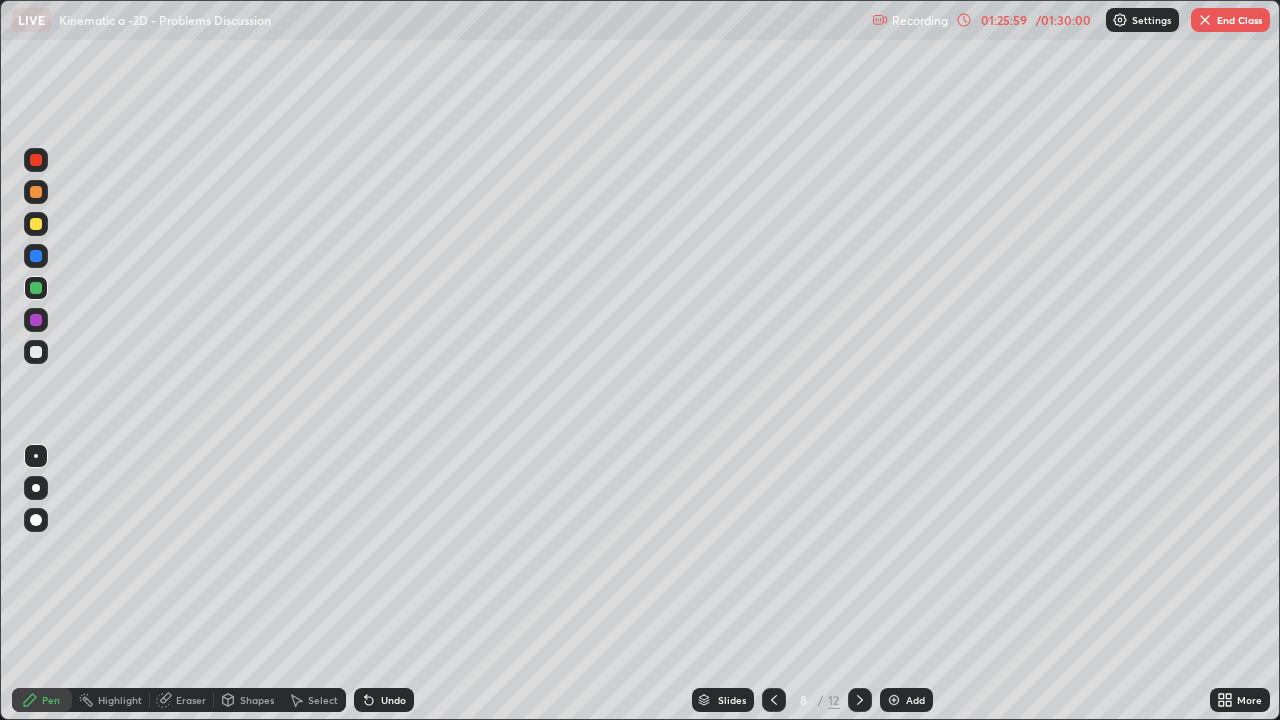 click on "Eraser" at bounding box center [191, 700] 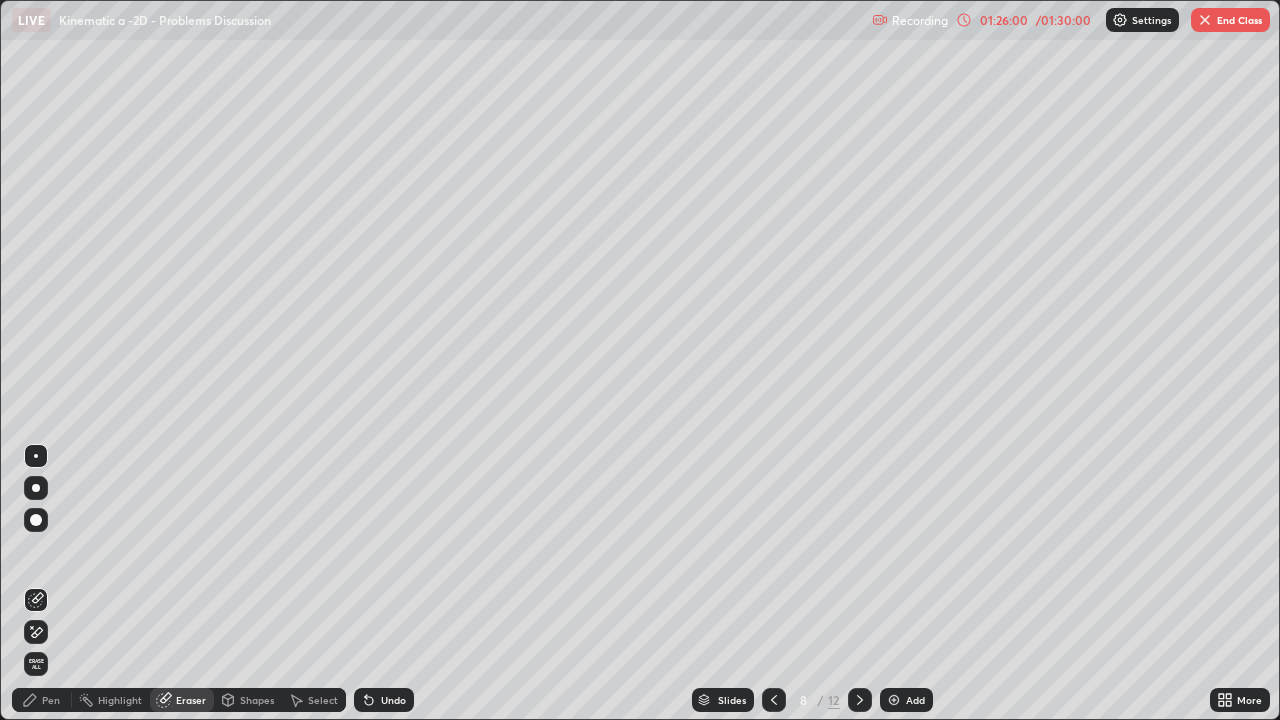 click on "Pen" at bounding box center (42, 700) 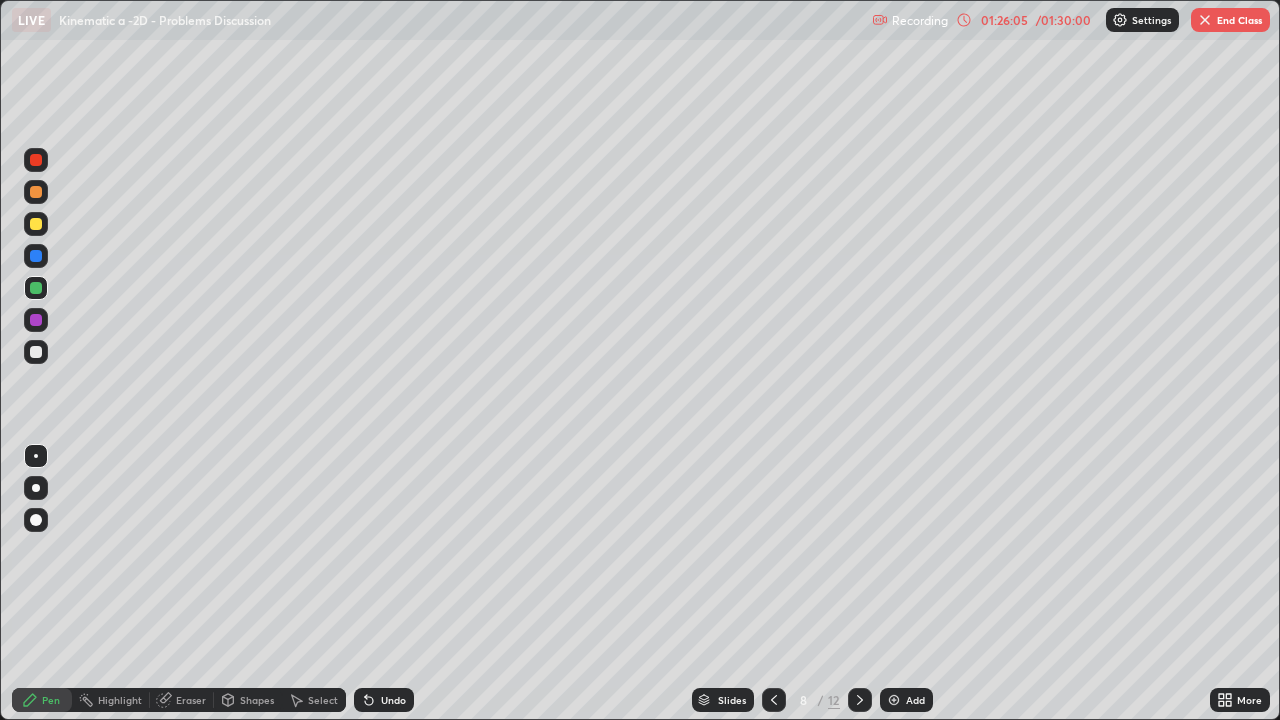click 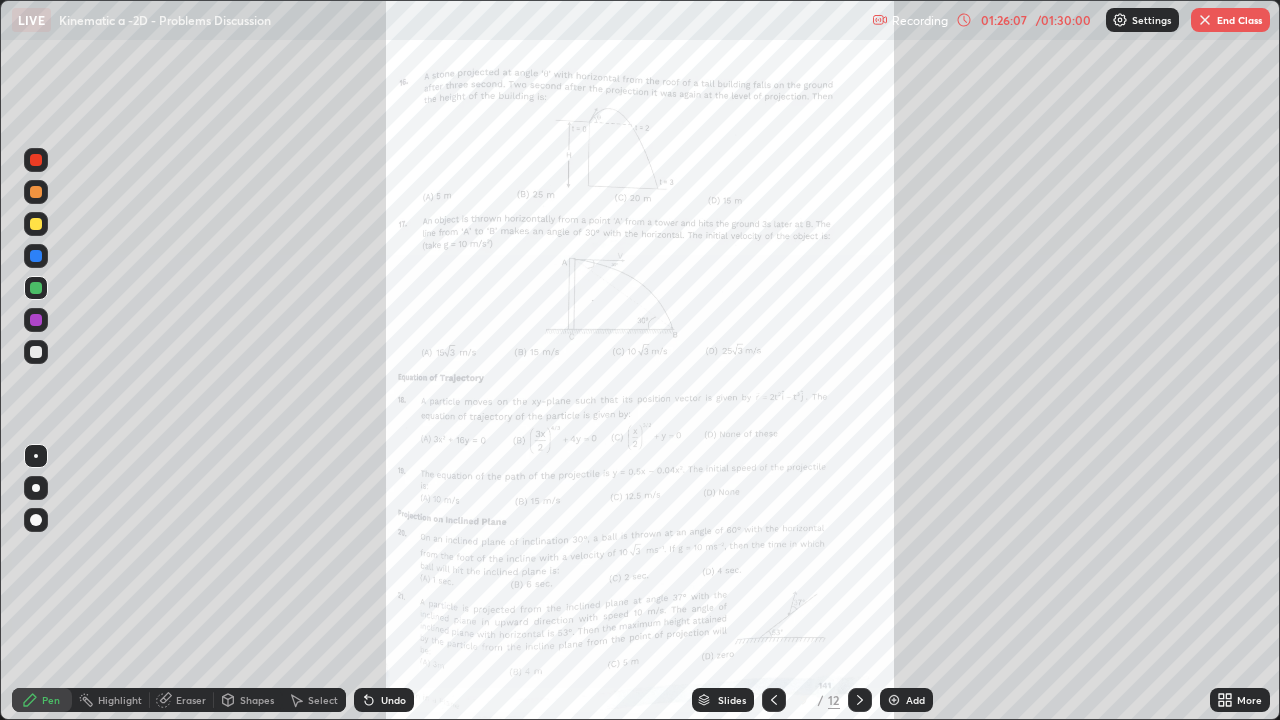 click 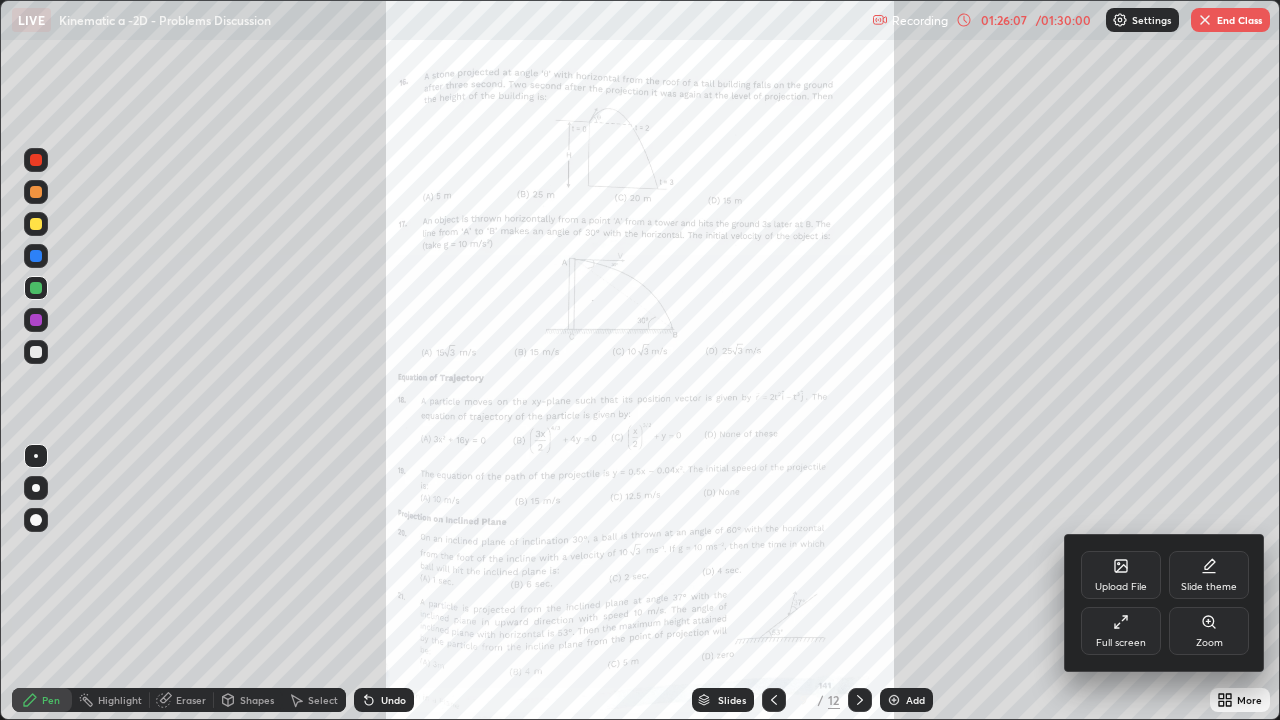 click 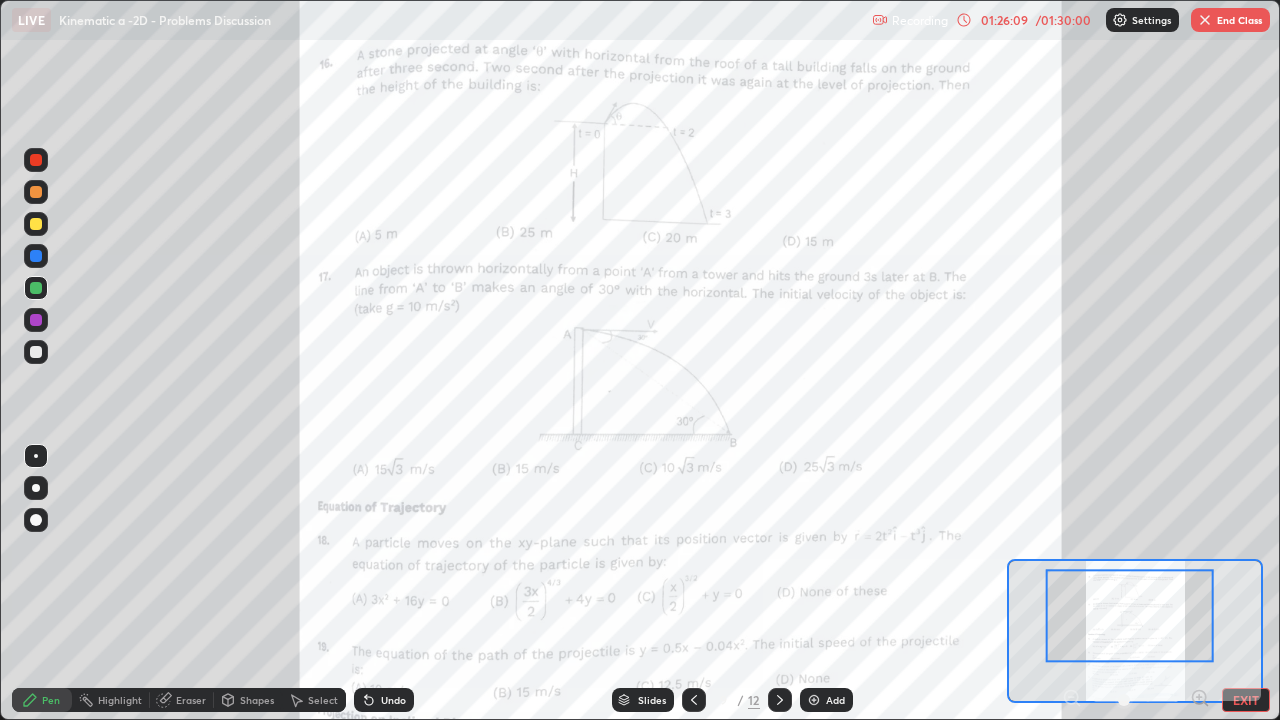 click 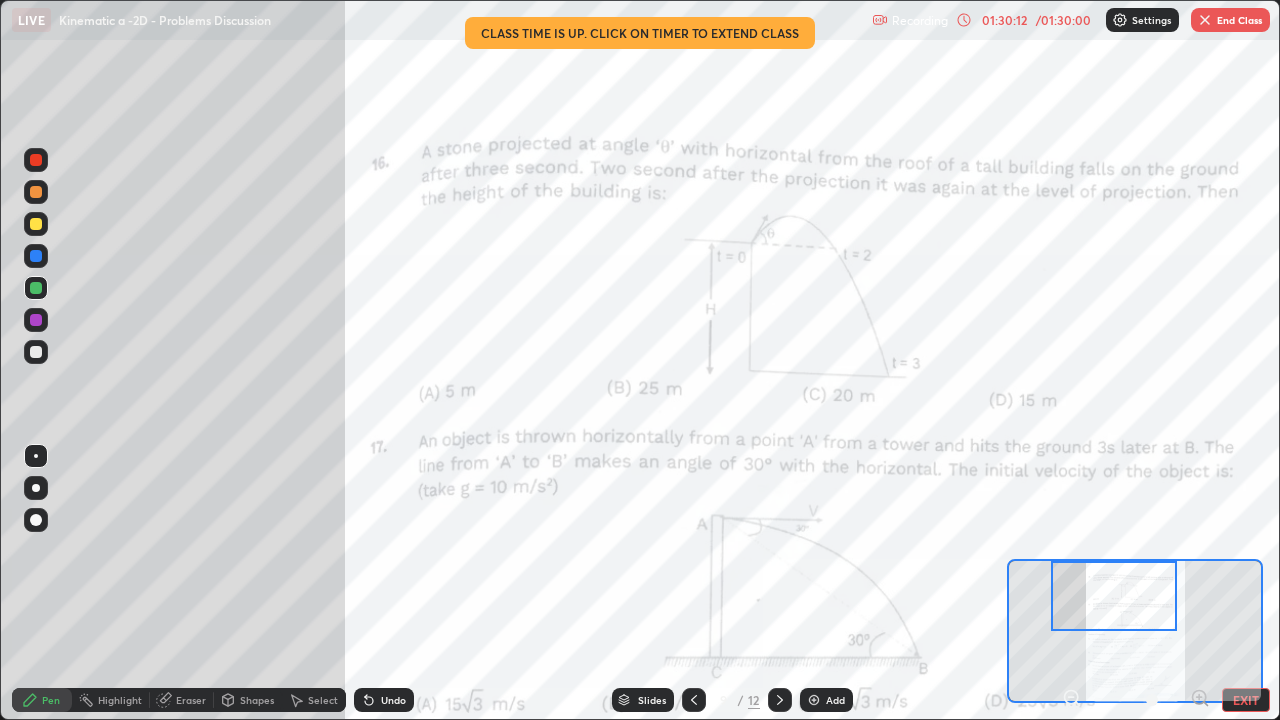 click on "/  01:30:00" at bounding box center [1063, 20] 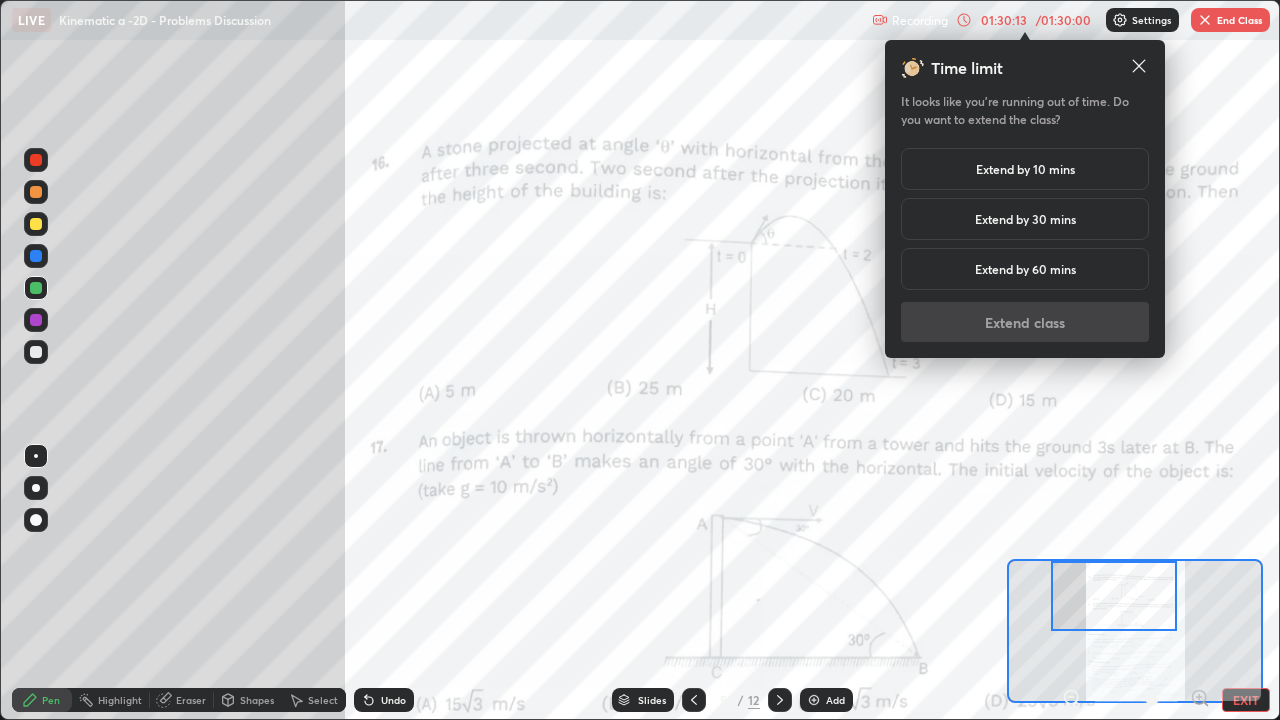 click on "Extend by 10 mins" at bounding box center [1025, 169] 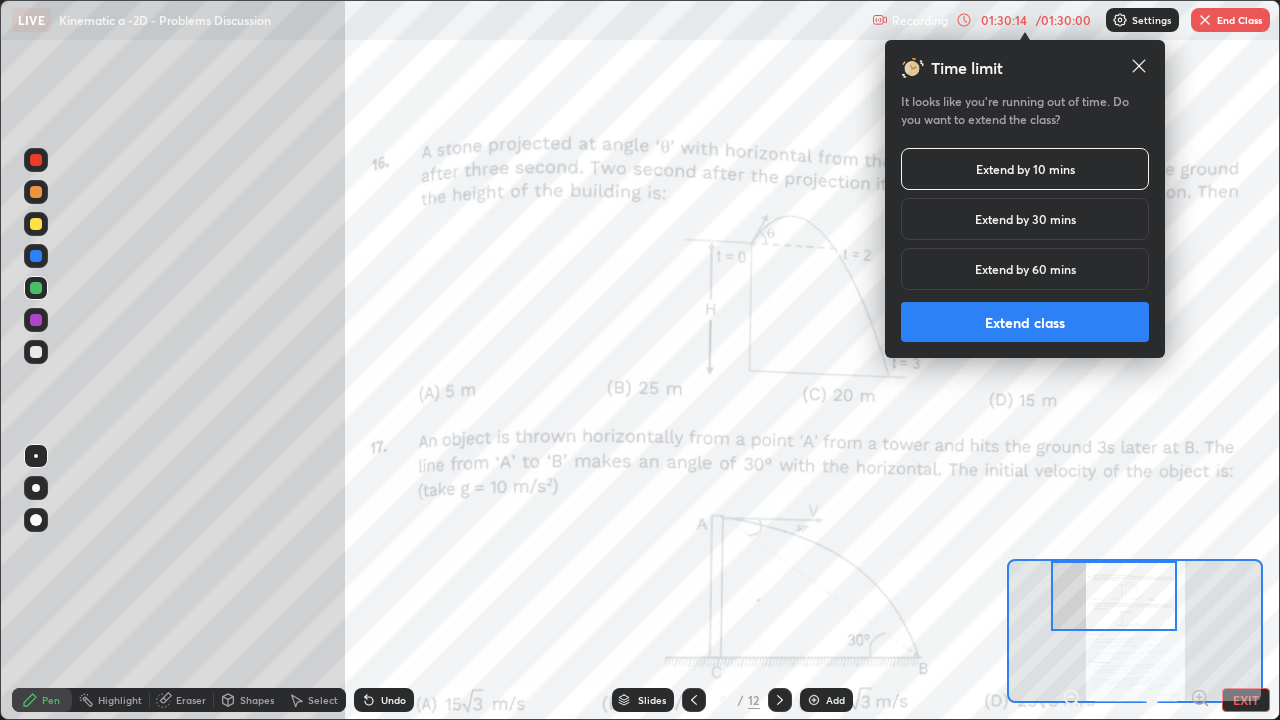 click on "Extend class" at bounding box center [1025, 322] 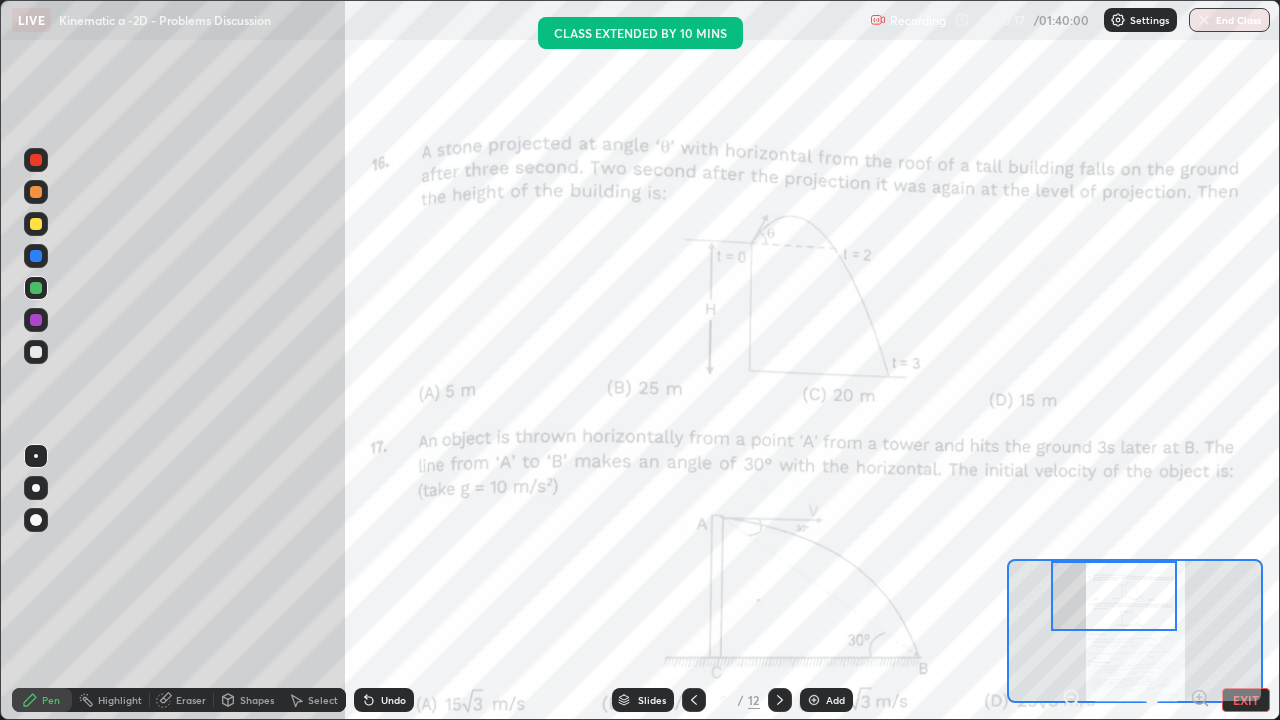 click at bounding box center (36, 224) 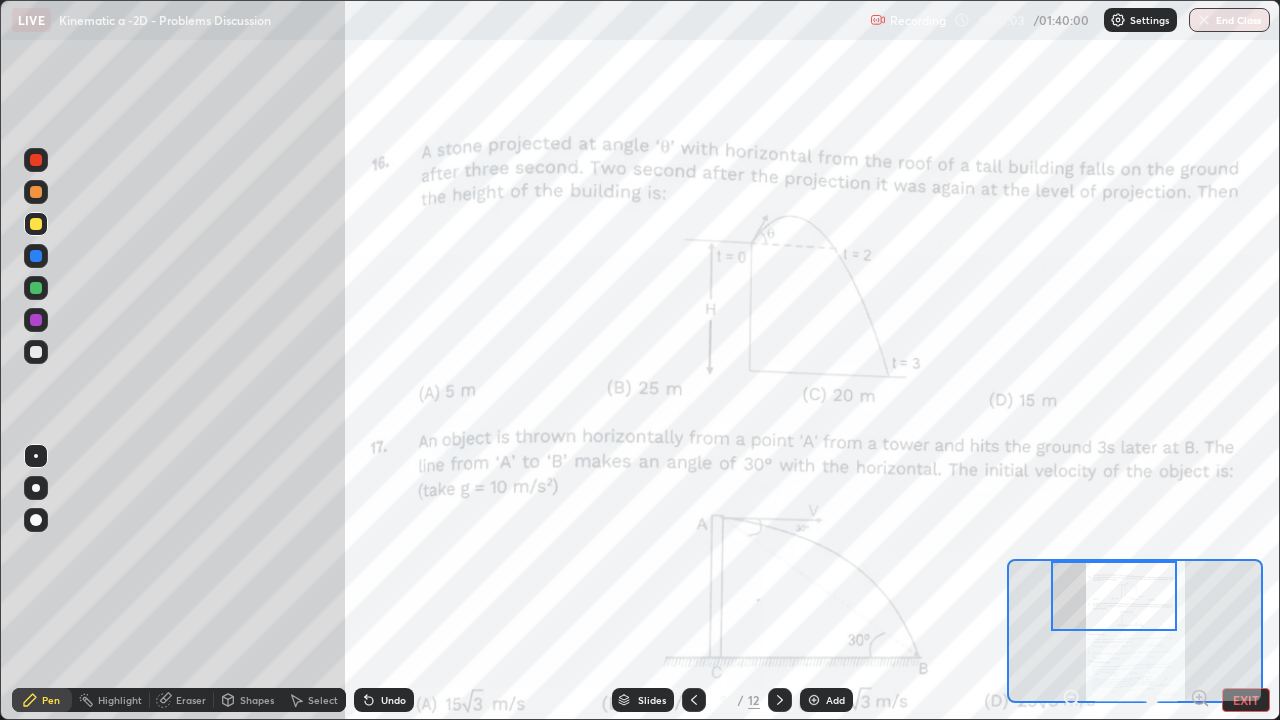 click at bounding box center (36, 320) 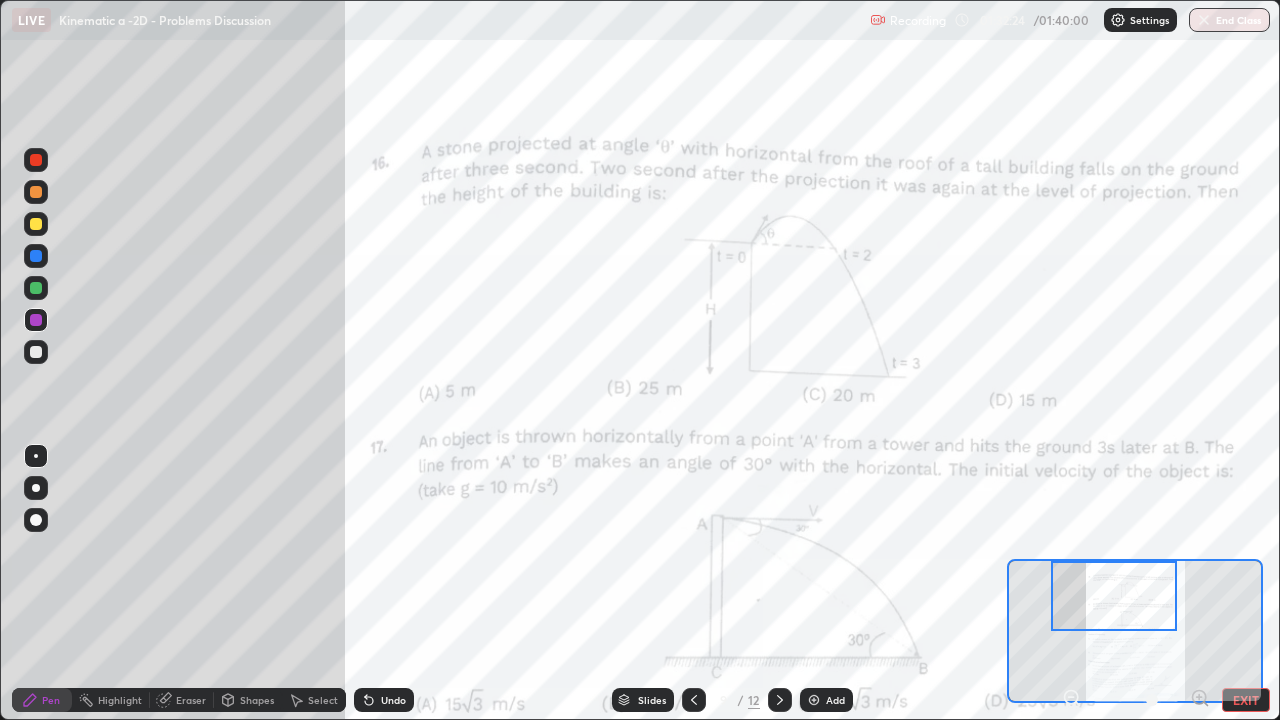 click at bounding box center (36, 224) 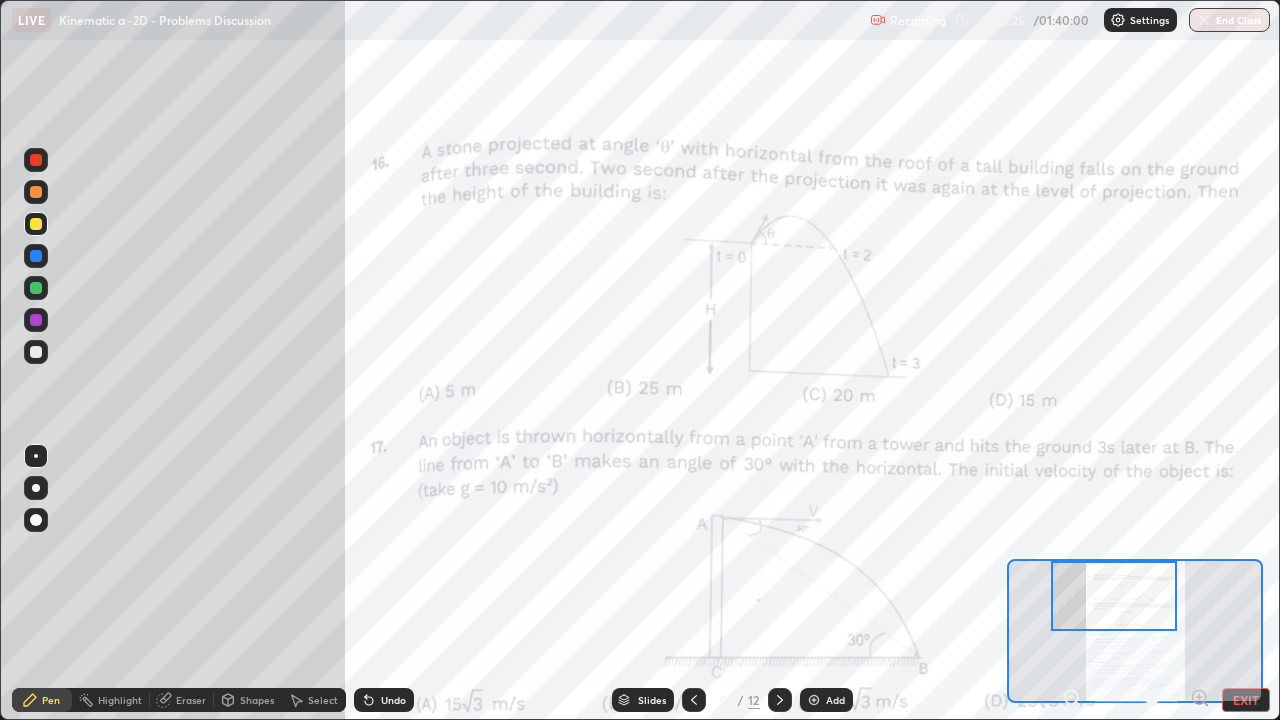 click at bounding box center [36, 352] 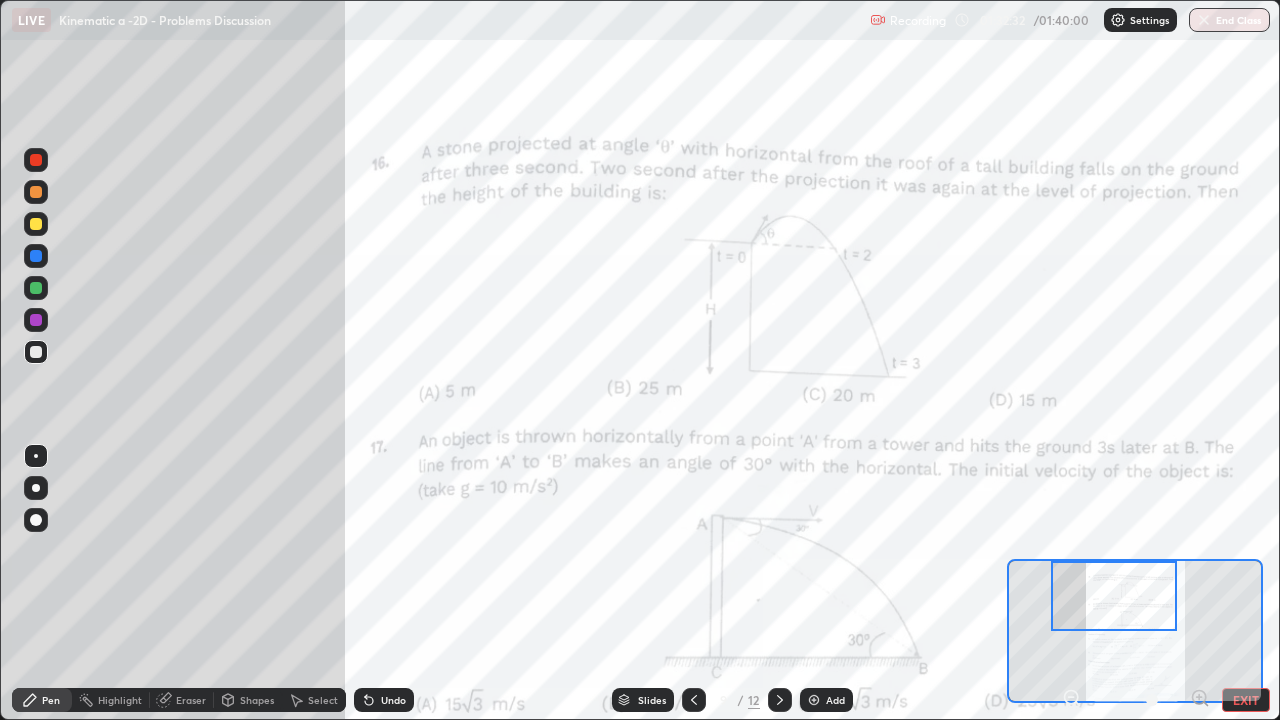 click at bounding box center (36, 288) 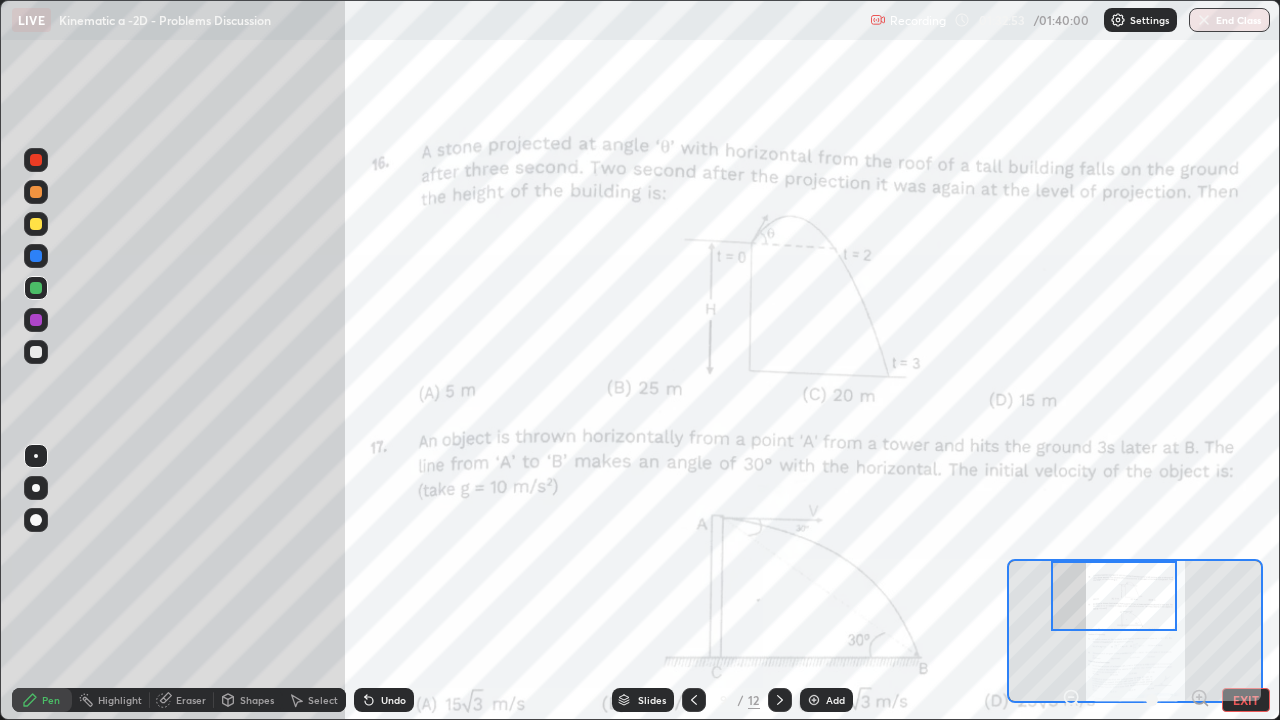 click at bounding box center [36, 352] 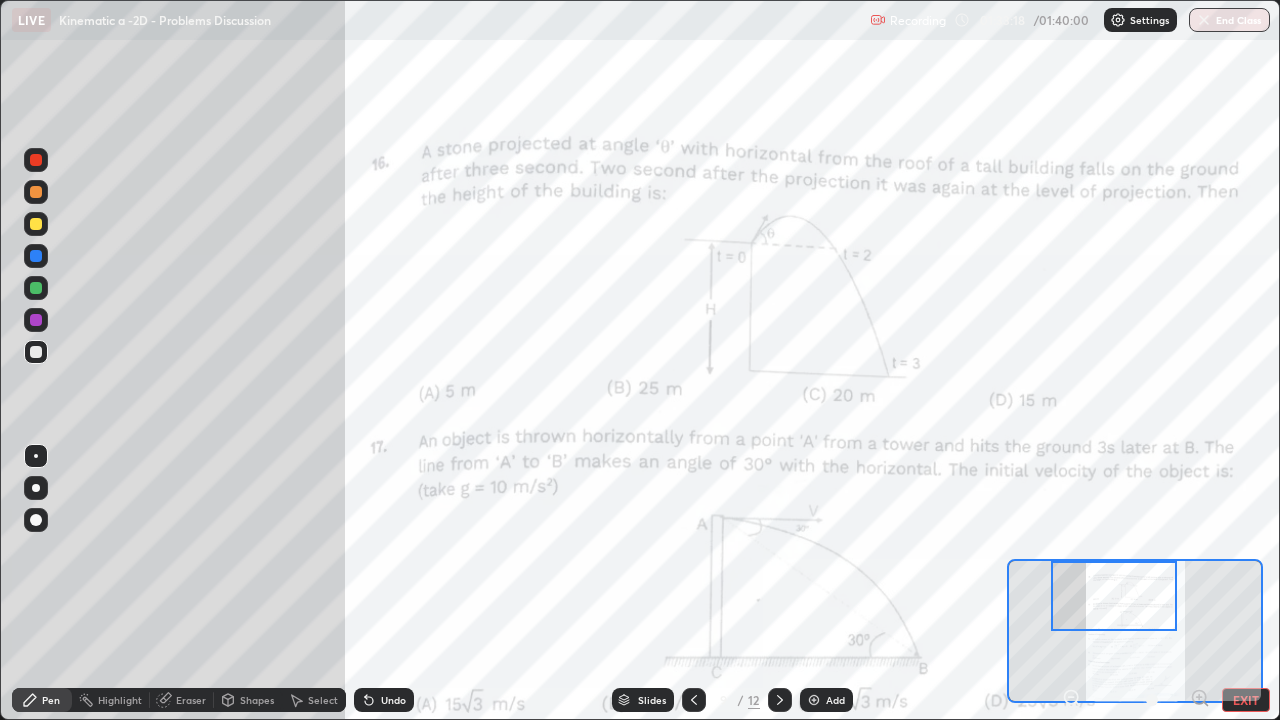 click at bounding box center [36, 352] 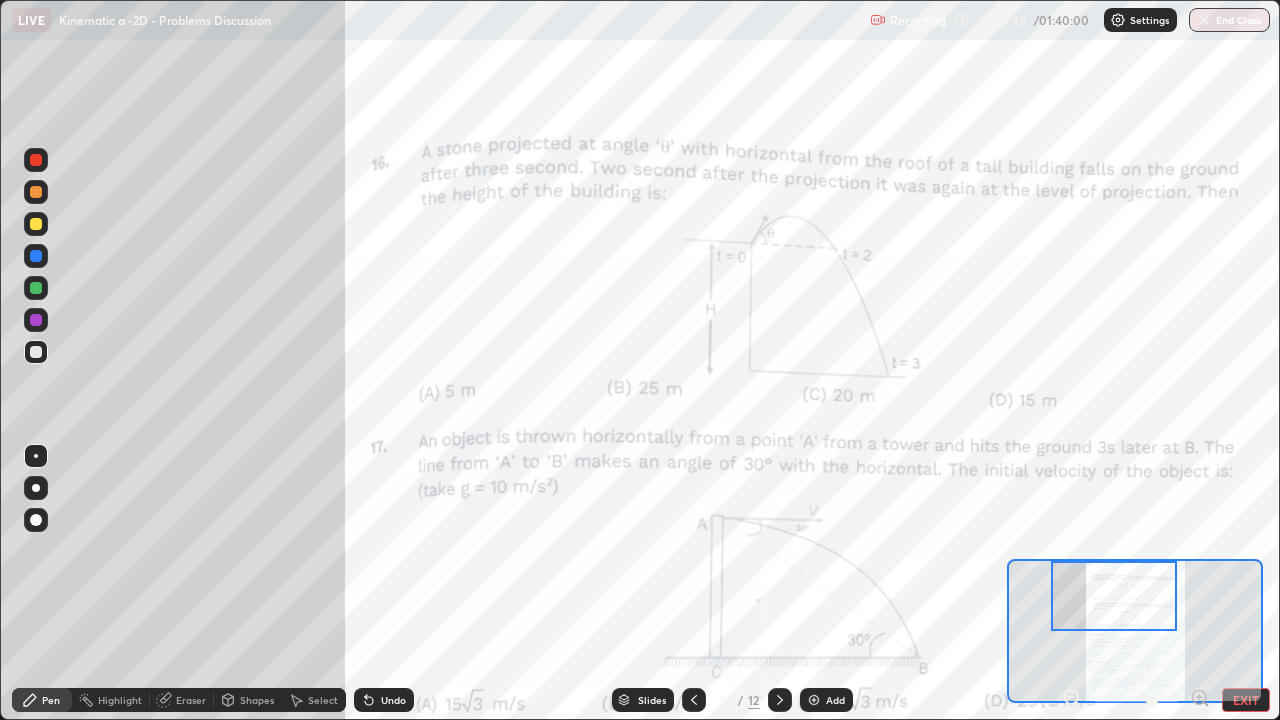 click at bounding box center [36, 320] 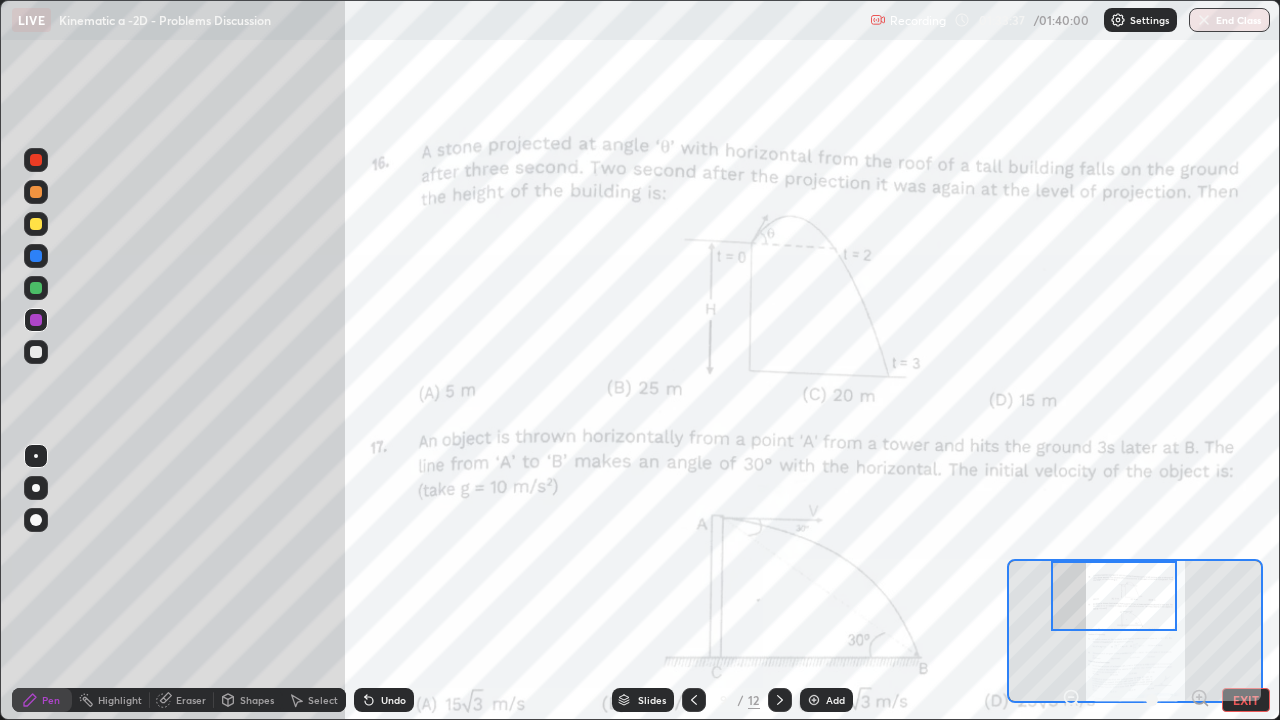click at bounding box center [36, 352] 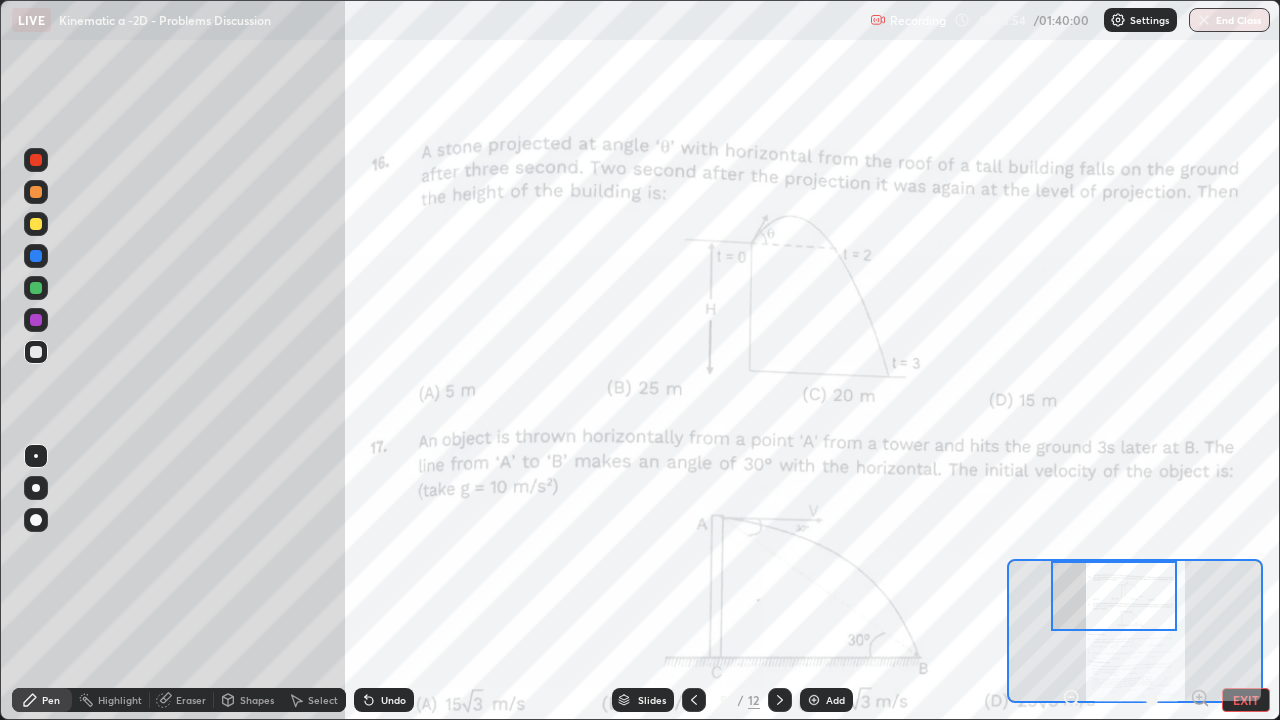 click on "Eraser" at bounding box center [191, 700] 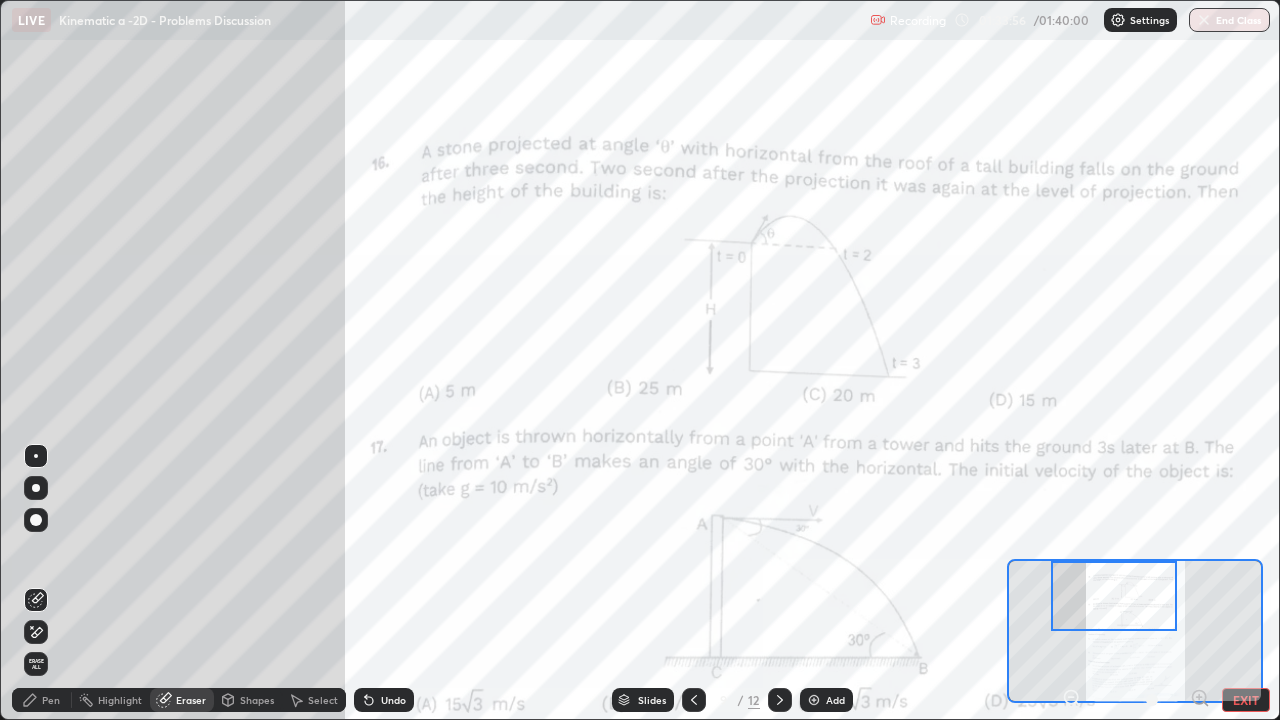 click on "Pen" at bounding box center [51, 700] 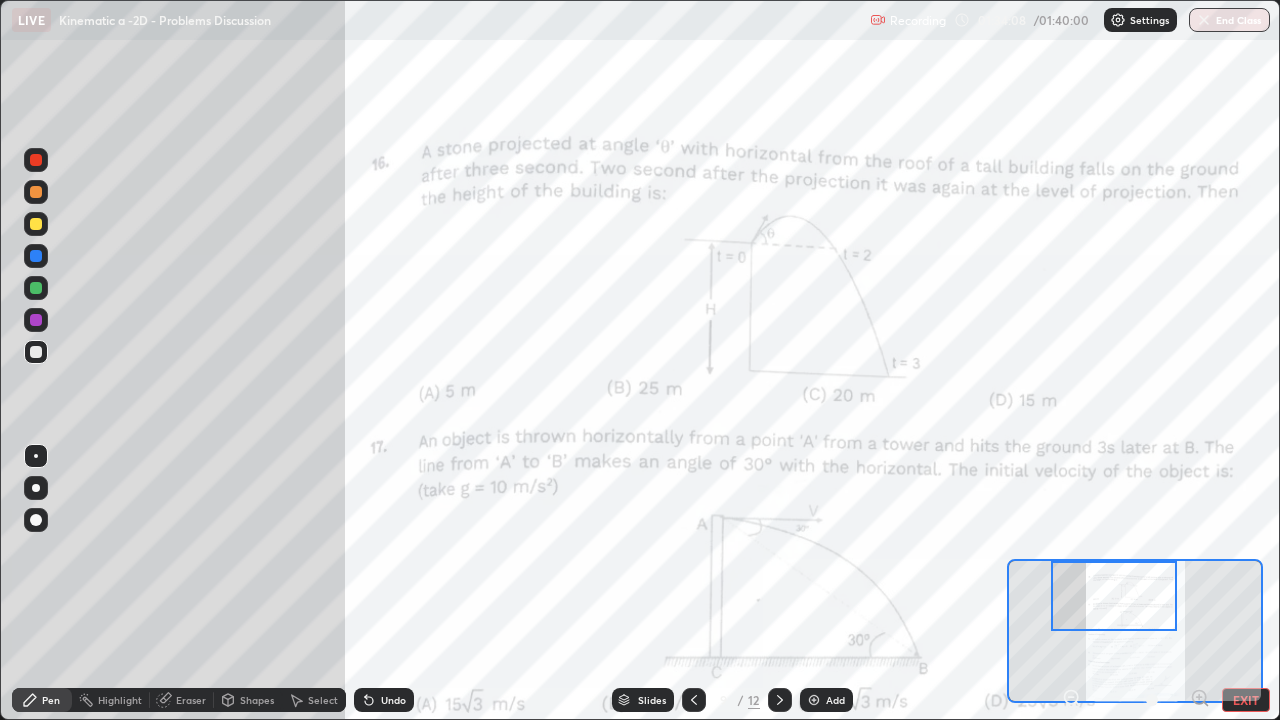 click at bounding box center (36, 160) 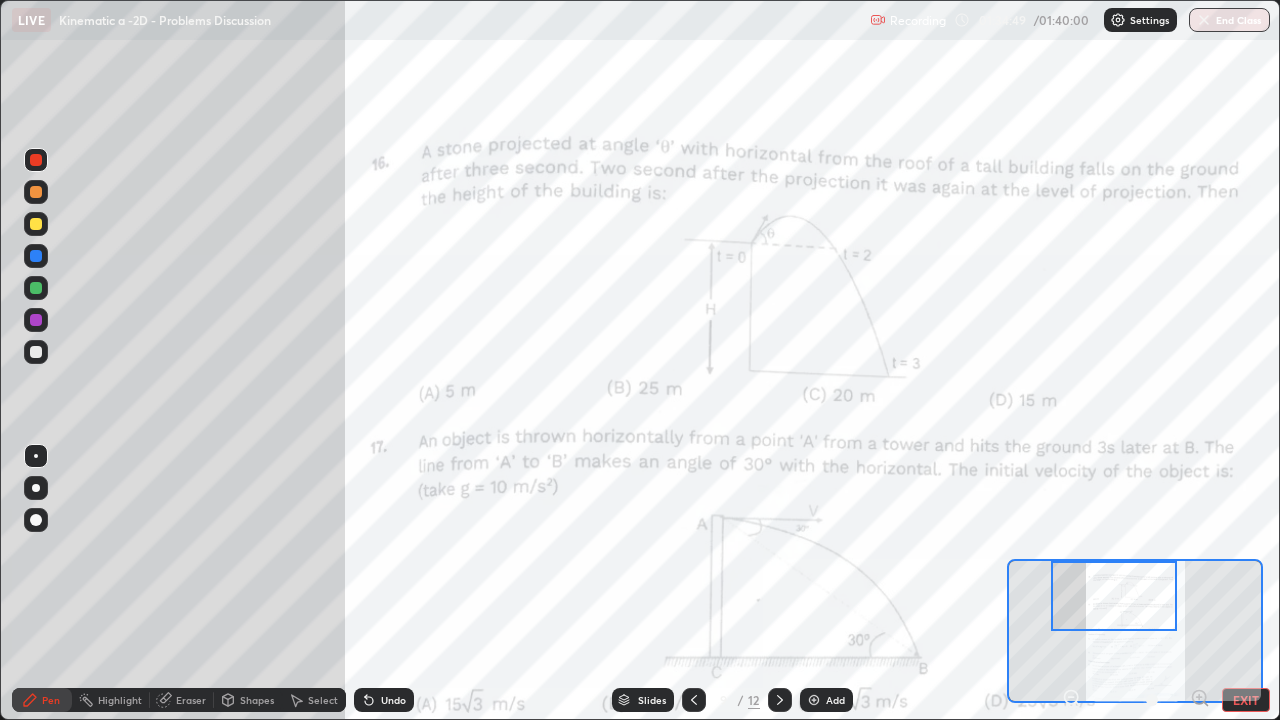 click on "End Class" at bounding box center (1229, 20) 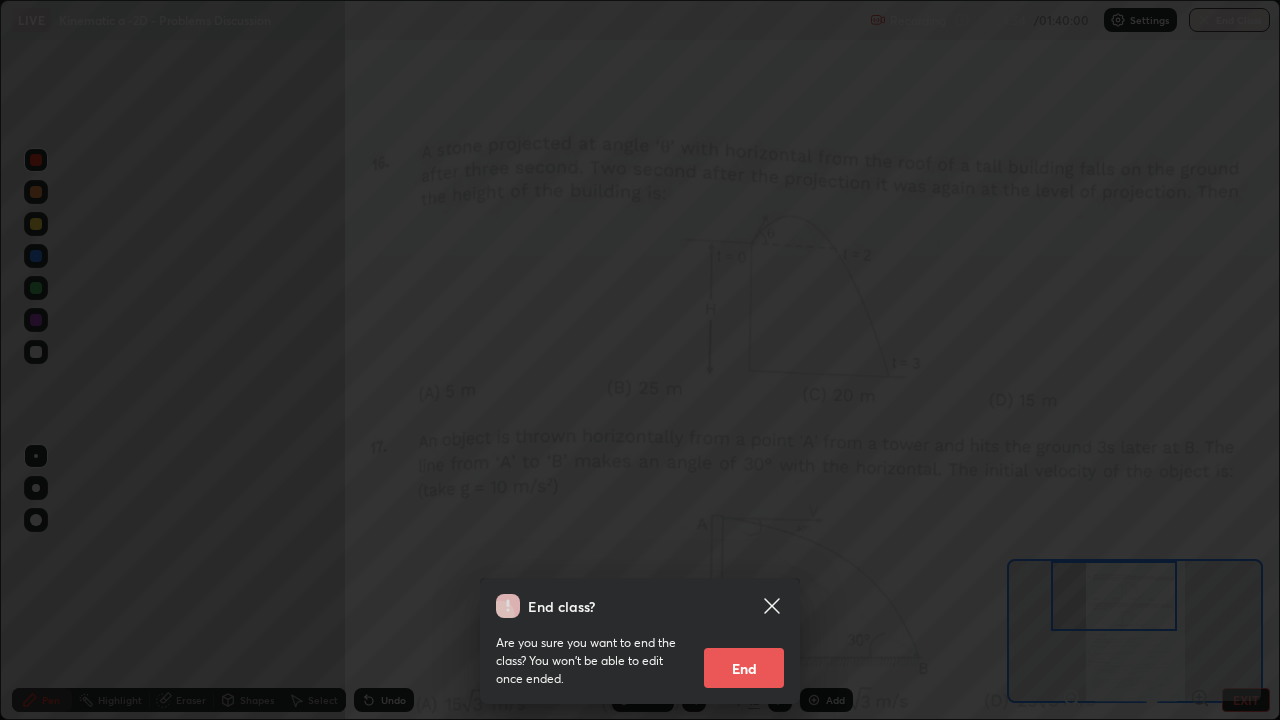 click on "End class? Are you sure you want to end the class? You won’t be able to edit once ended. End" at bounding box center [640, 360] 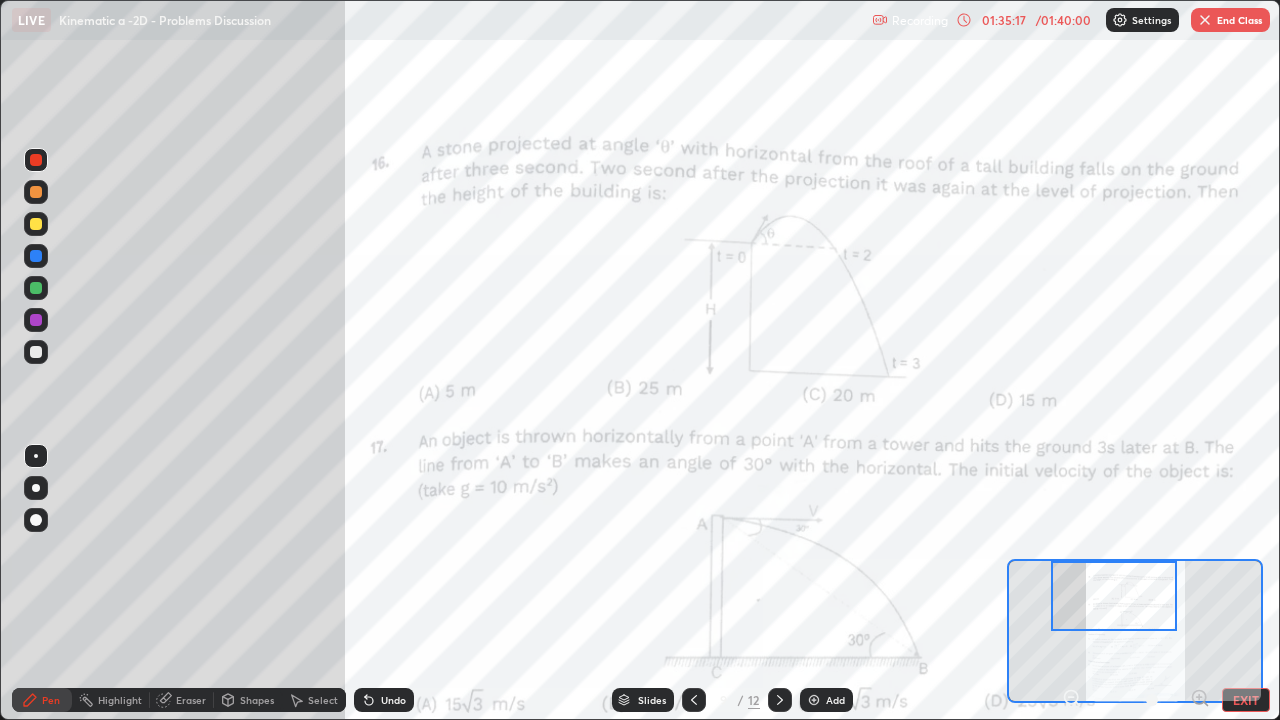 click on "End Class" at bounding box center [1230, 20] 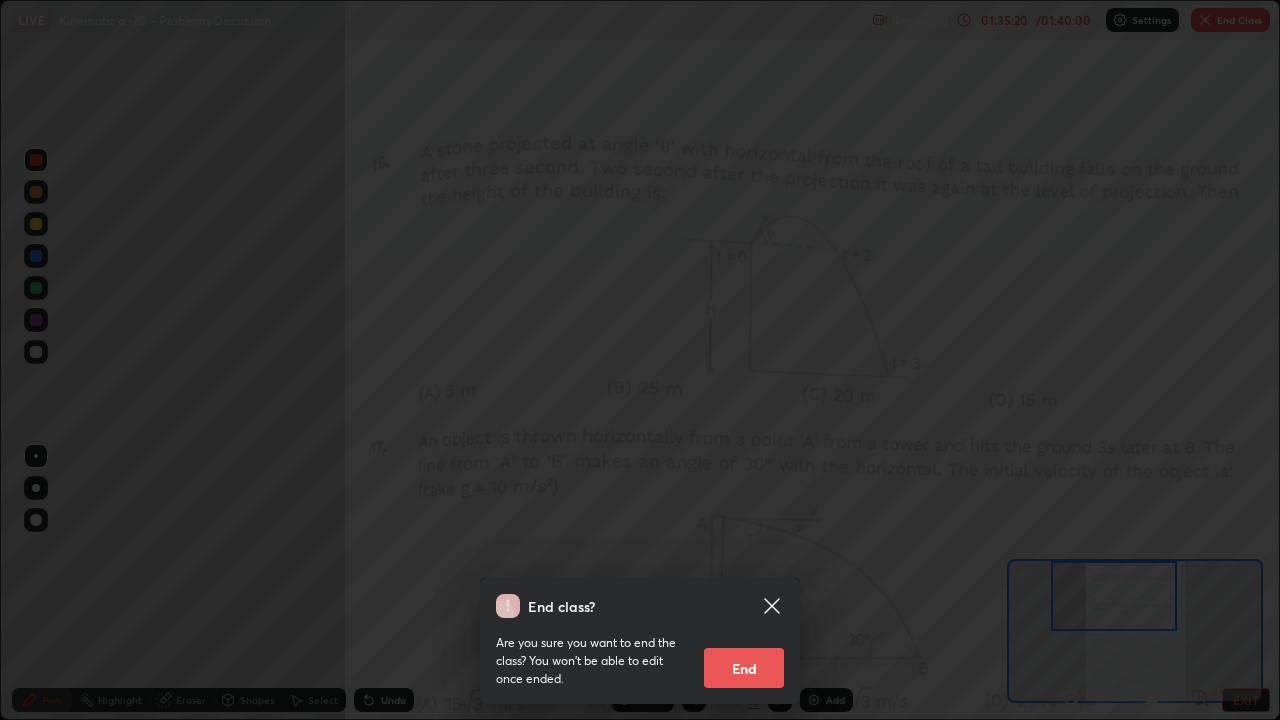 click on "End" at bounding box center (744, 668) 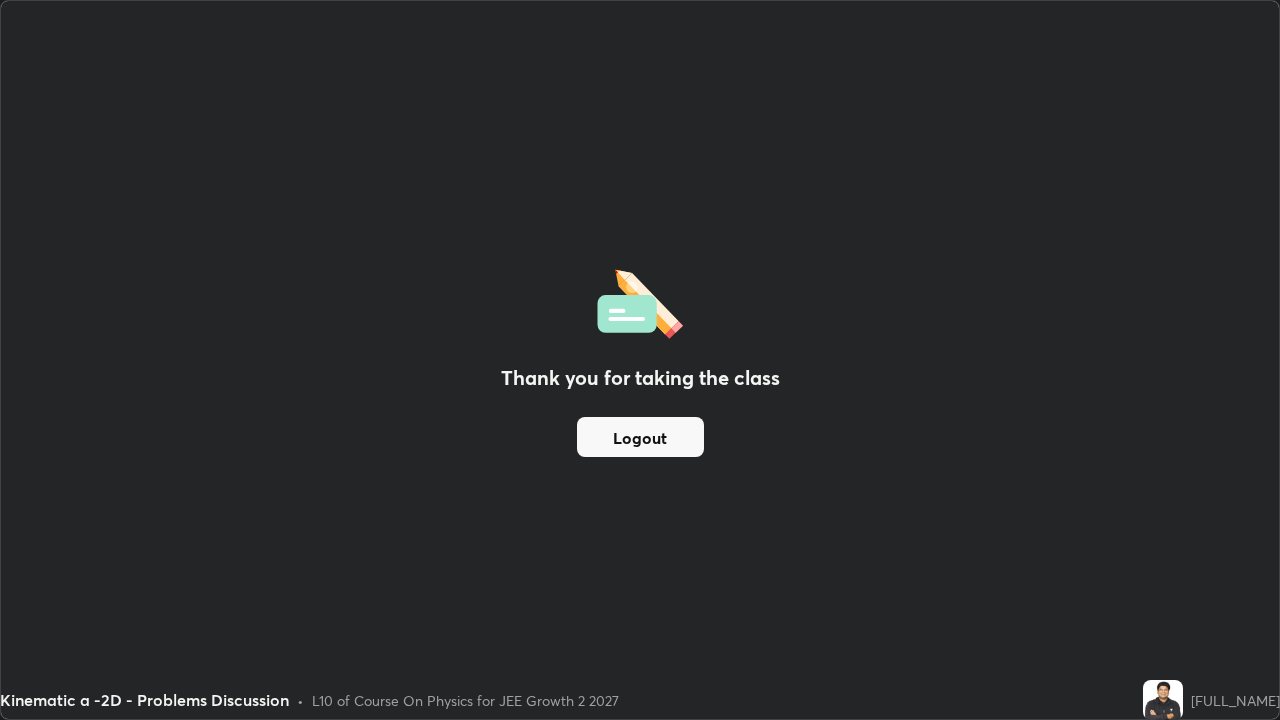 click on "Logout" at bounding box center (640, 437) 